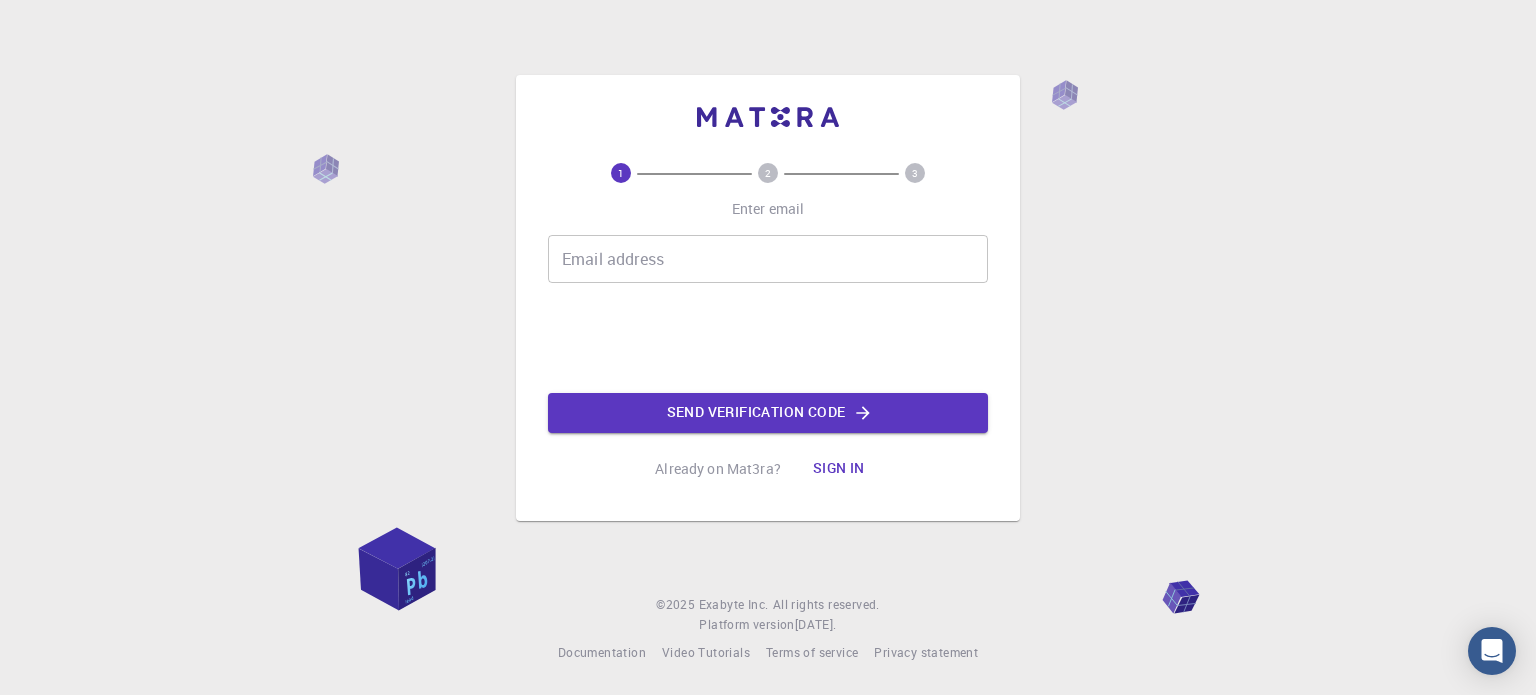 scroll, scrollTop: 0, scrollLeft: 0, axis: both 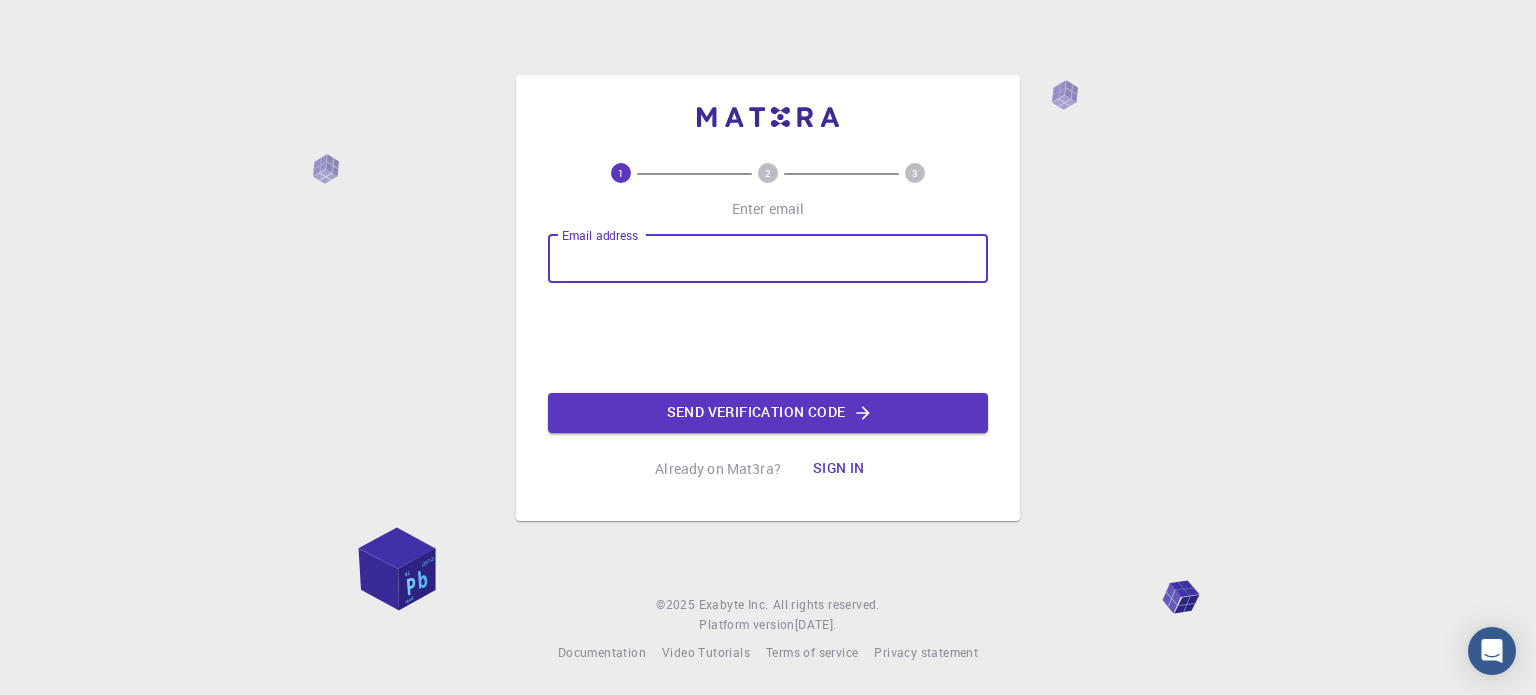 click on "Email address" at bounding box center (768, 259) 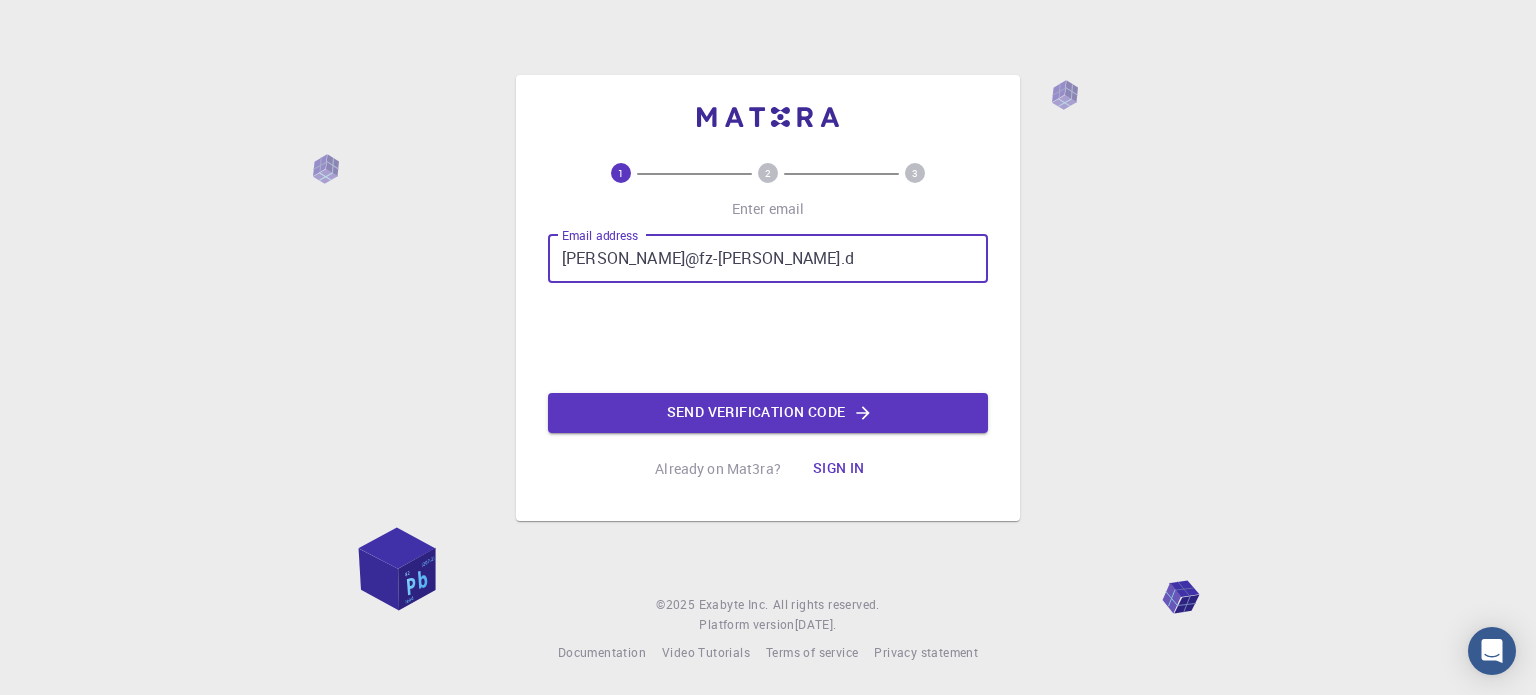 type on "[PERSON_NAME][EMAIL_ADDRESS][DOMAIN_NAME][PERSON_NAME]" 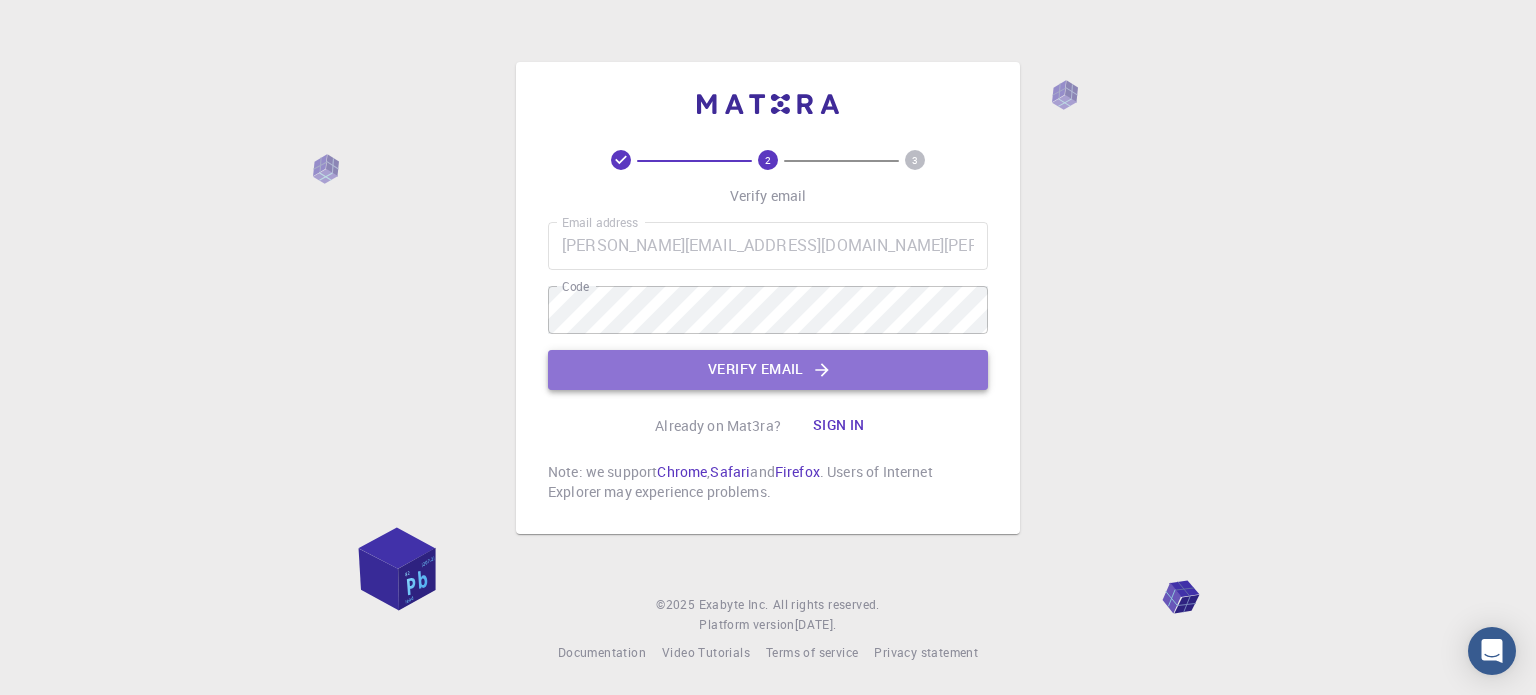 click on "Verify email" 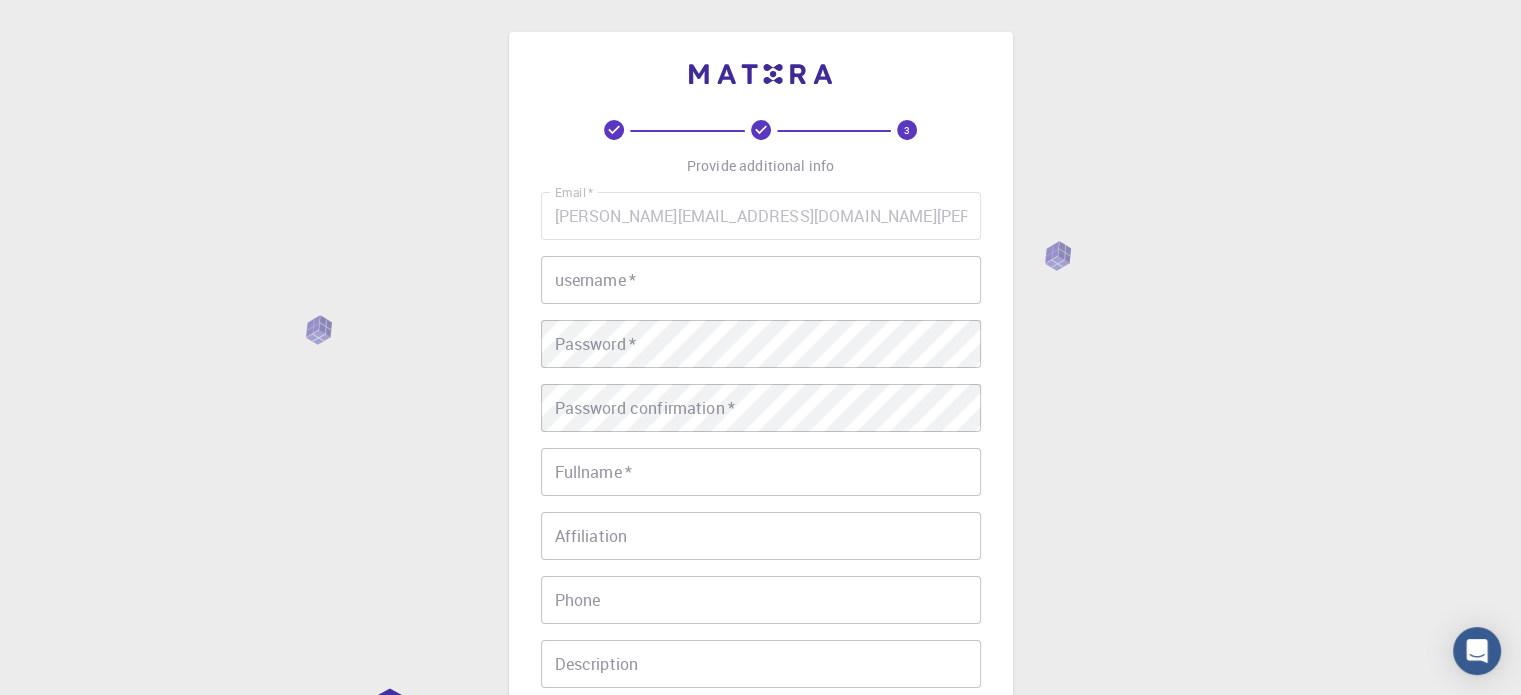 click on "username   *" at bounding box center (761, 280) 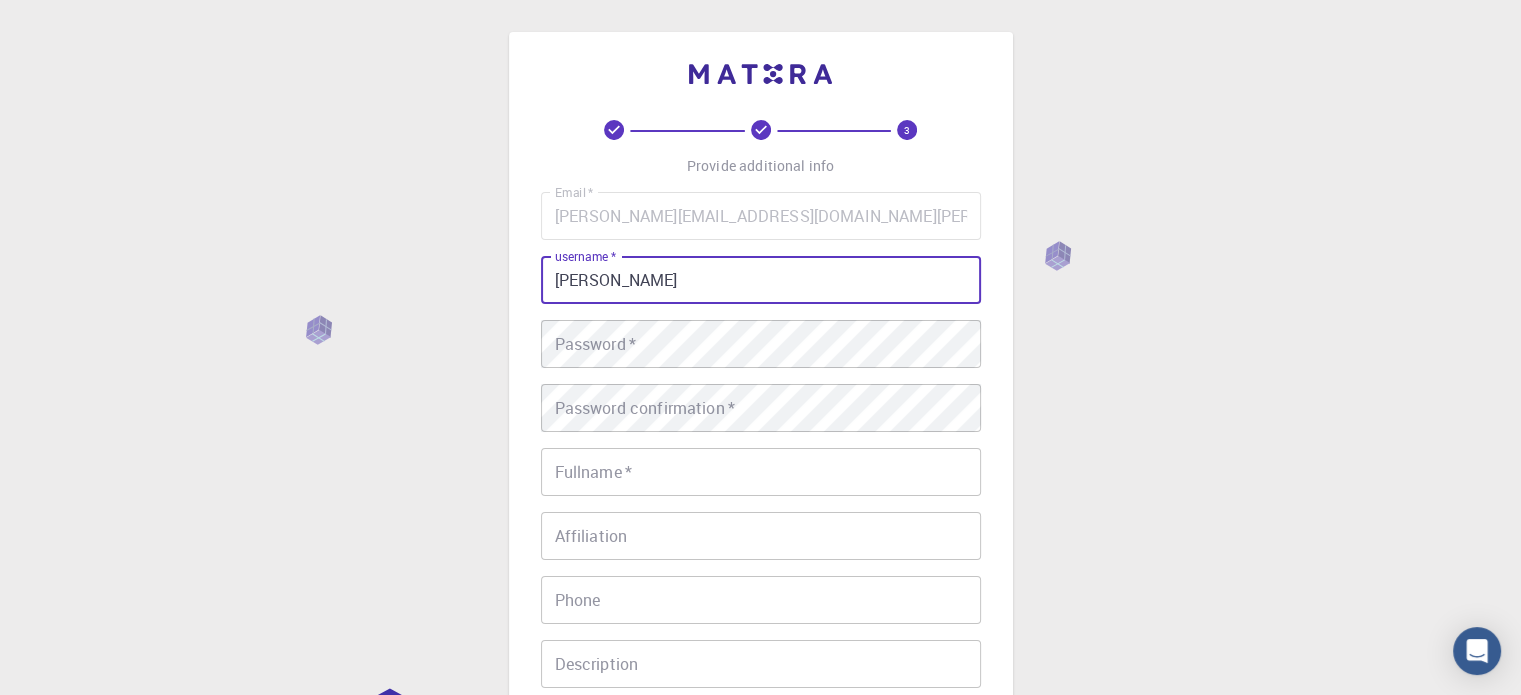 type on "[PERSON_NAME]" 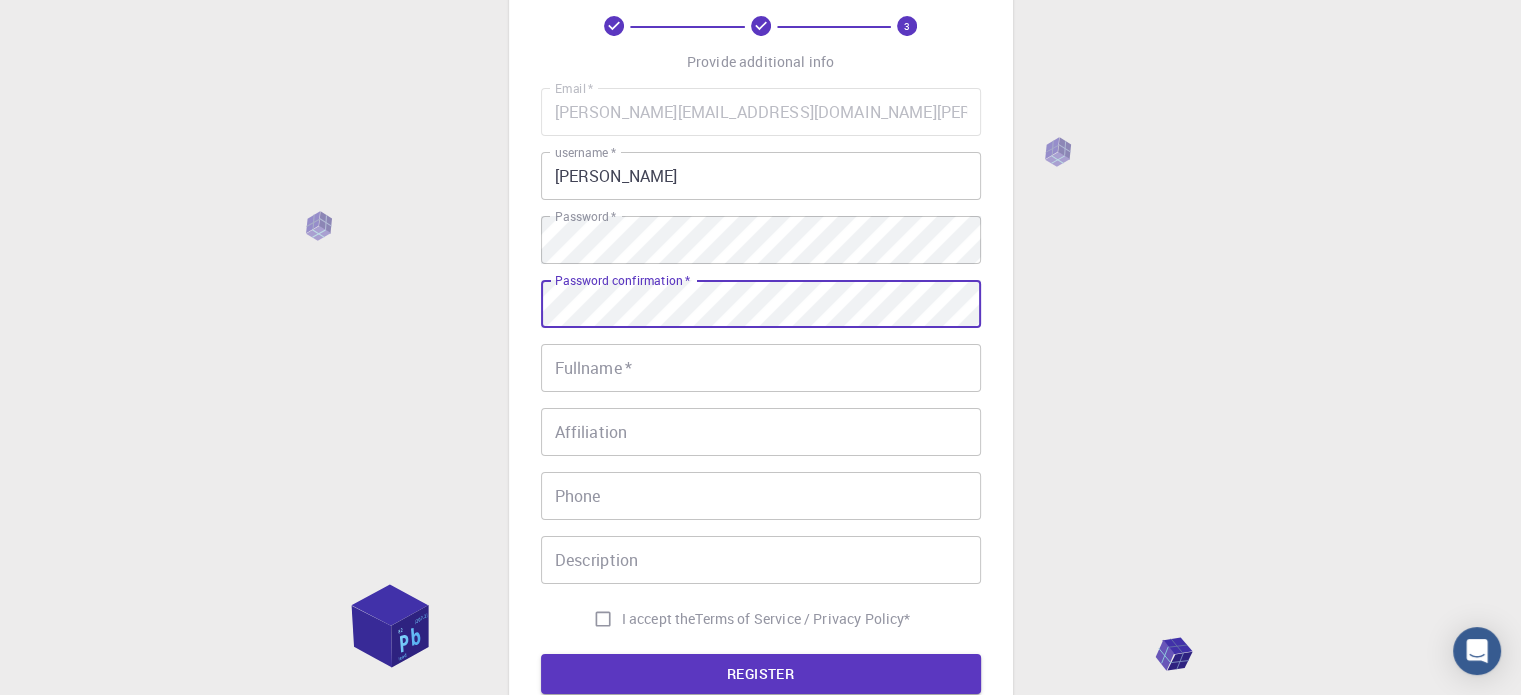 scroll, scrollTop: 300, scrollLeft: 0, axis: vertical 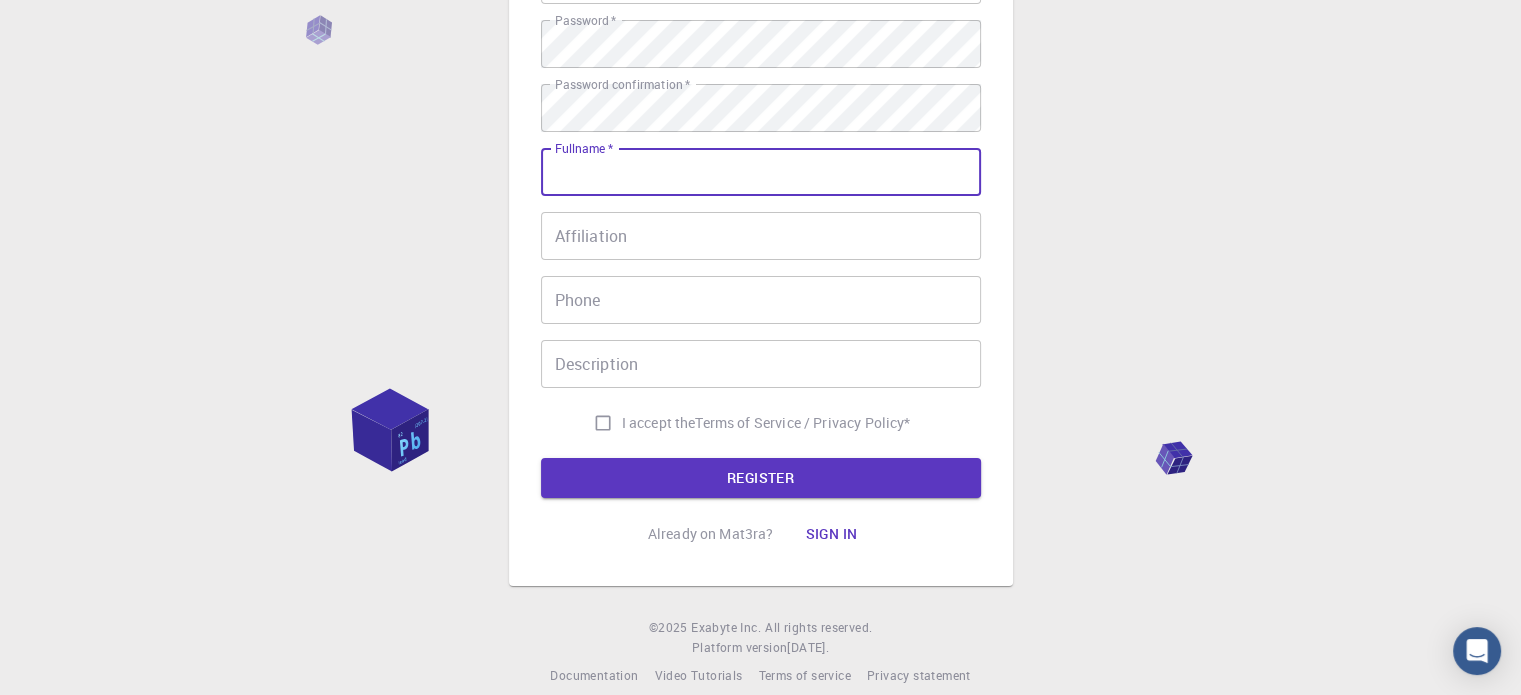 click on "Fullname   *" at bounding box center (761, 172) 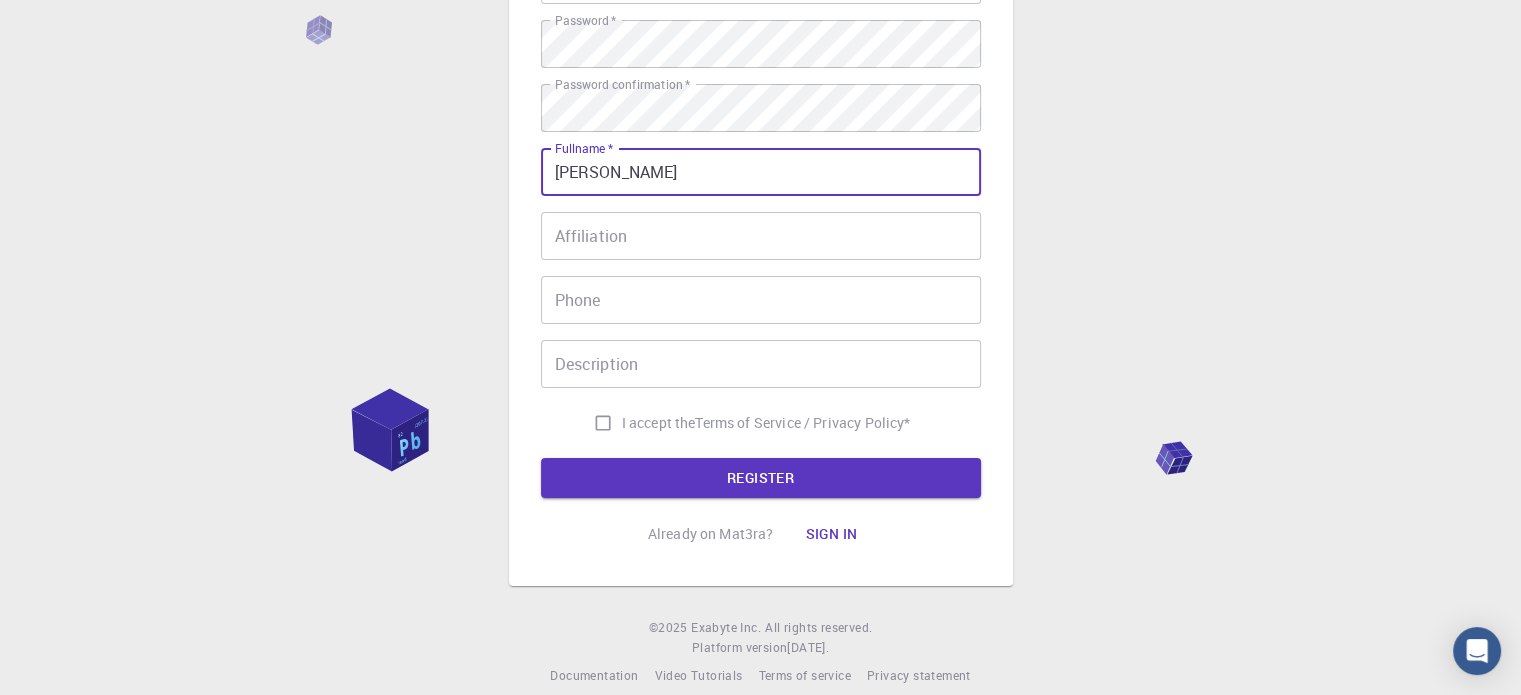 type on "[PERSON_NAME]" 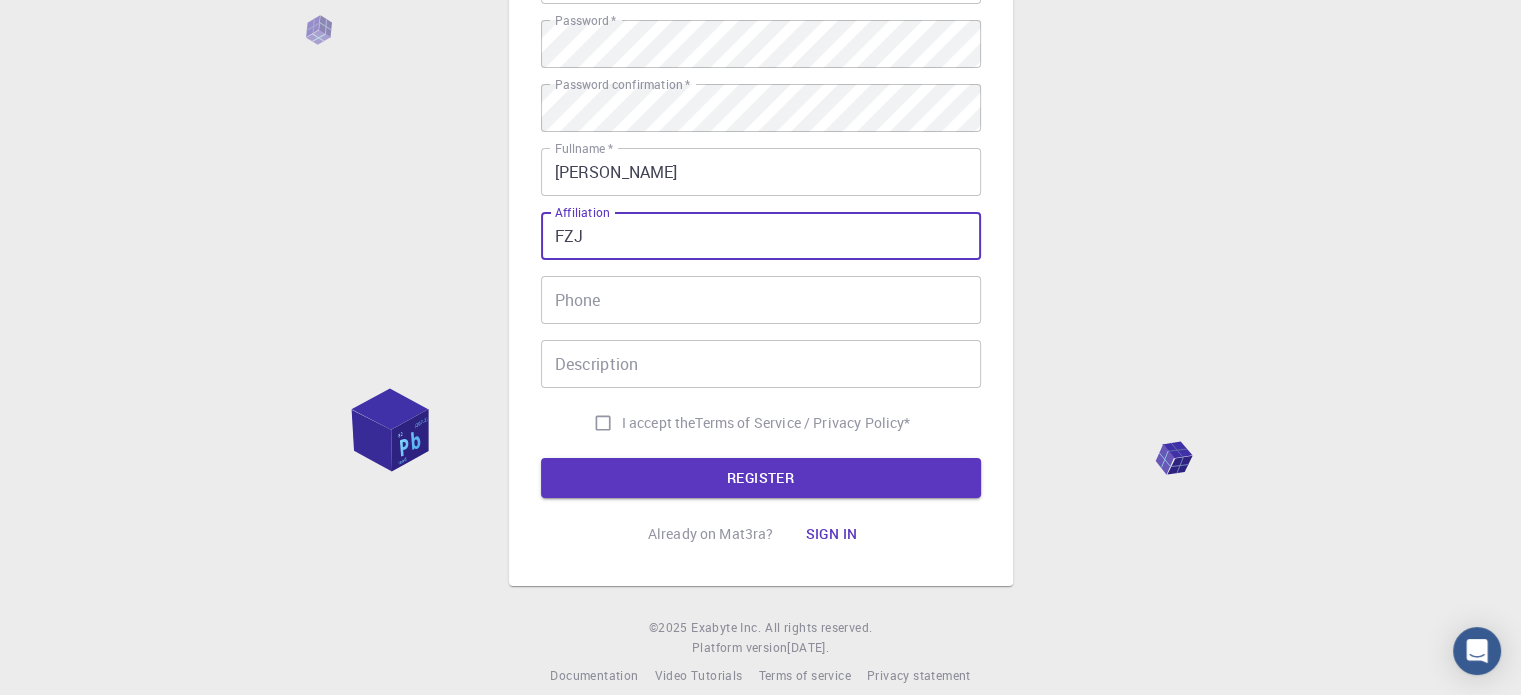 type on "FZJ" 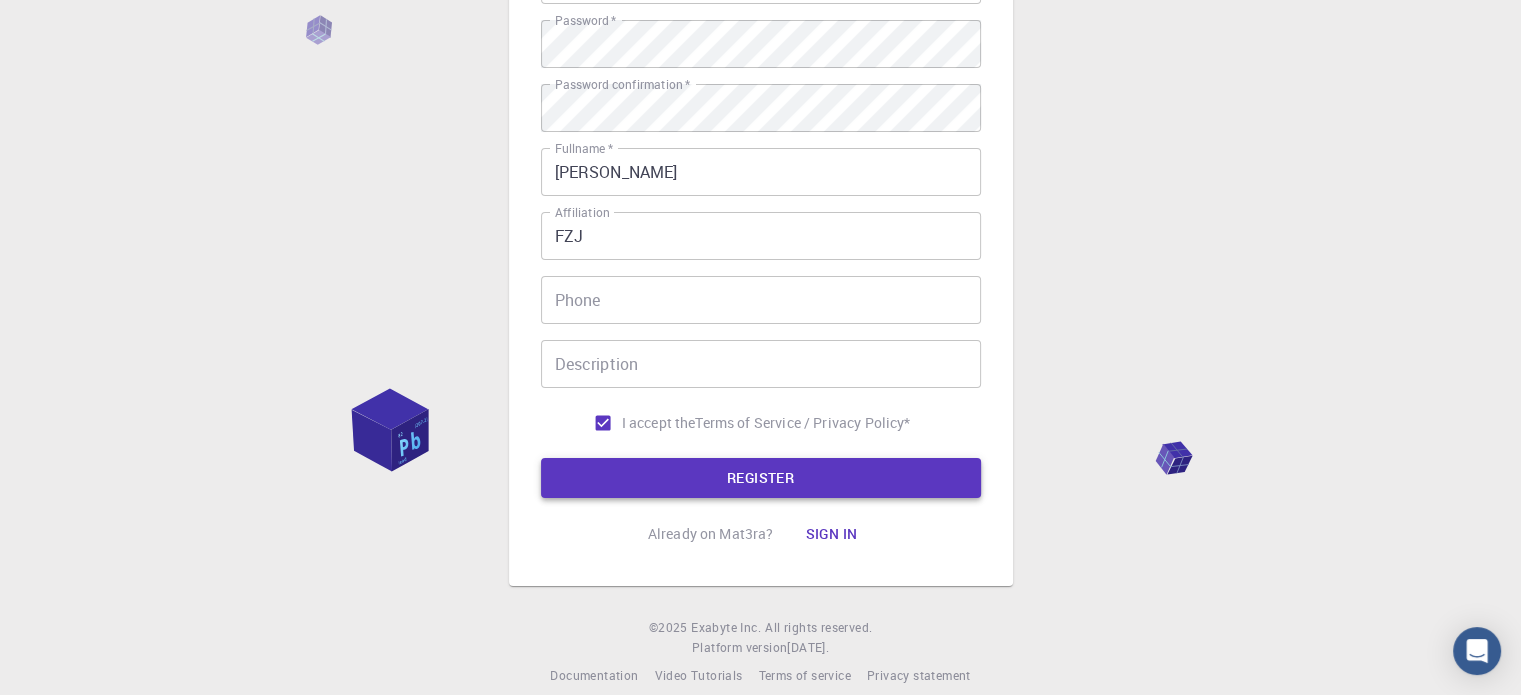 click on "REGISTER" at bounding box center [761, 478] 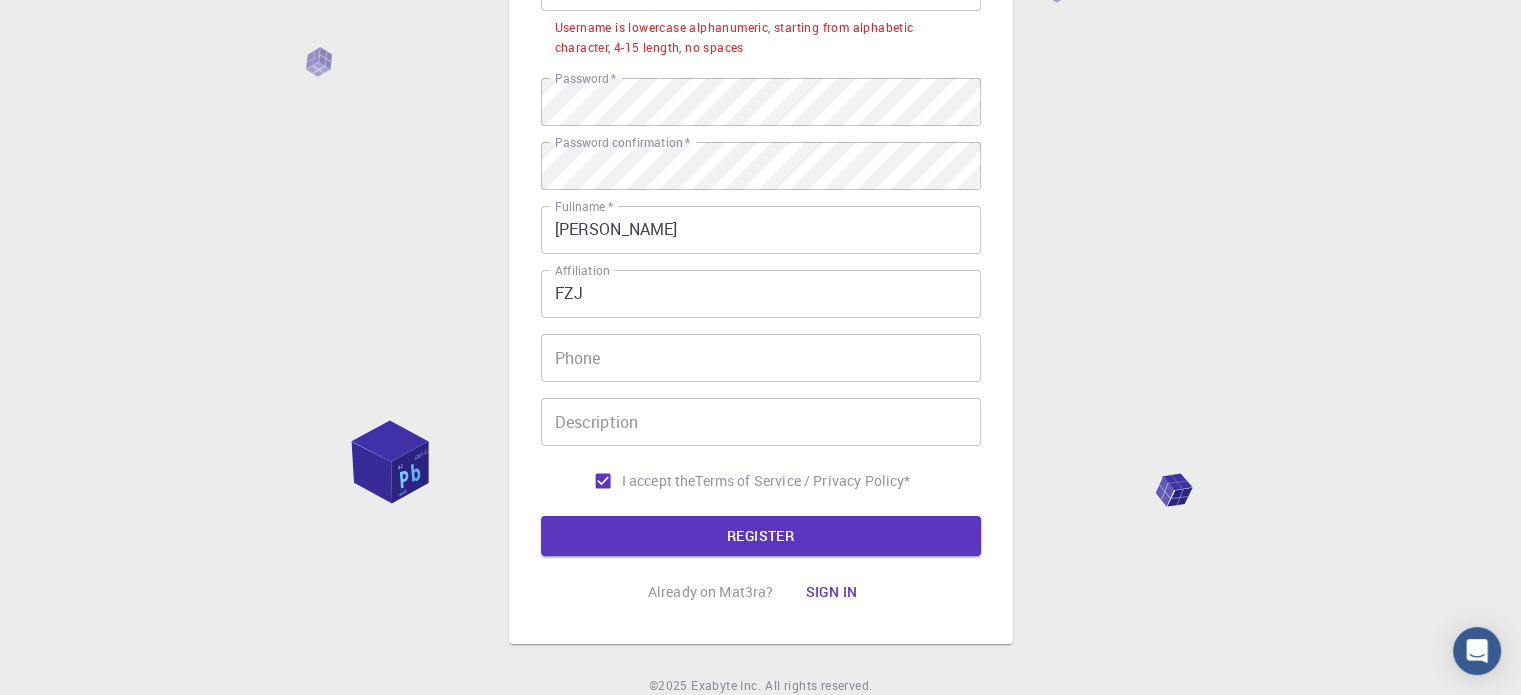 scroll, scrollTop: 0, scrollLeft: 0, axis: both 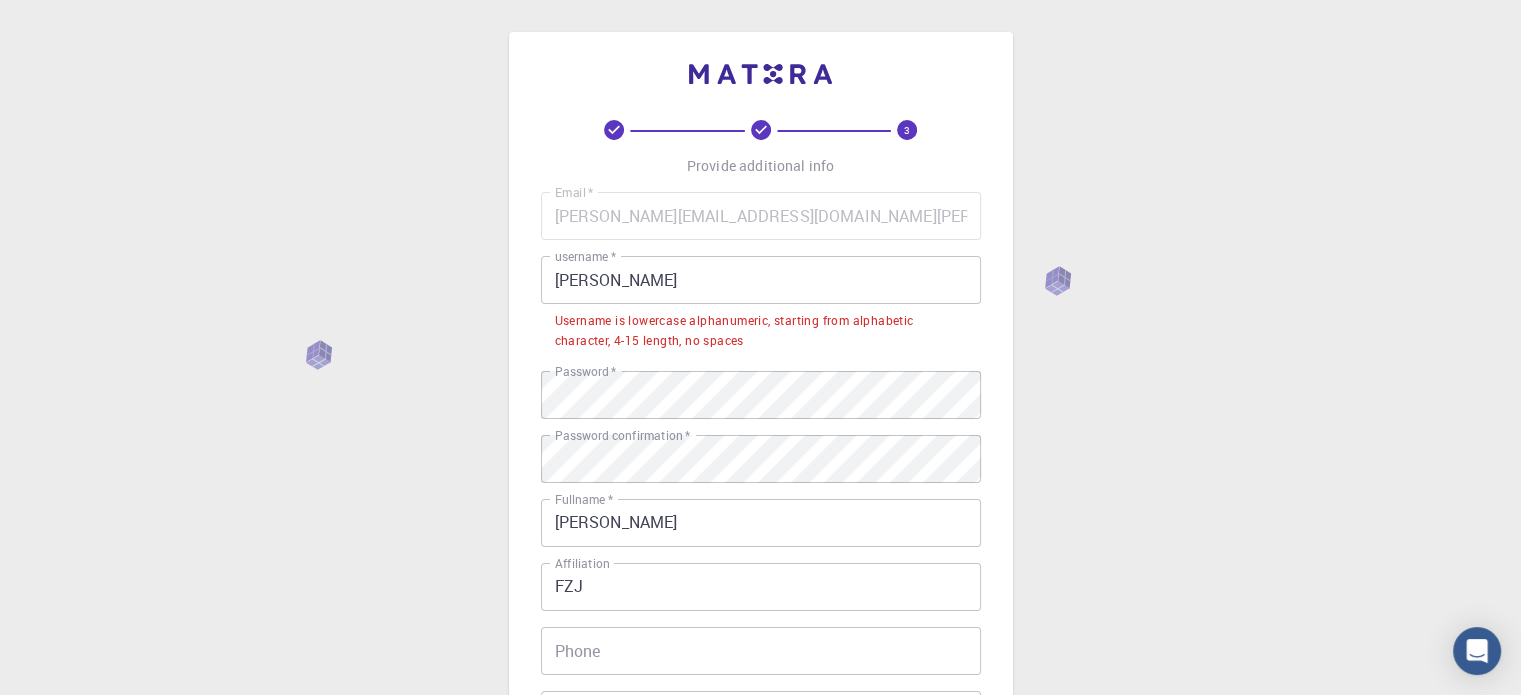 click on "[PERSON_NAME]" at bounding box center [761, 280] 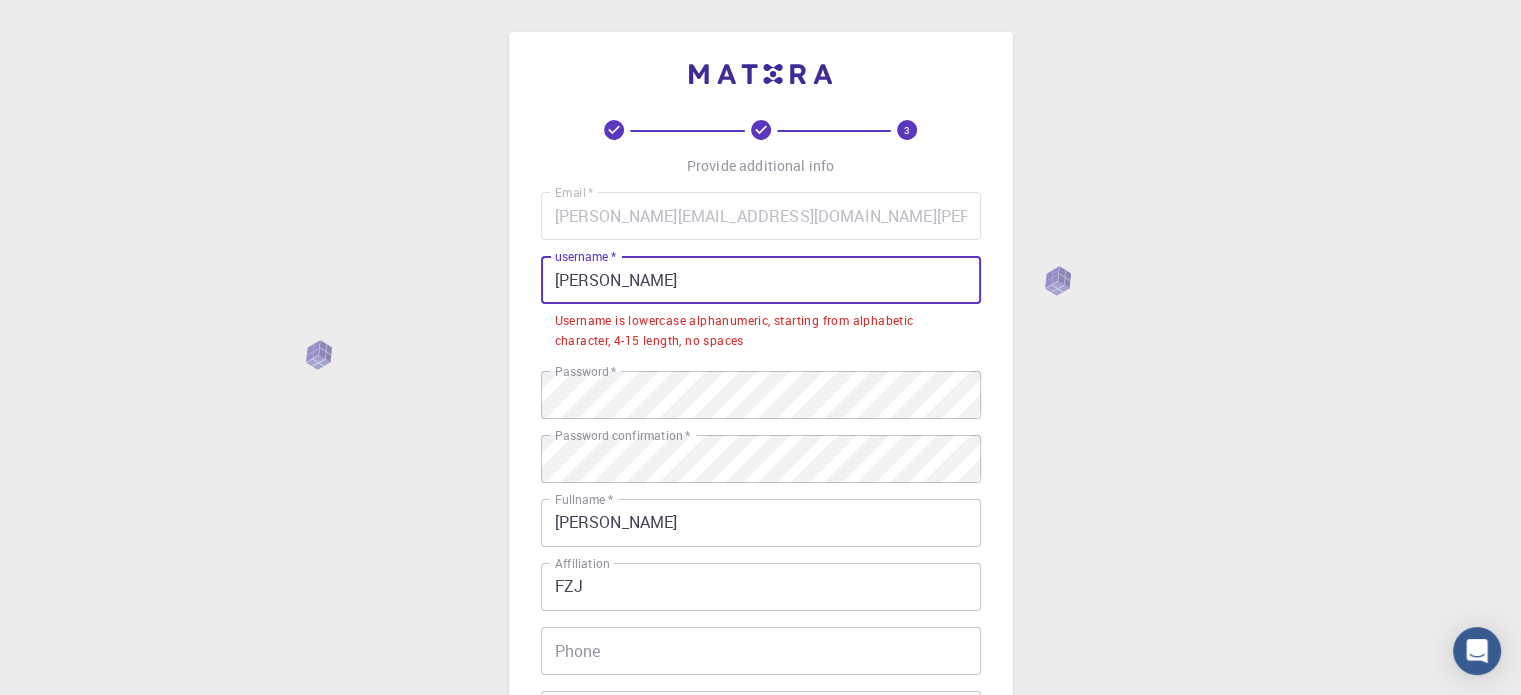 click on "[PERSON_NAME]" at bounding box center (761, 280) 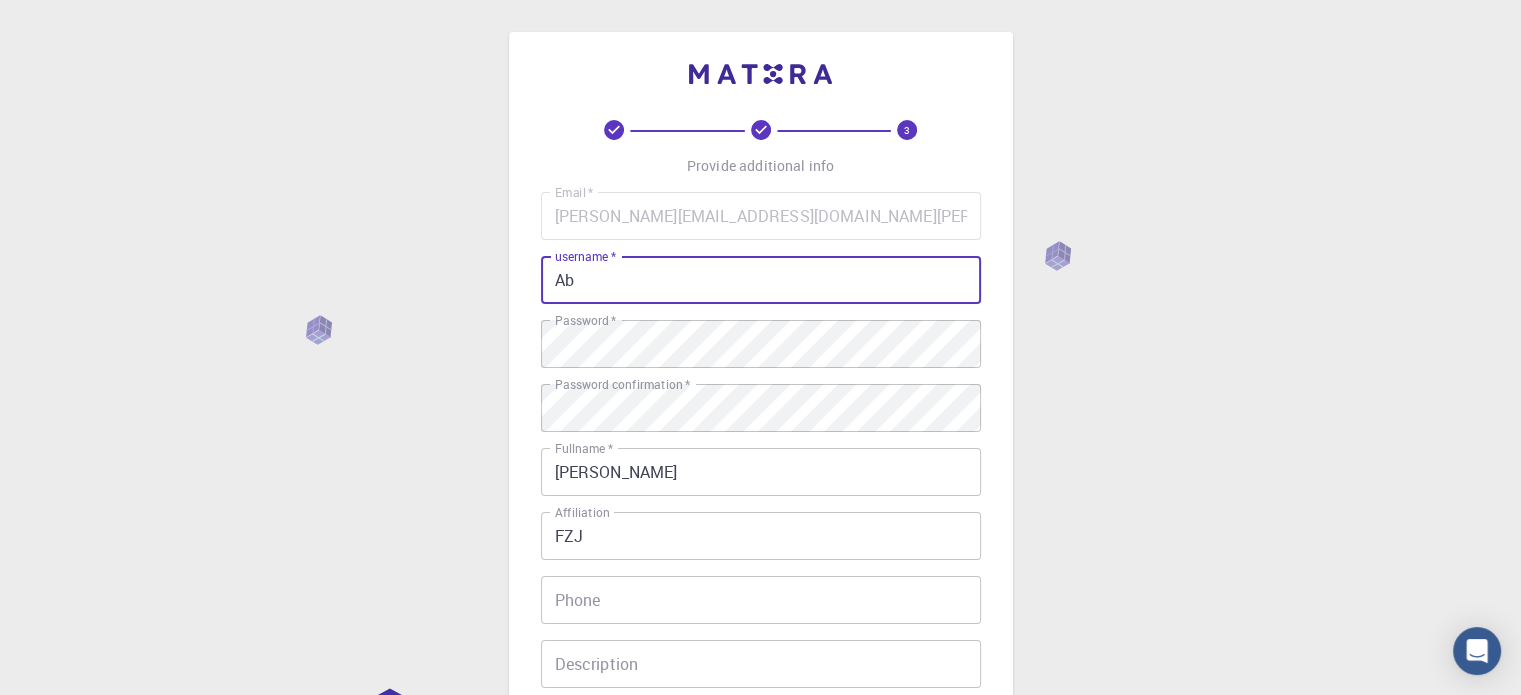 type on "A" 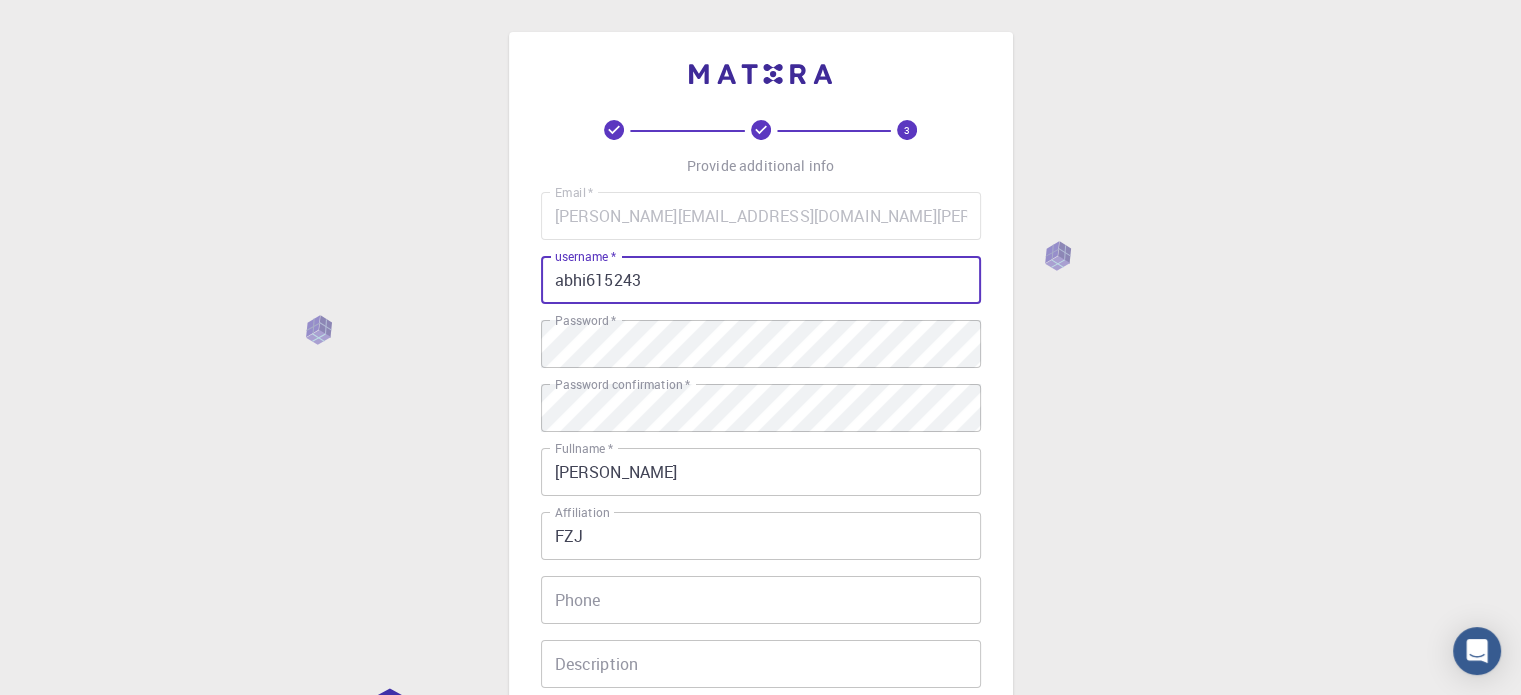 type on "abhi615243" 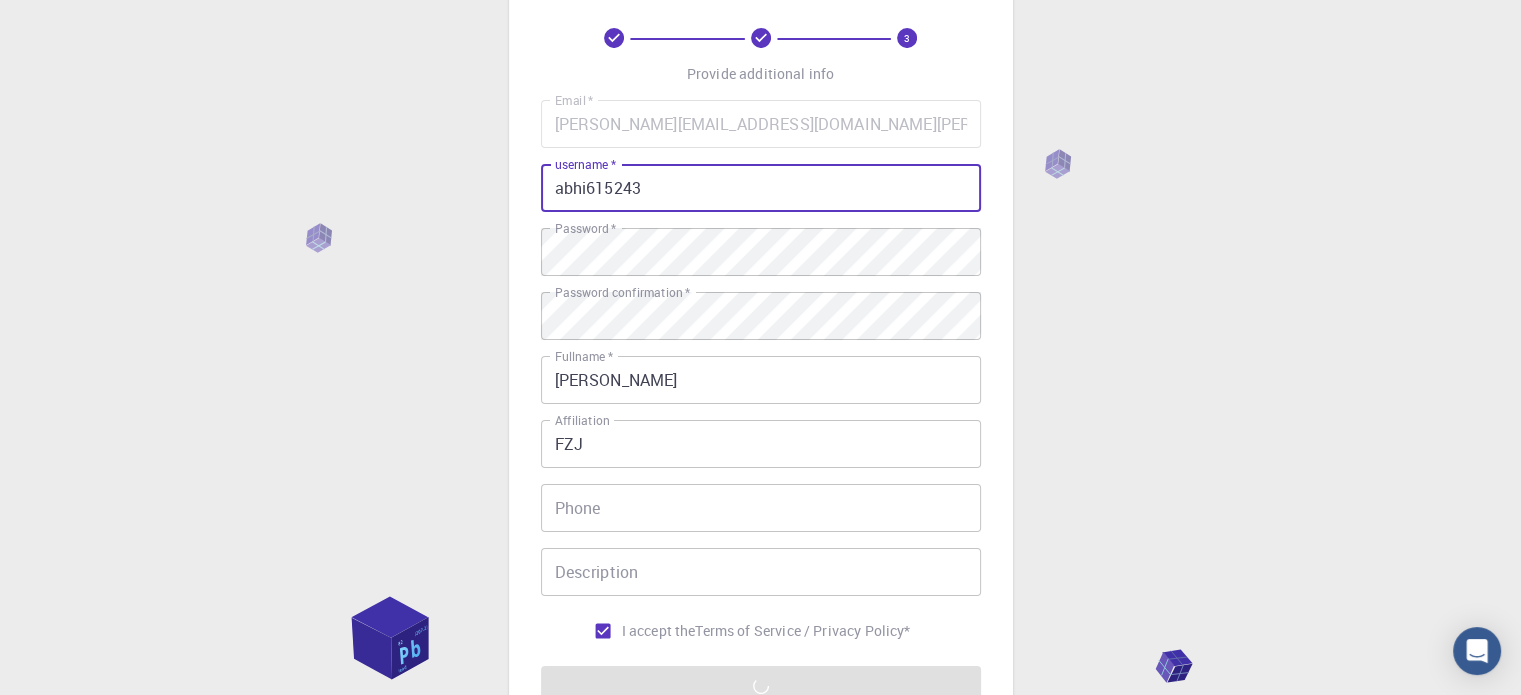 scroll, scrollTop: 200, scrollLeft: 0, axis: vertical 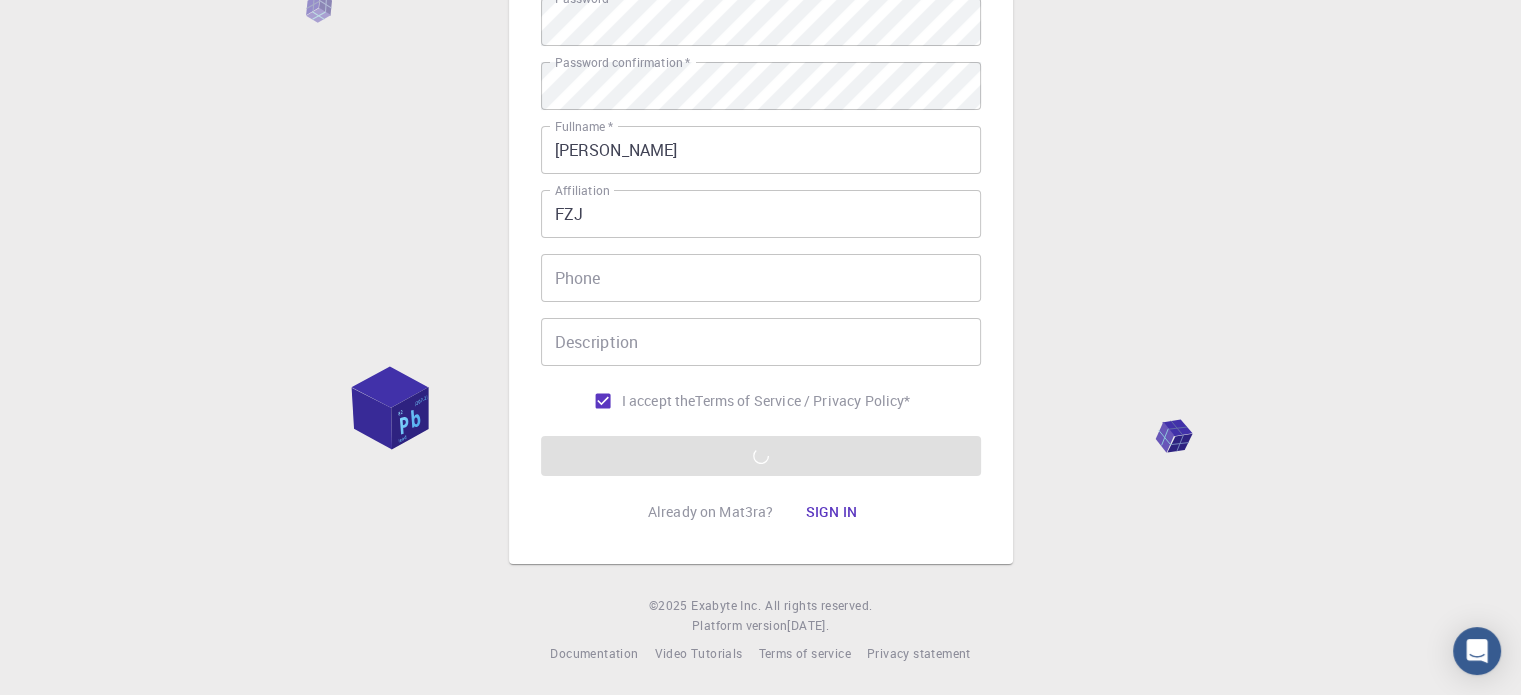 click on "Email   * a.kole@fz-juelich.de Email   * username   * abhi615243 username   * Password   * Password   * Password confirmation   * Password confirmation   * Fullname   * Abhisek Kole Fullname   * Affiliation FZJ Affiliation Phone Phone Description Description I accept the  Terms of Service / Privacy Policy  * REGISTER" at bounding box center [761, 173] 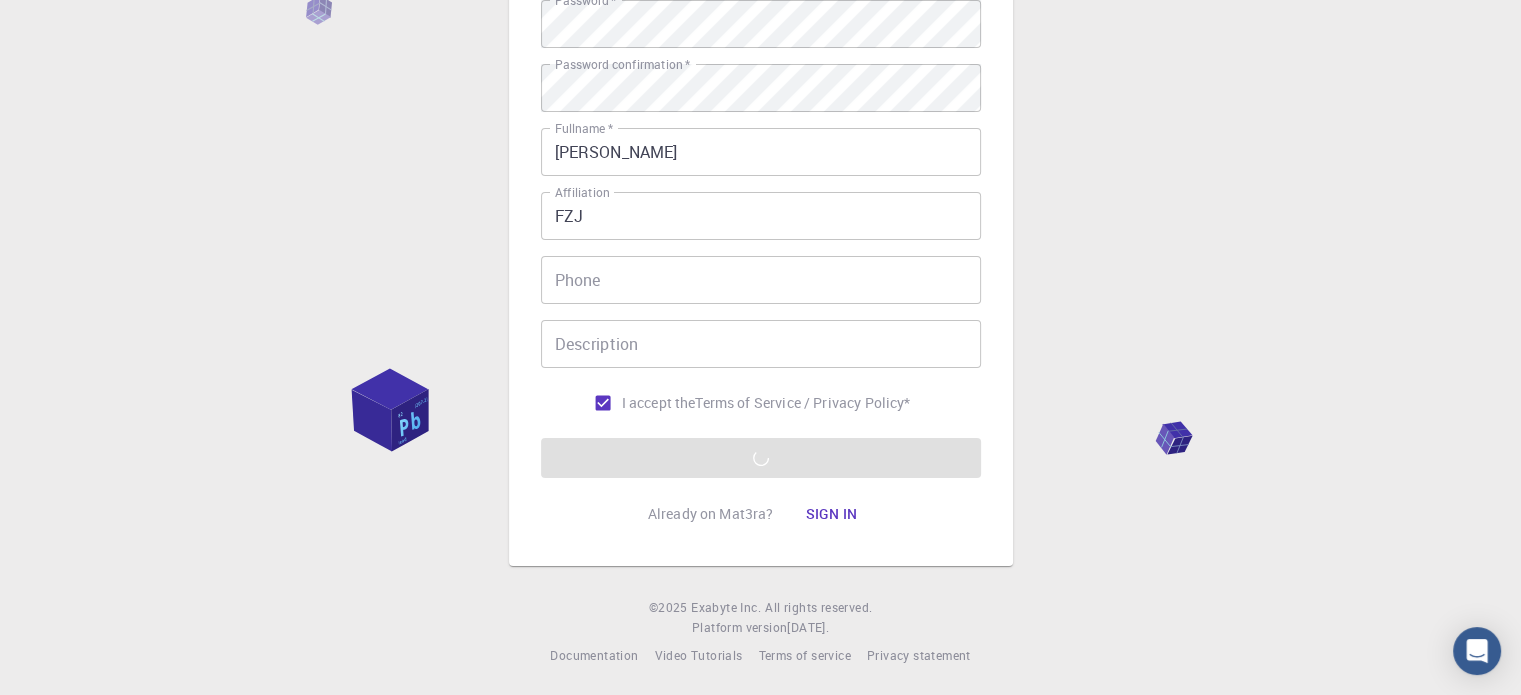 scroll, scrollTop: 322, scrollLeft: 0, axis: vertical 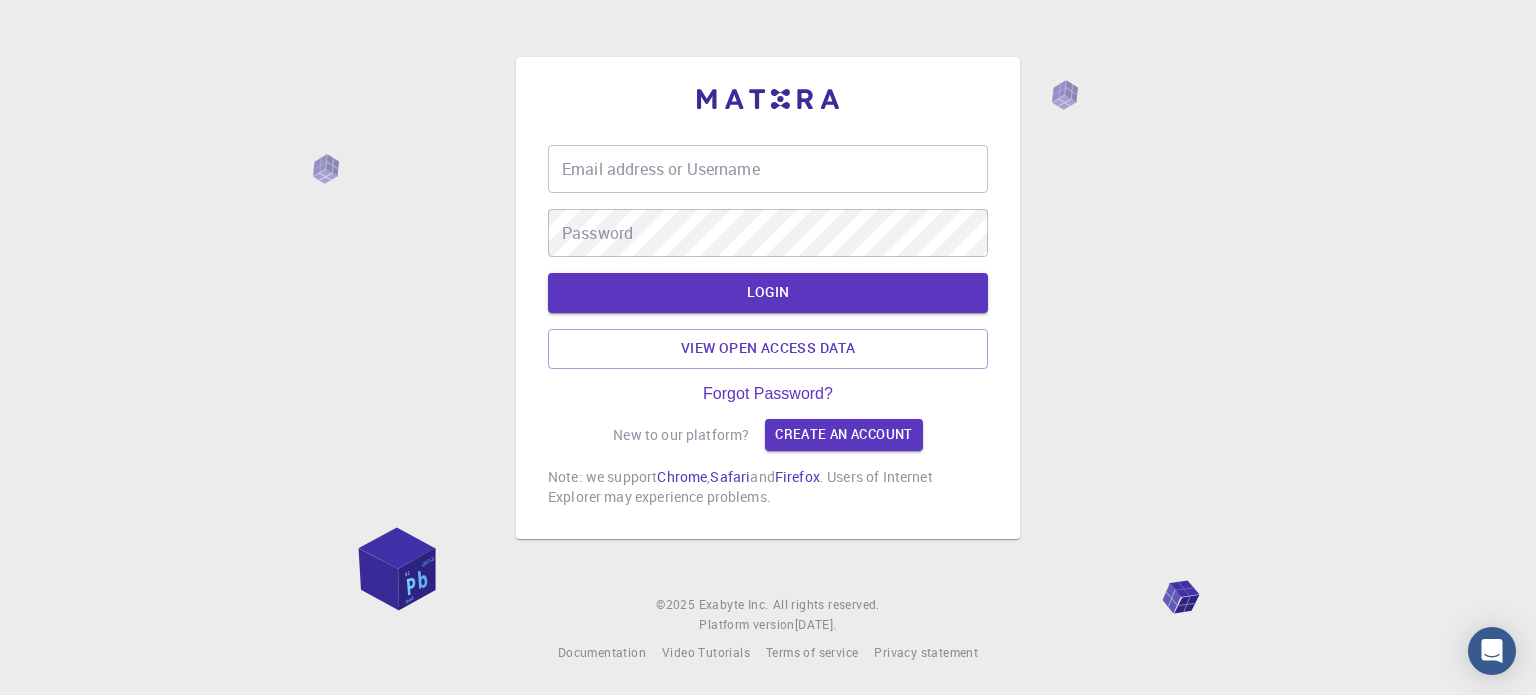 click on "Email address or Username" at bounding box center [768, 169] 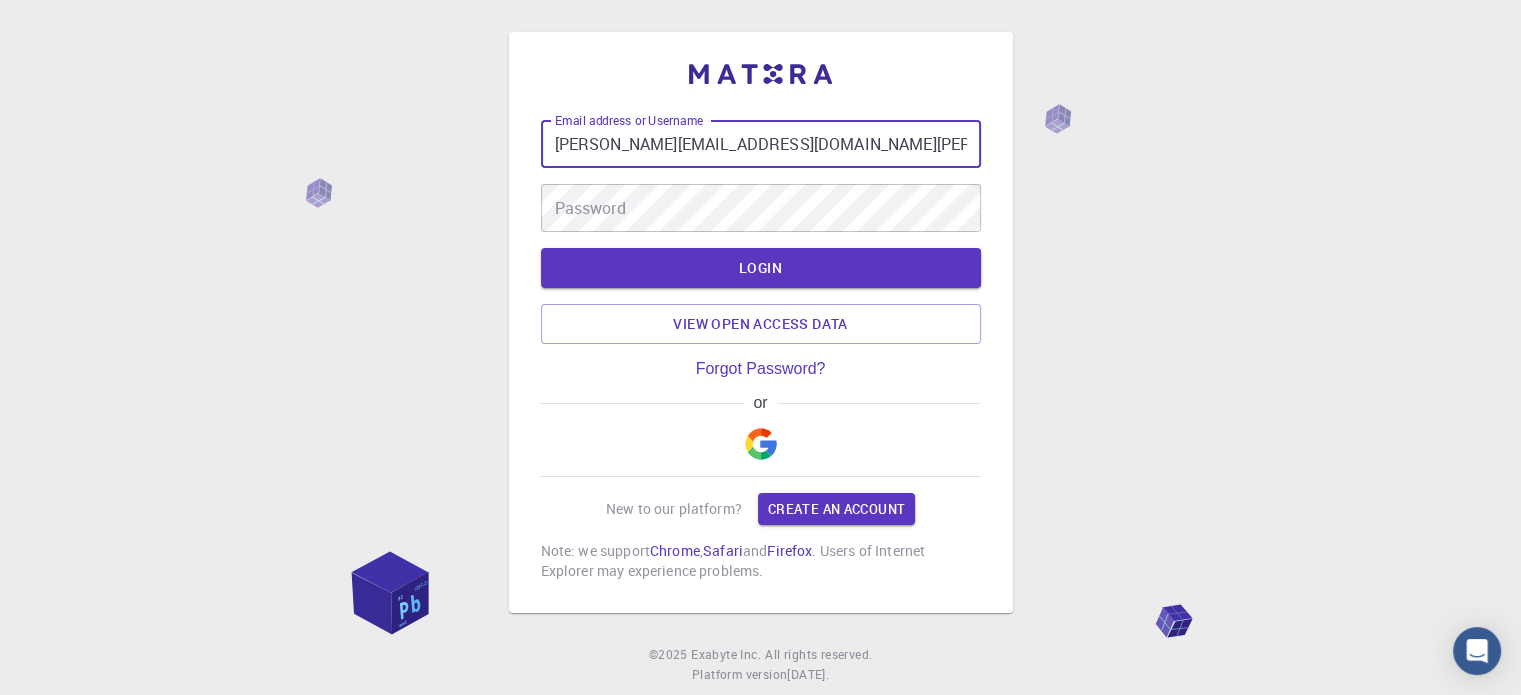 type on "[PERSON_NAME][EMAIL_ADDRESS][DOMAIN_NAME][PERSON_NAME]" 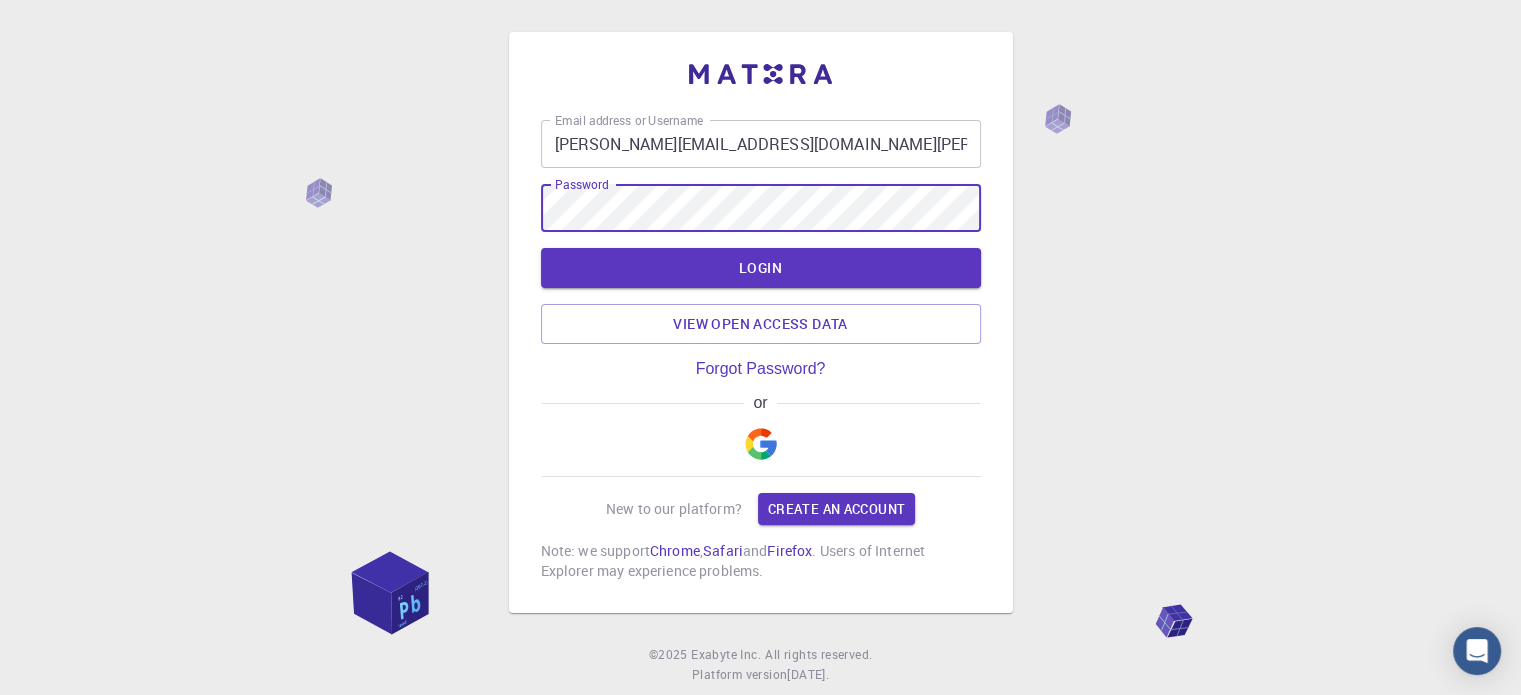 click on "LOGIN" at bounding box center [761, 268] 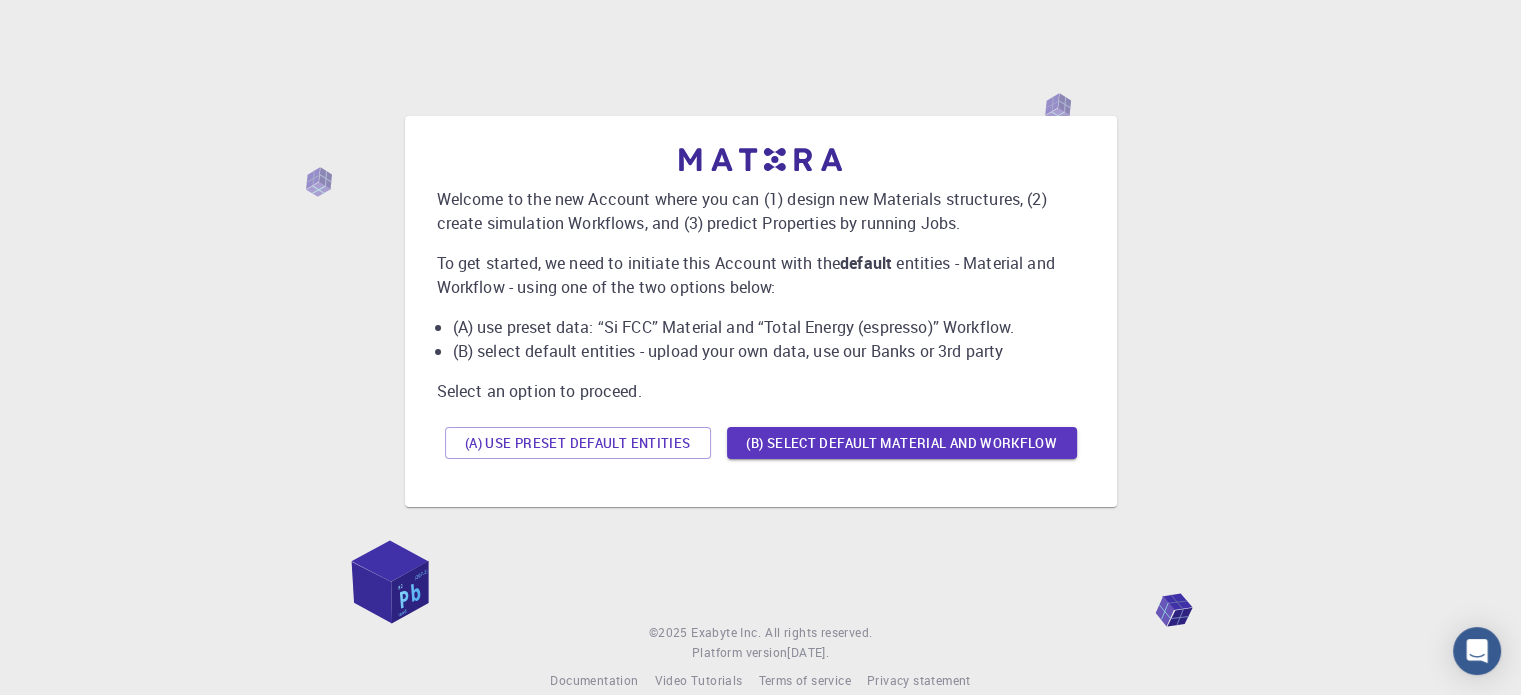 scroll, scrollTop: 0, scrollLeft: 0, axis: both 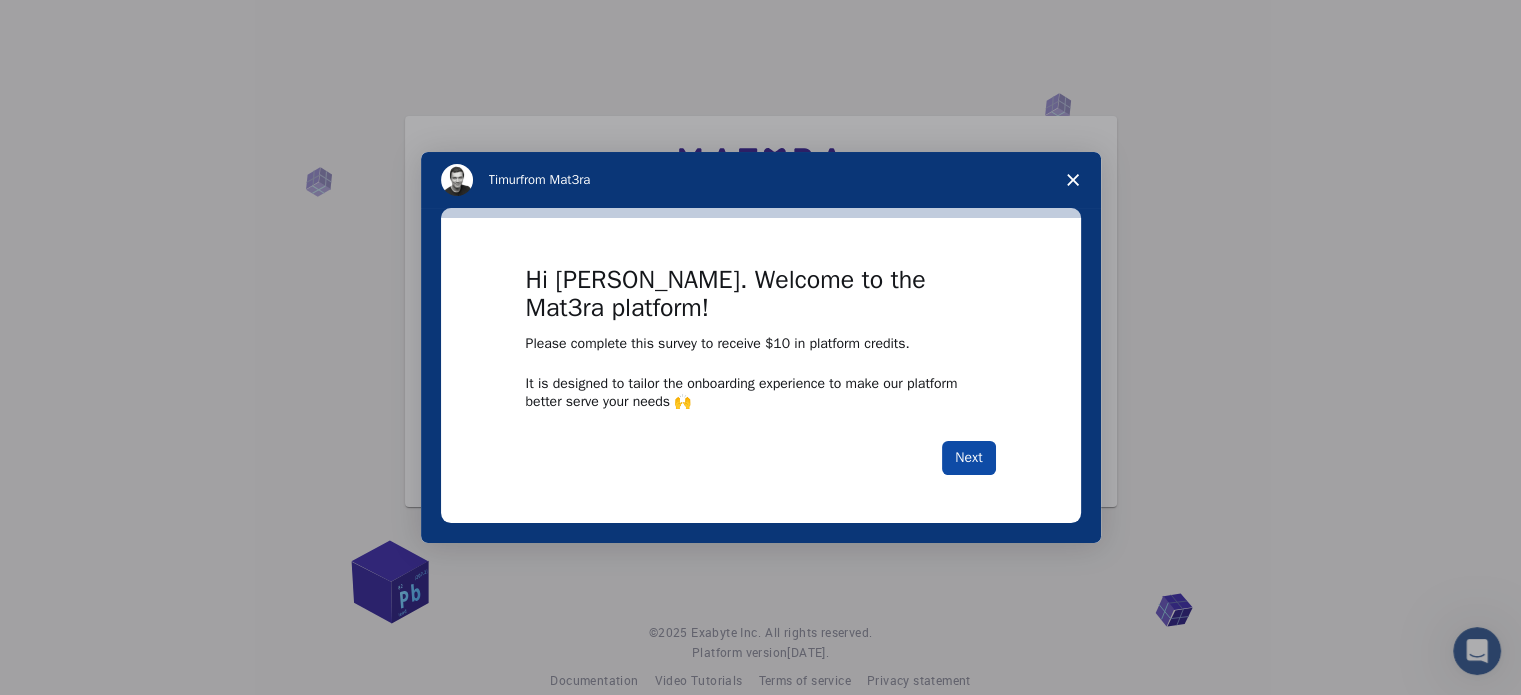 click on "Next" at bounding box center (968, 458) 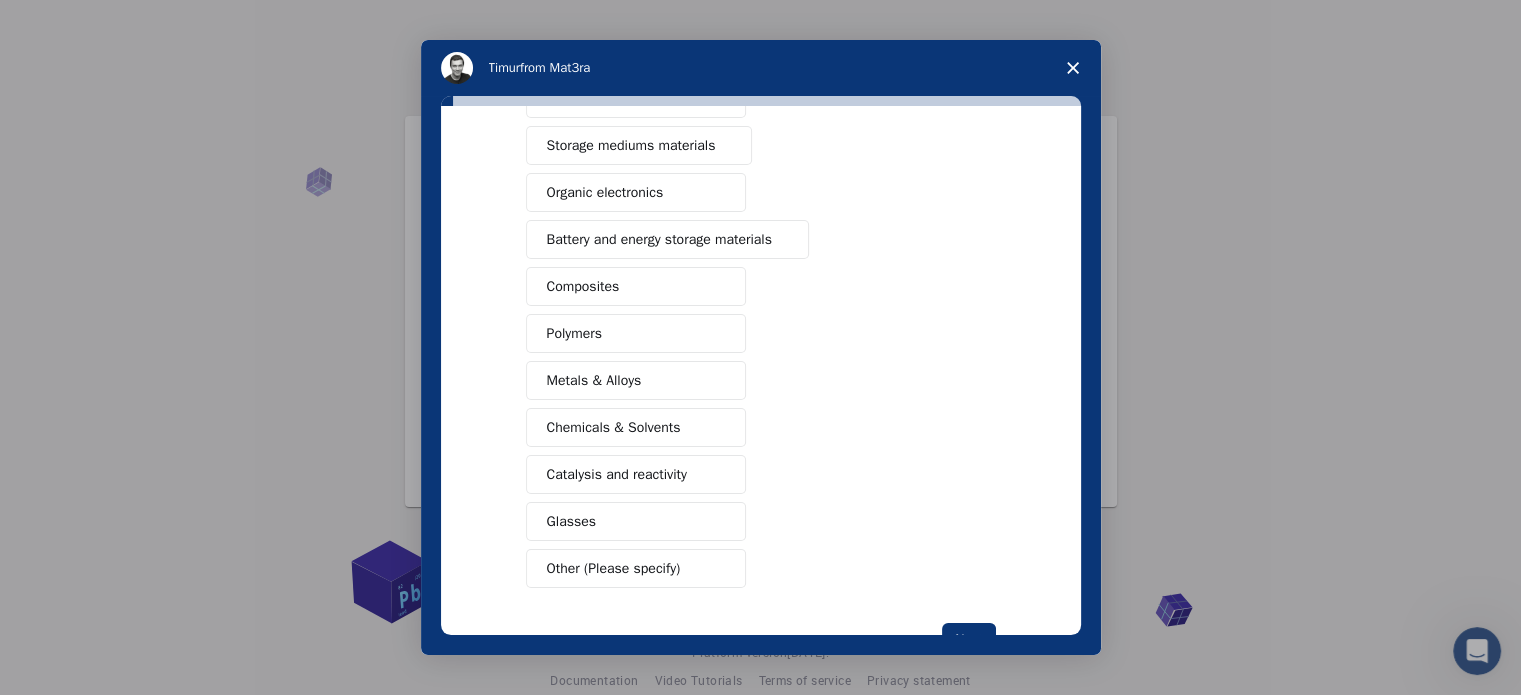 scroll, scrollTop: 0, scrollLeft: 0, axis: both 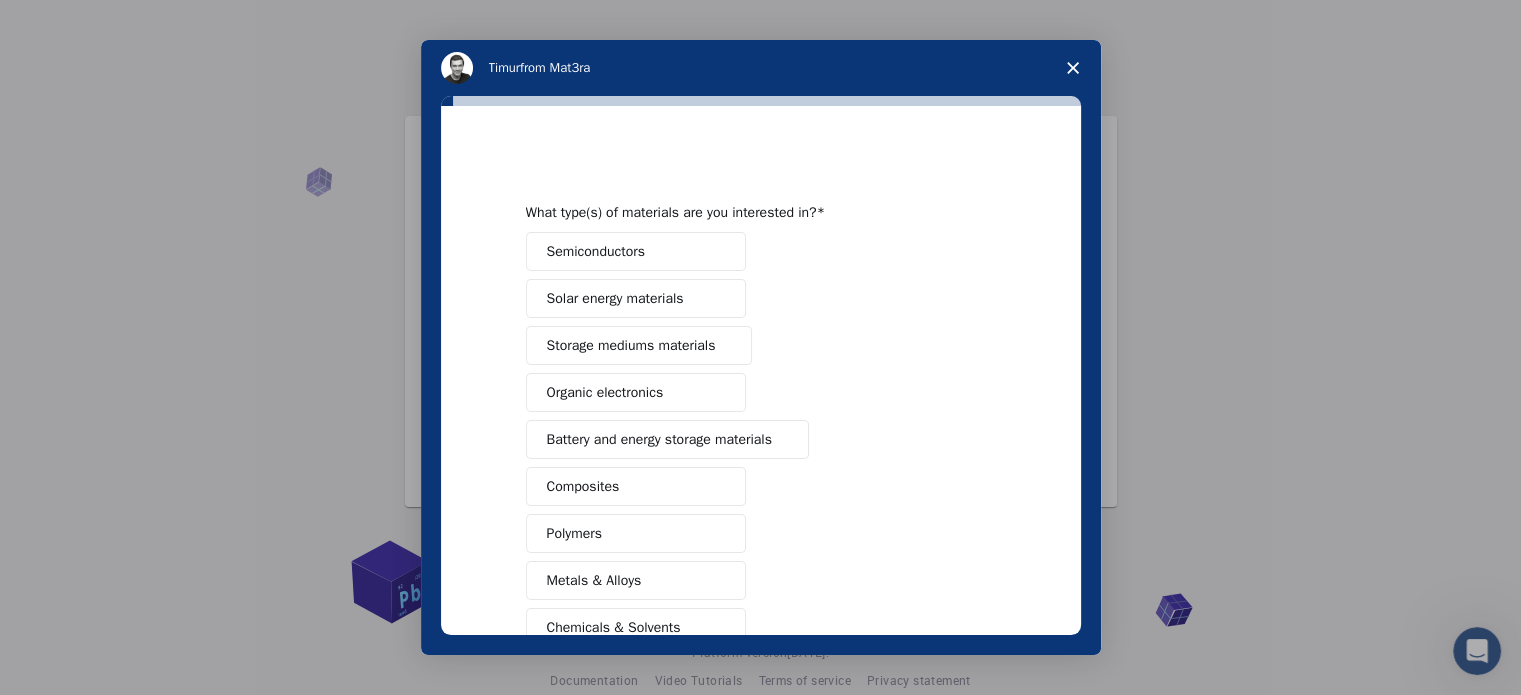 click on "Semiconductors" at bounding box center [636, 251] 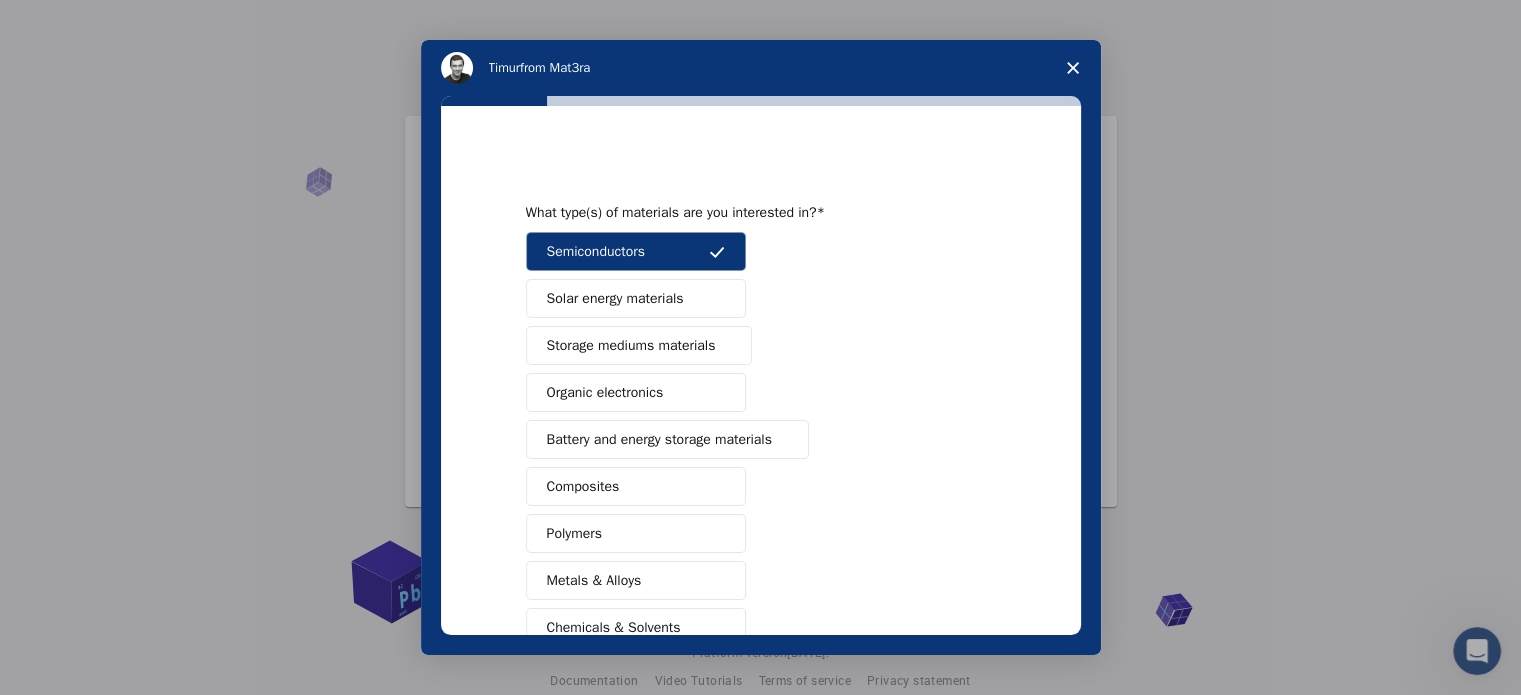 scroll, scrollTop: 200, scrollLeft: 0, axis: vertical 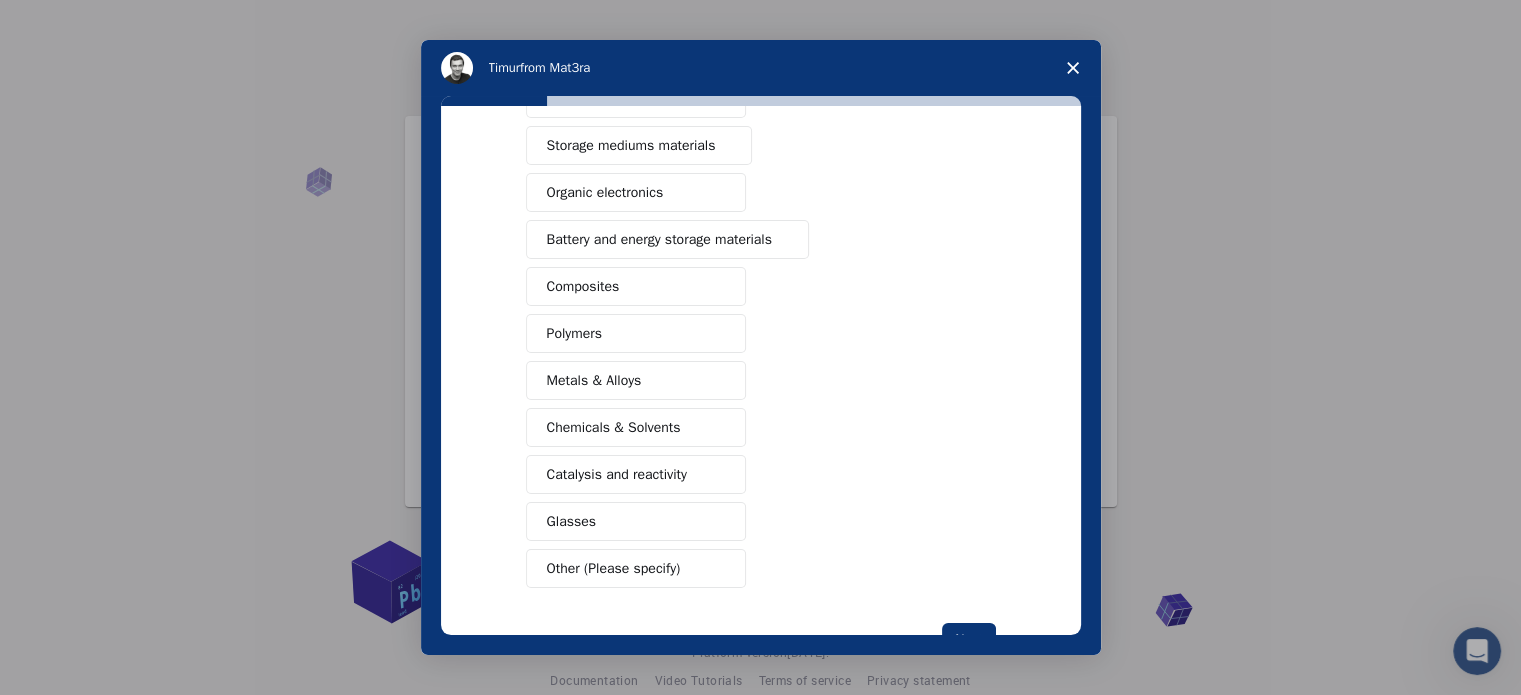 click on "Metals & Alloys" at bounding box center (636, 380) 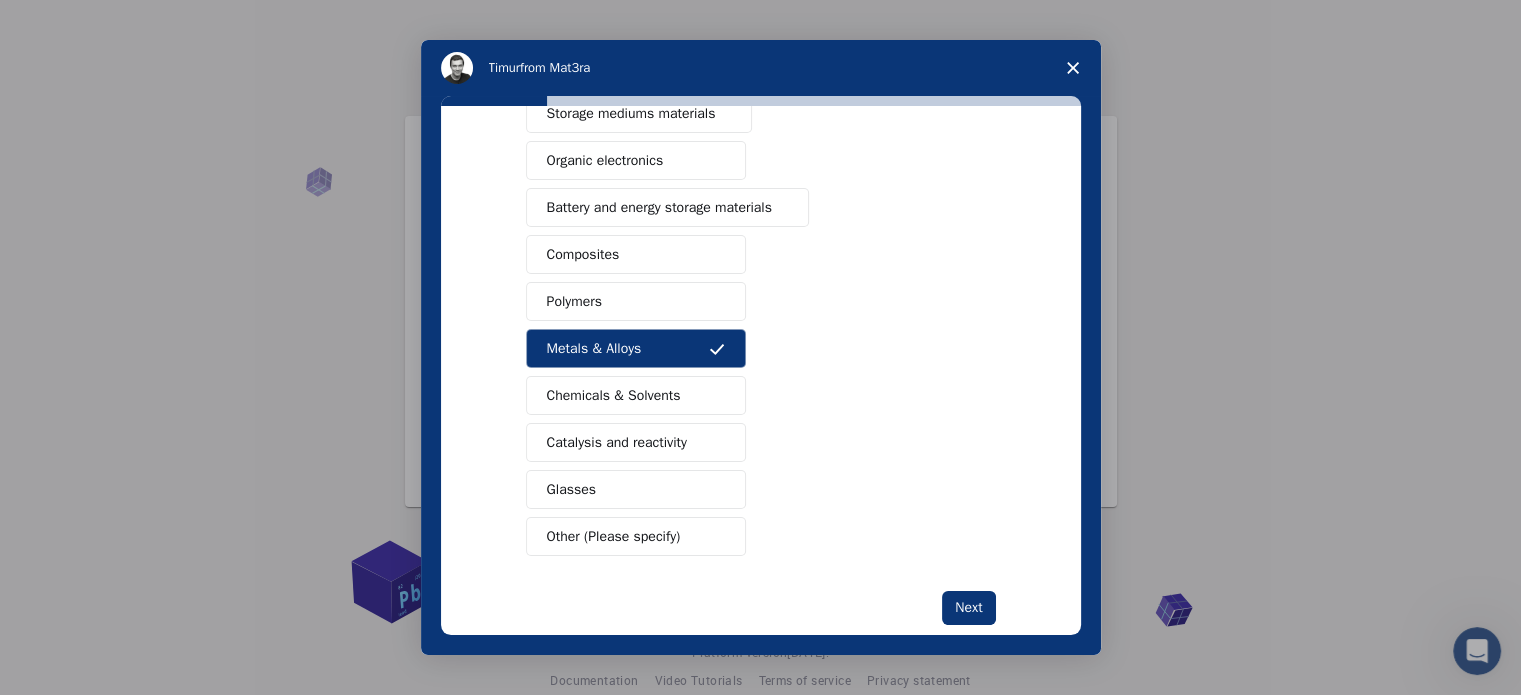 scroll, scrollTop: 264, scrollLeft: 0, axis: vertical 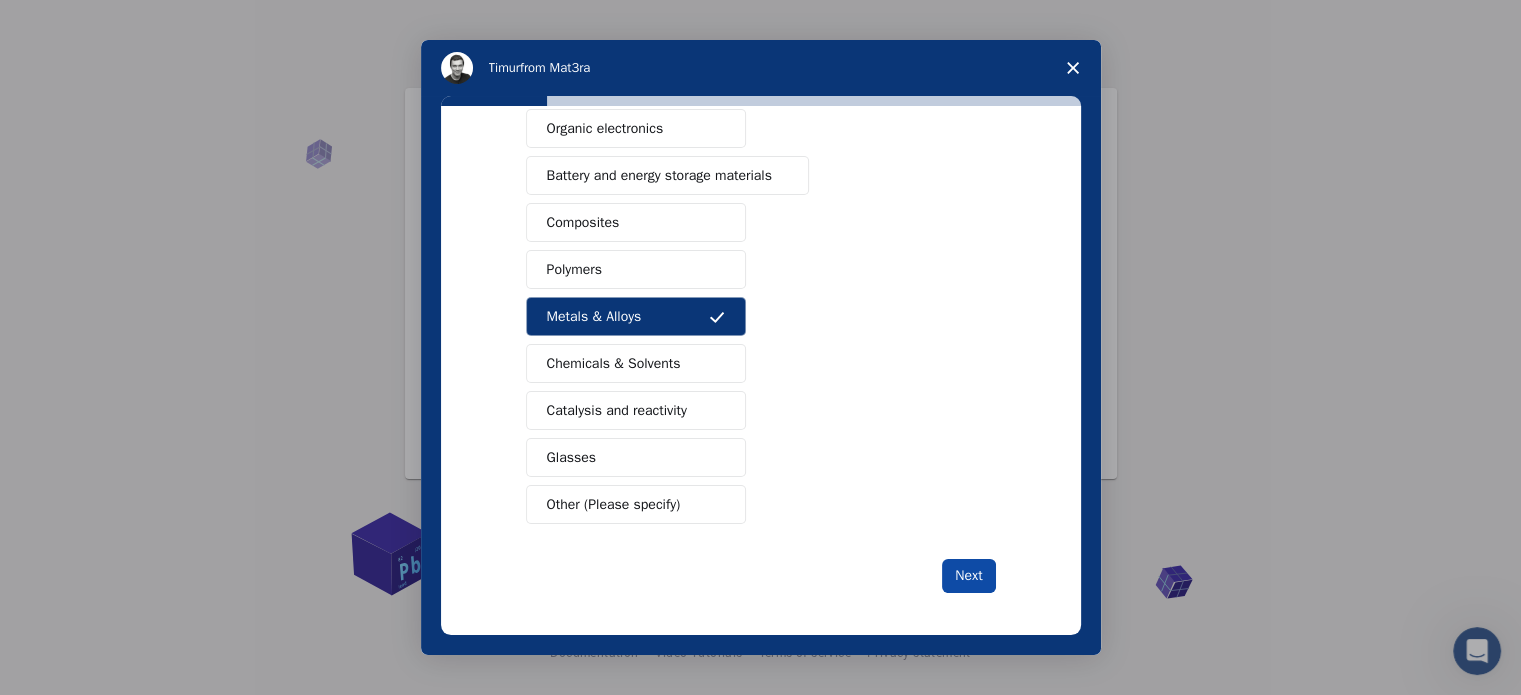 click on "Next" at bounding box center (968, 576) 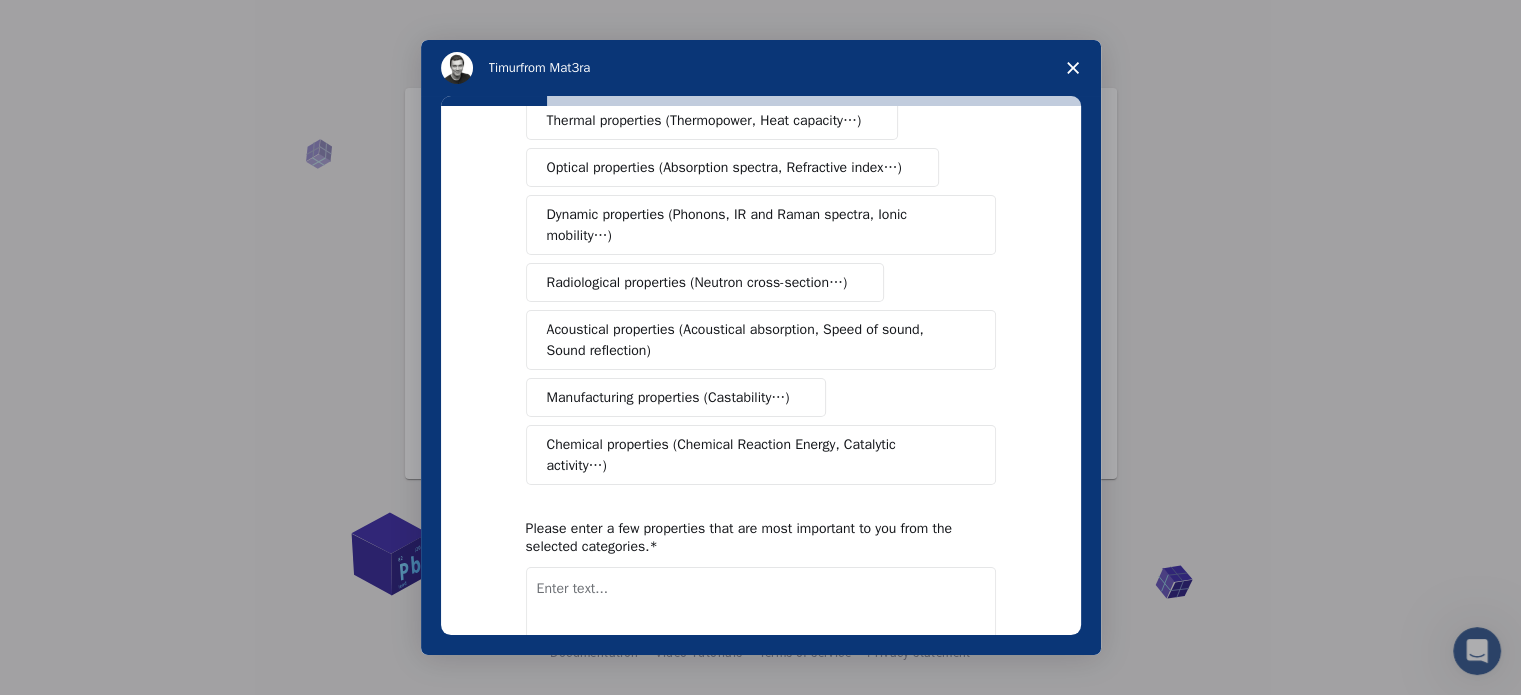scroll, scrollTop: 0, scrollLeft: 0, axis: both 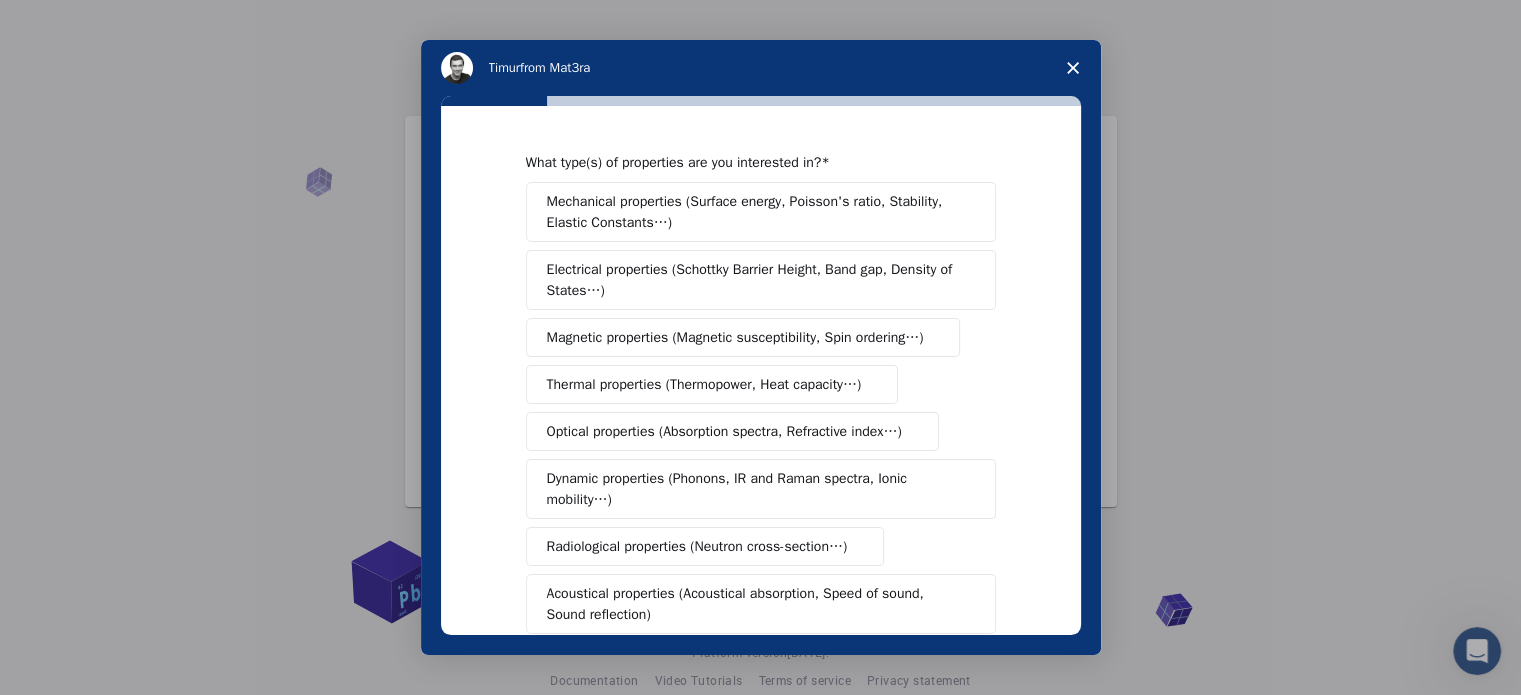 click on "Magnetic properties (Magnetic susceptibility, Spin ordering…)" at bounding box center [735, 337] 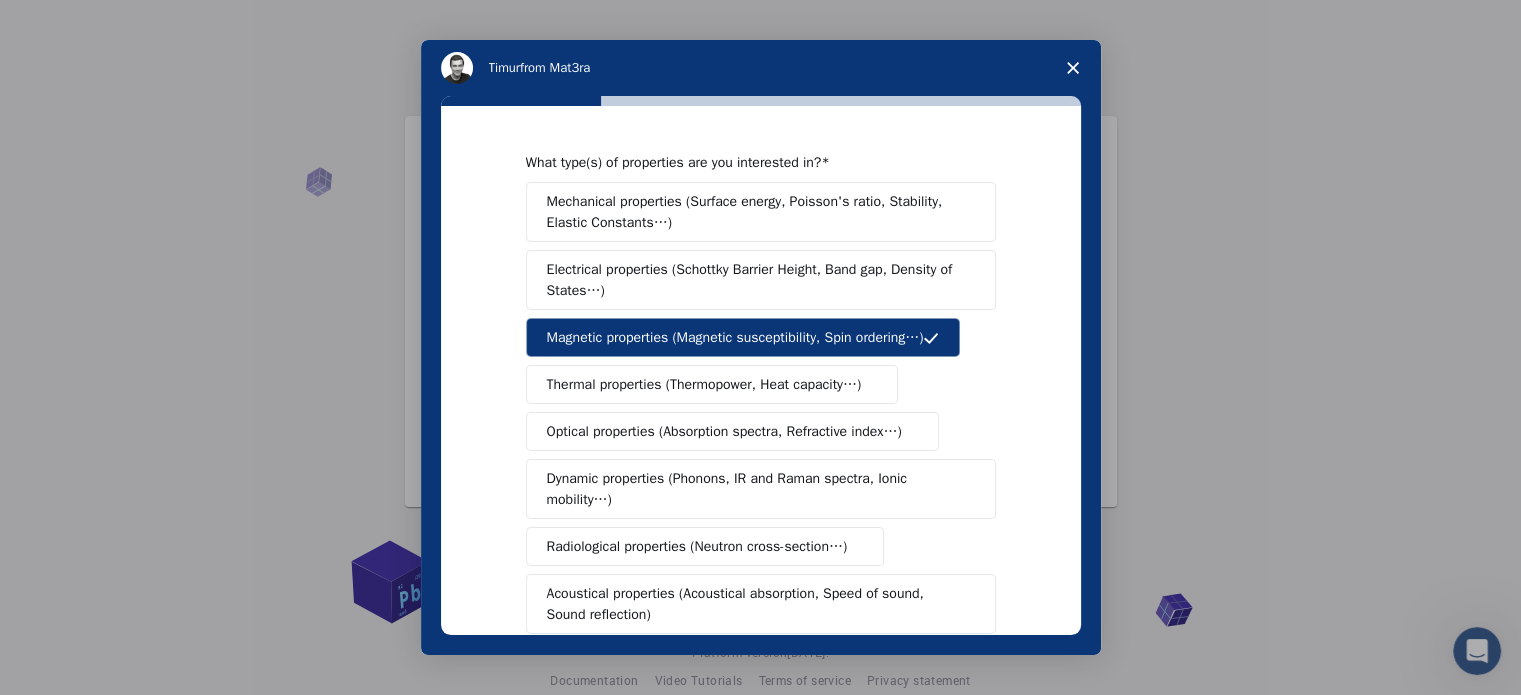 click on "Electrical properties (Schottky Barrier Height, Band gap, Density of States…)" at bounding box center (754, 280) 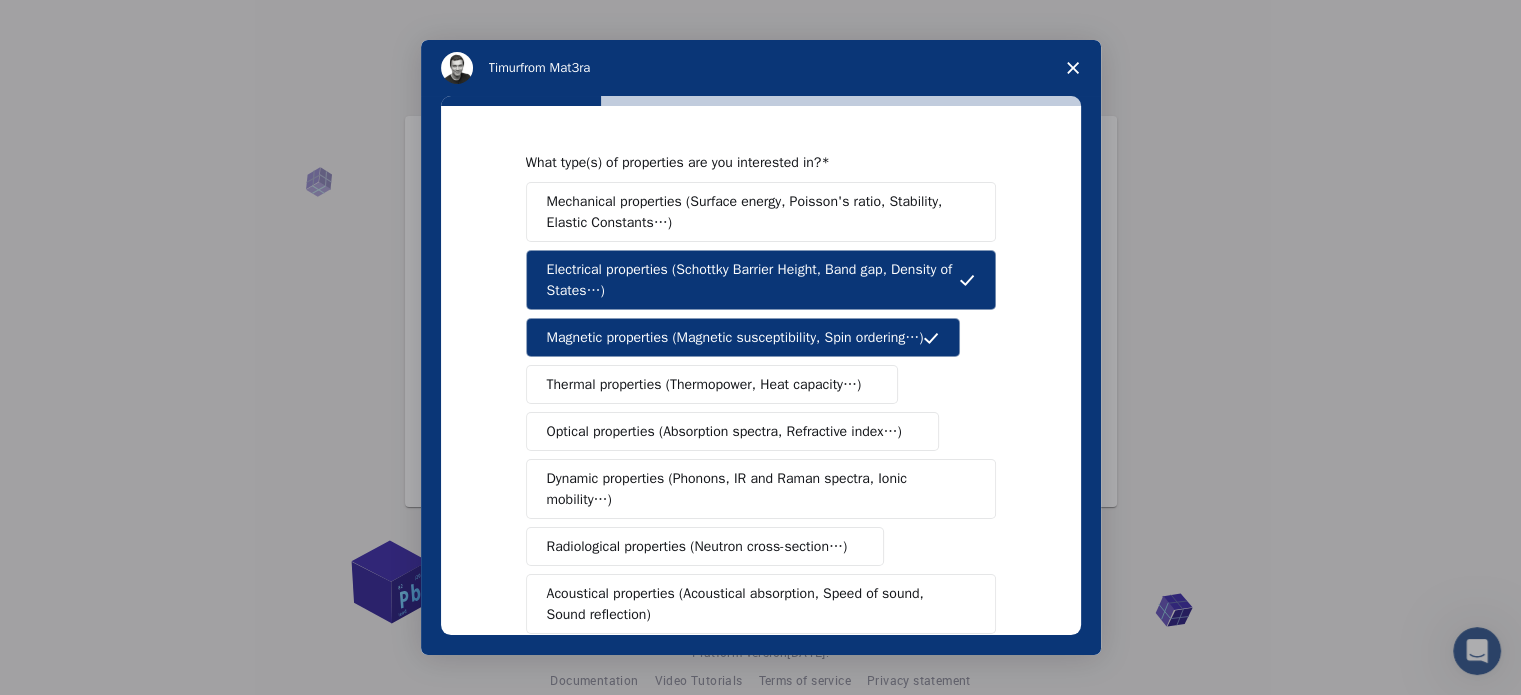 scroll, scrollTop: 100, scrollLeft: 0, axis: vertical 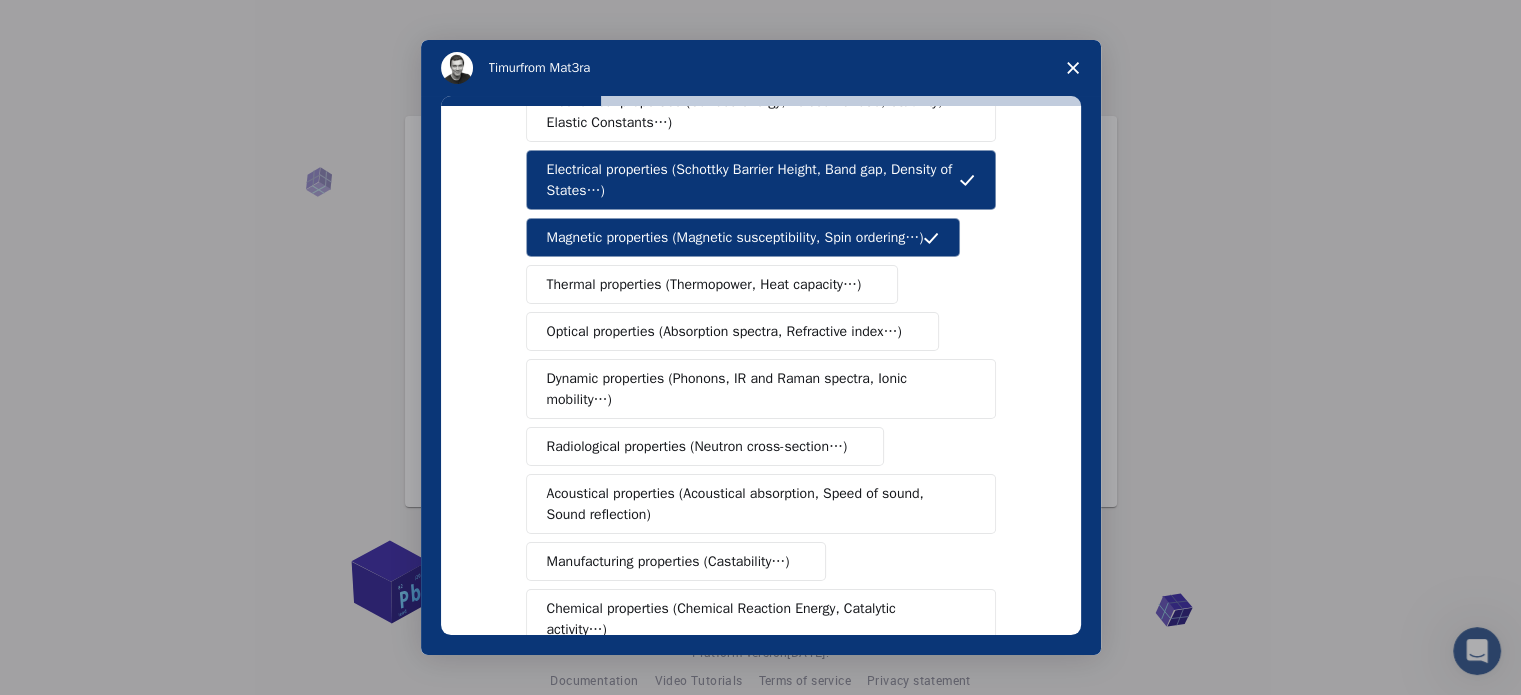 click on "Dynamic properties (Phonons, IR and Raman spectra, Ionic mobility…)" at bounding box center (753, 389) 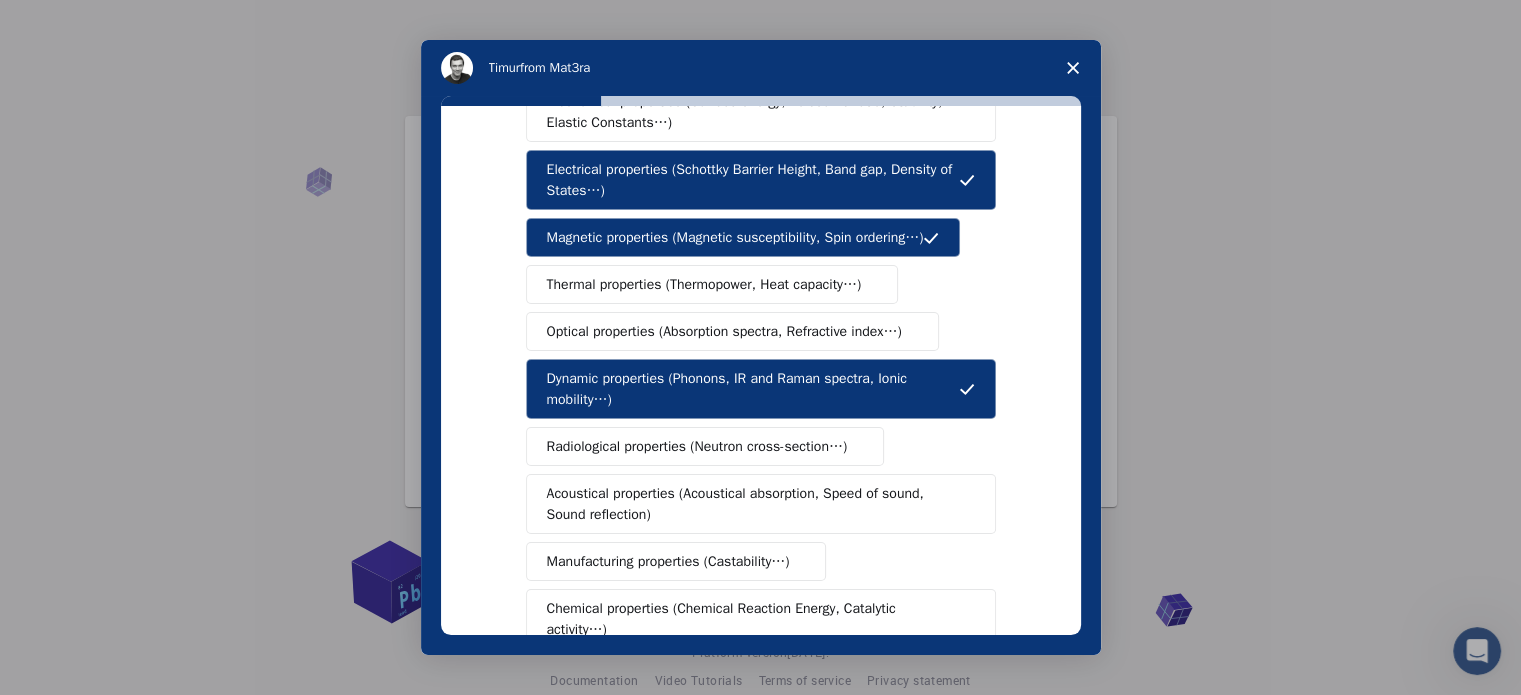 click on "Optical properties (Absorption spectra, Refractive index…)" at bounding box center (724, 331) 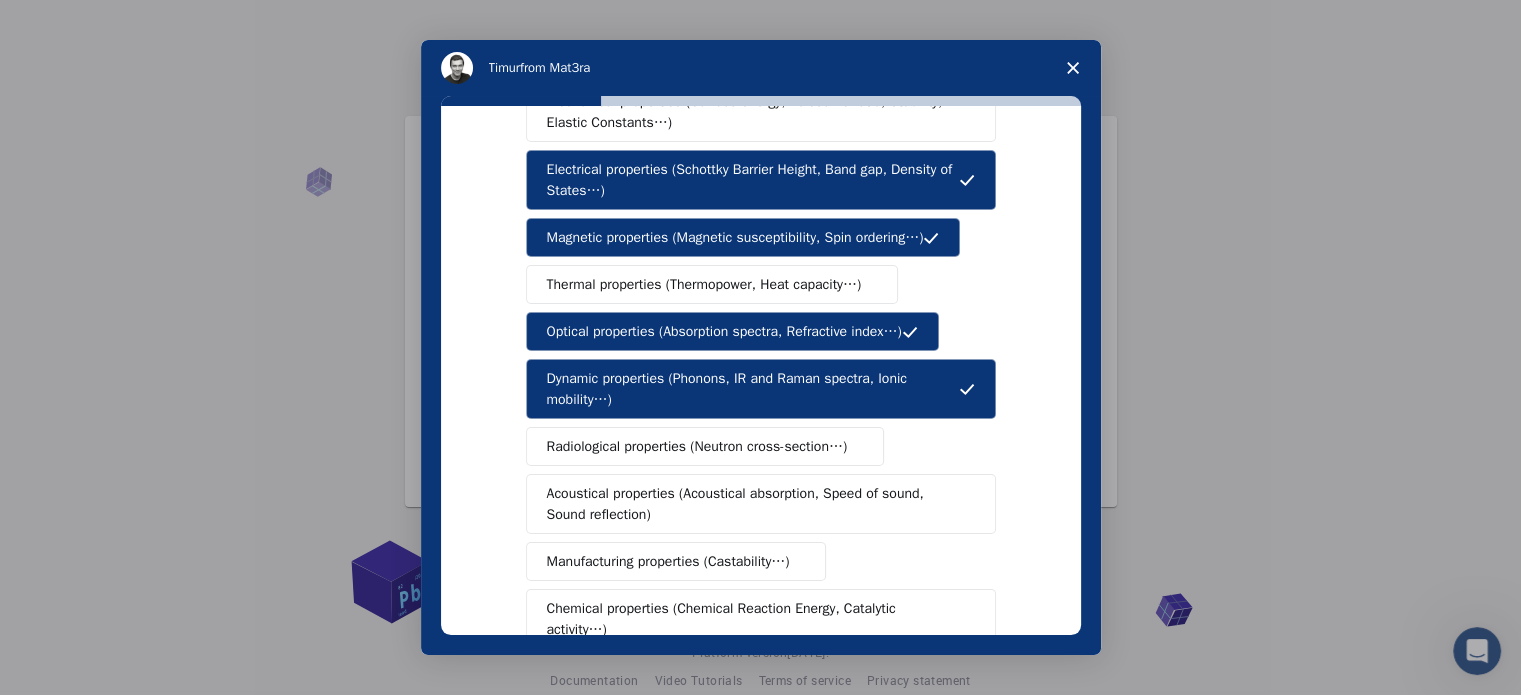 click on "Thermal properties (Thermopower, Heat capacity…)" at bounding box center (712, 284) 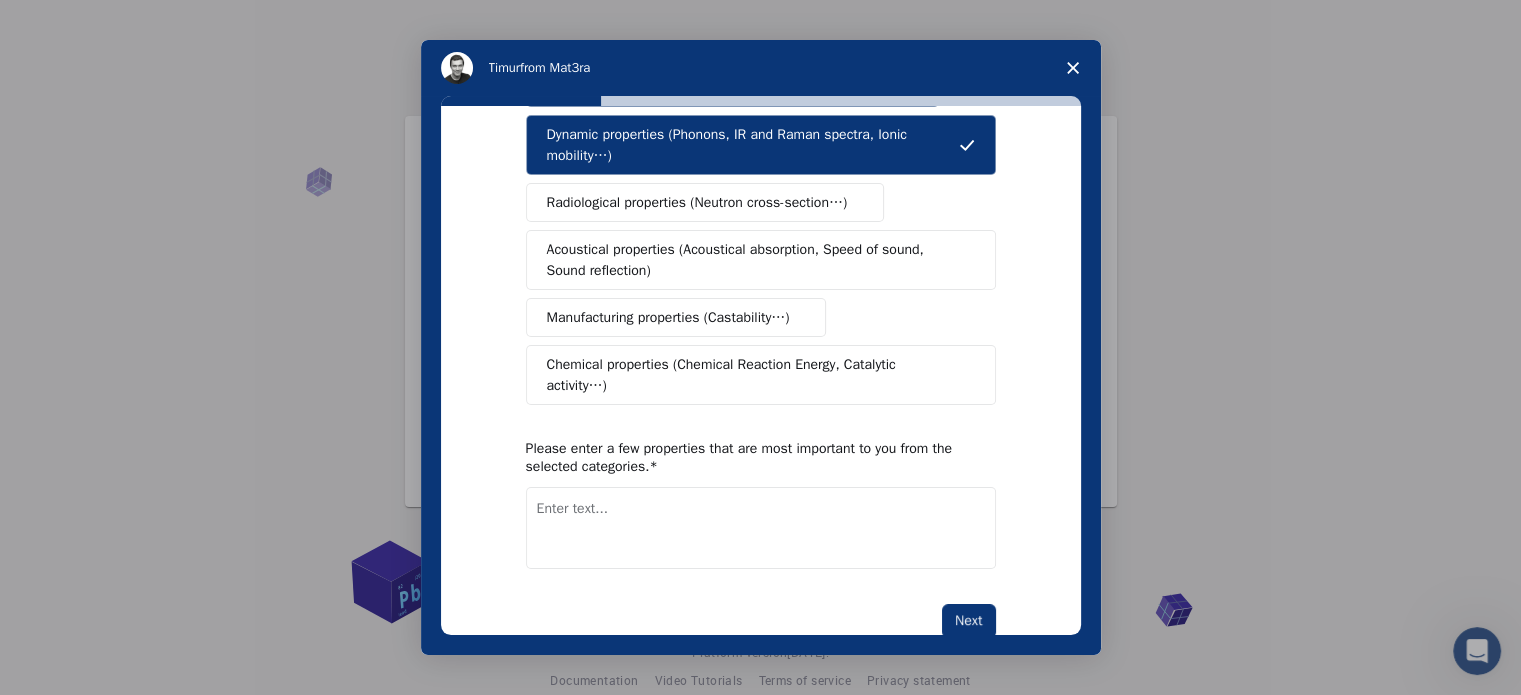 scroll, scrollTop: 368, scrollLeft: 0, axis: vertical 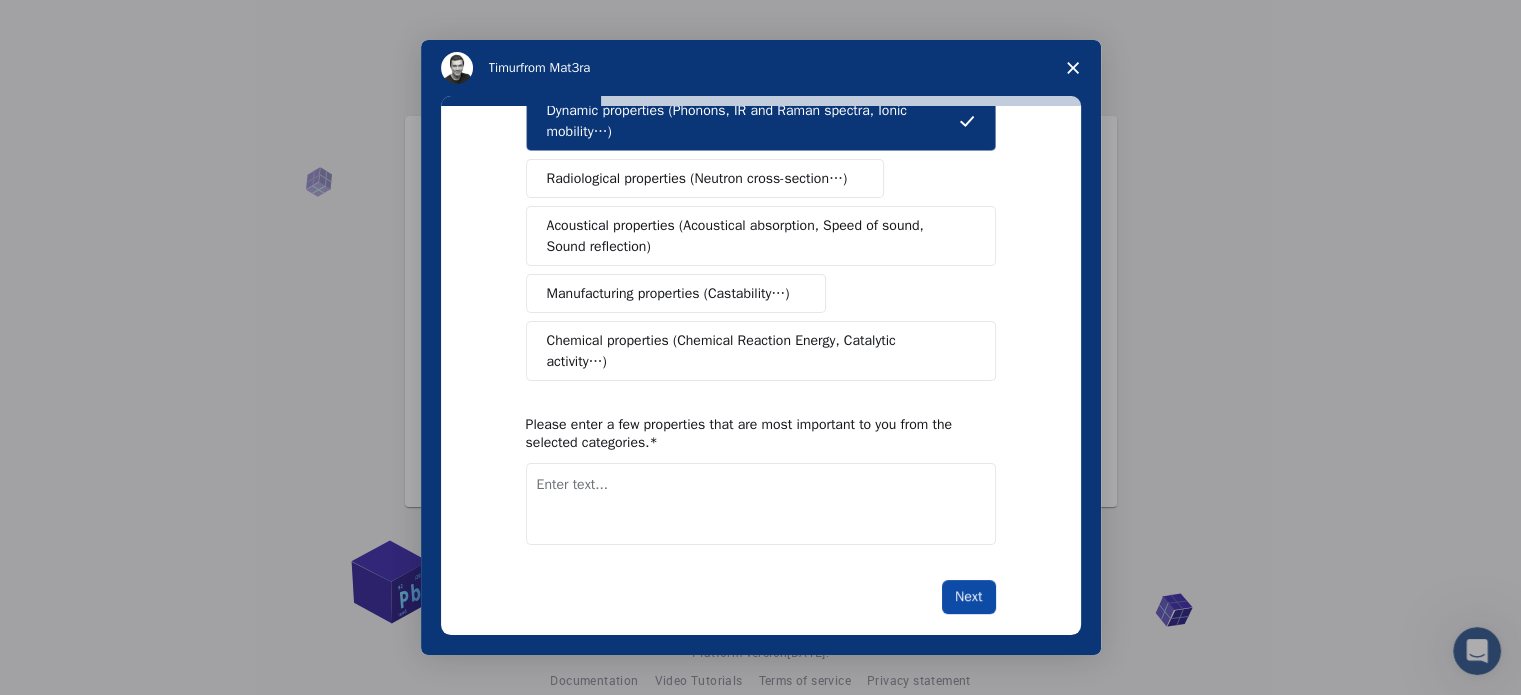 click on "Next" at bounding box center (968, 597) 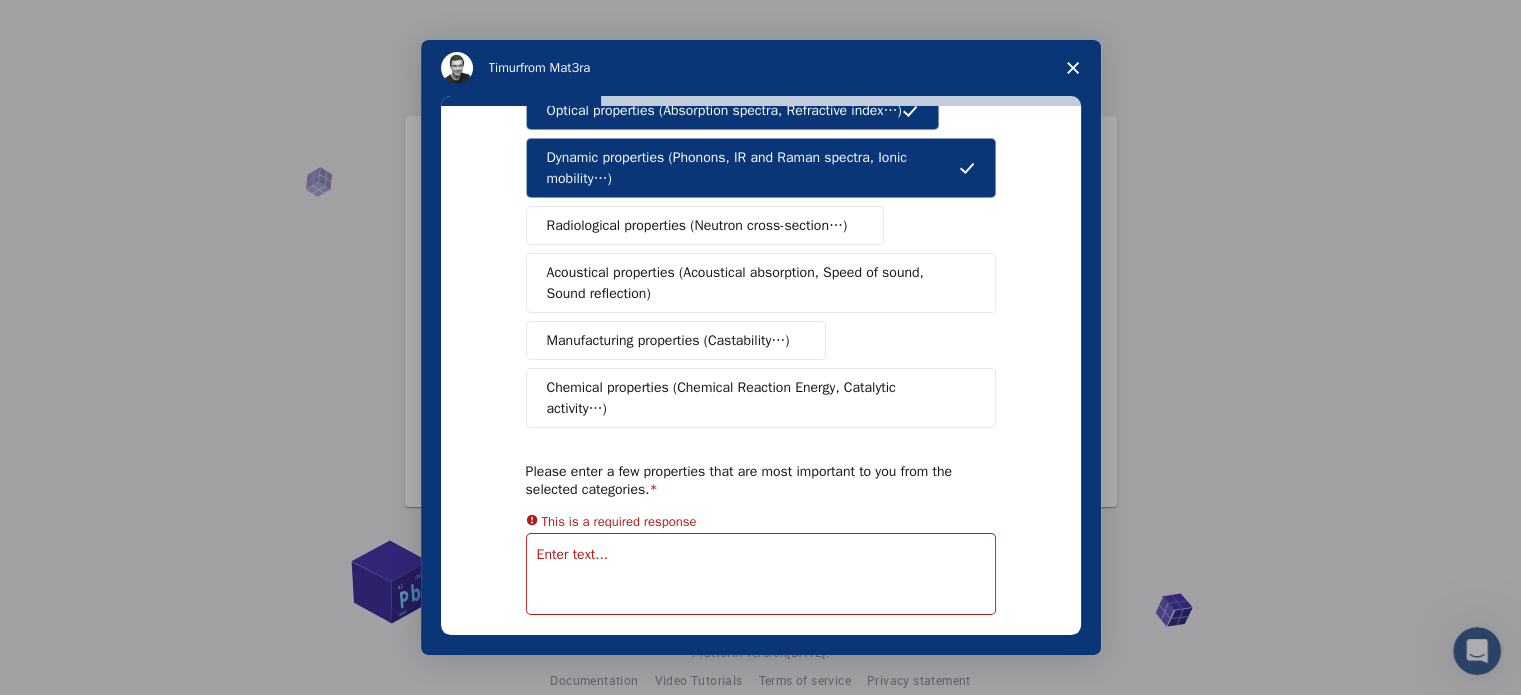 scroll, scrollTop: 368, scrollLeft: 0, axis: vertical 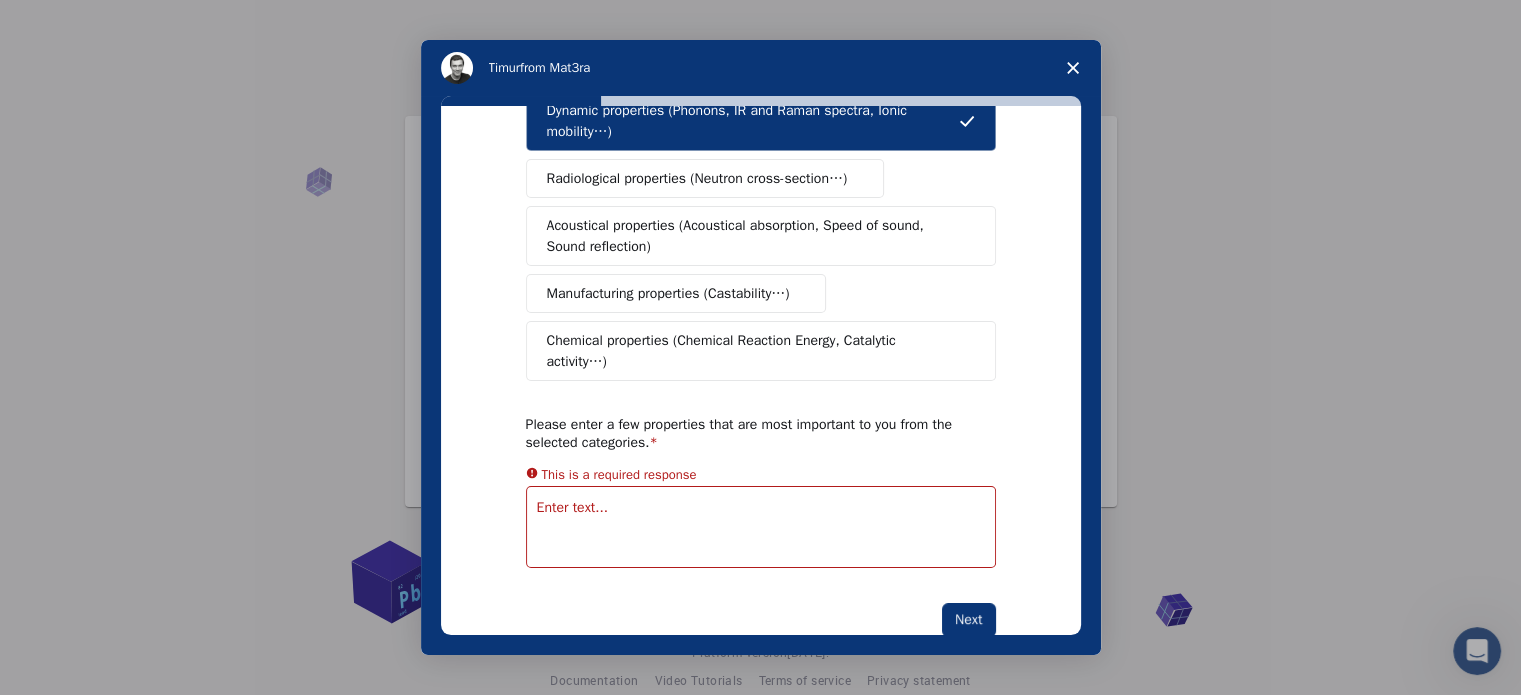 click at bounding box center [761, 527] 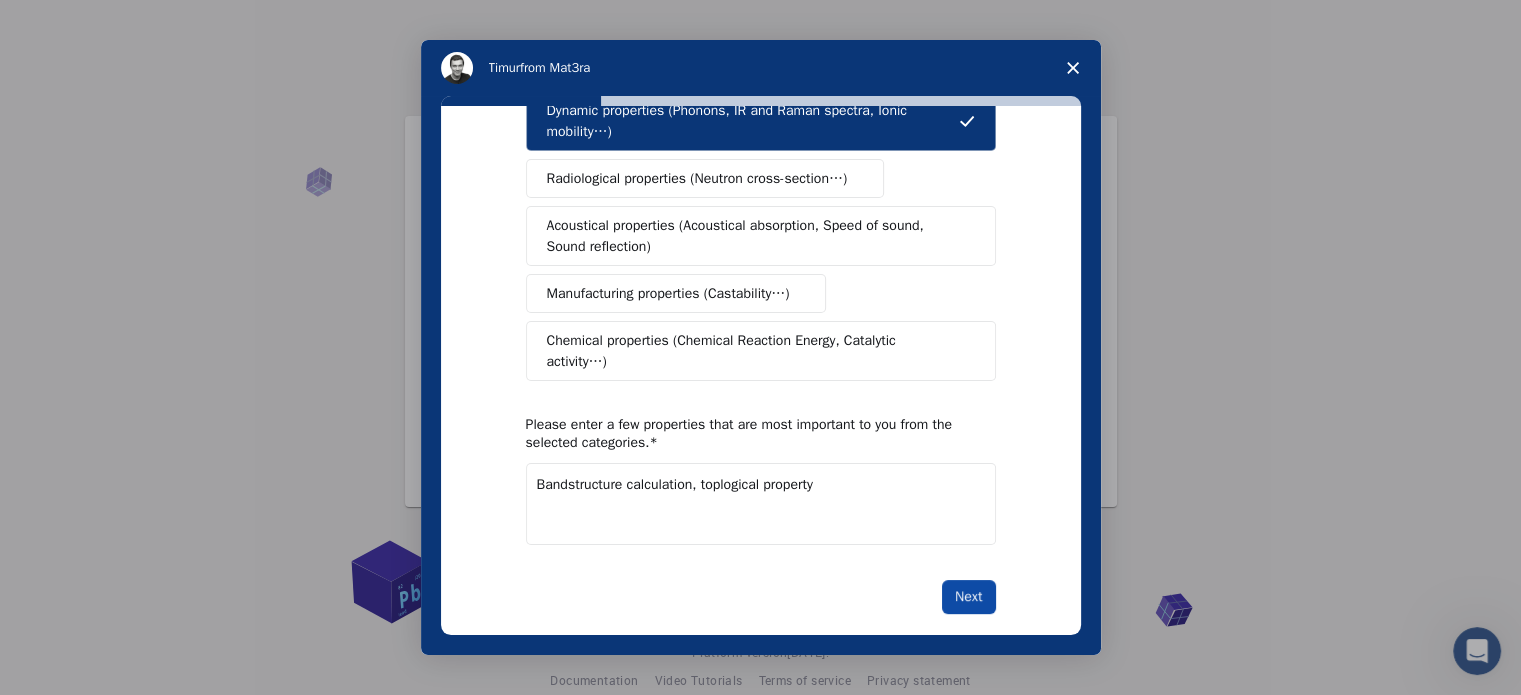 type on "Bandstructure calculation, toplogical property" 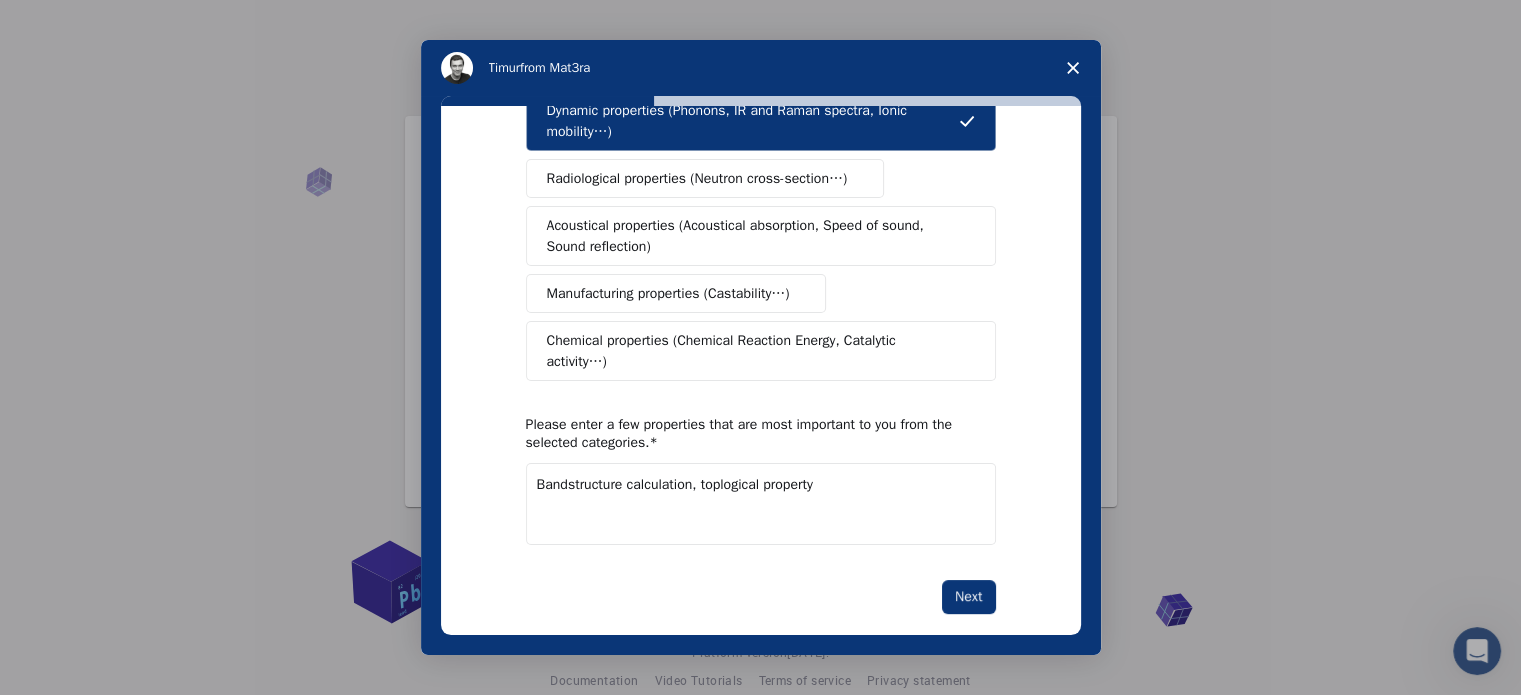 scroll, scrollTop: 0, scrollLeft: 0, axis: both 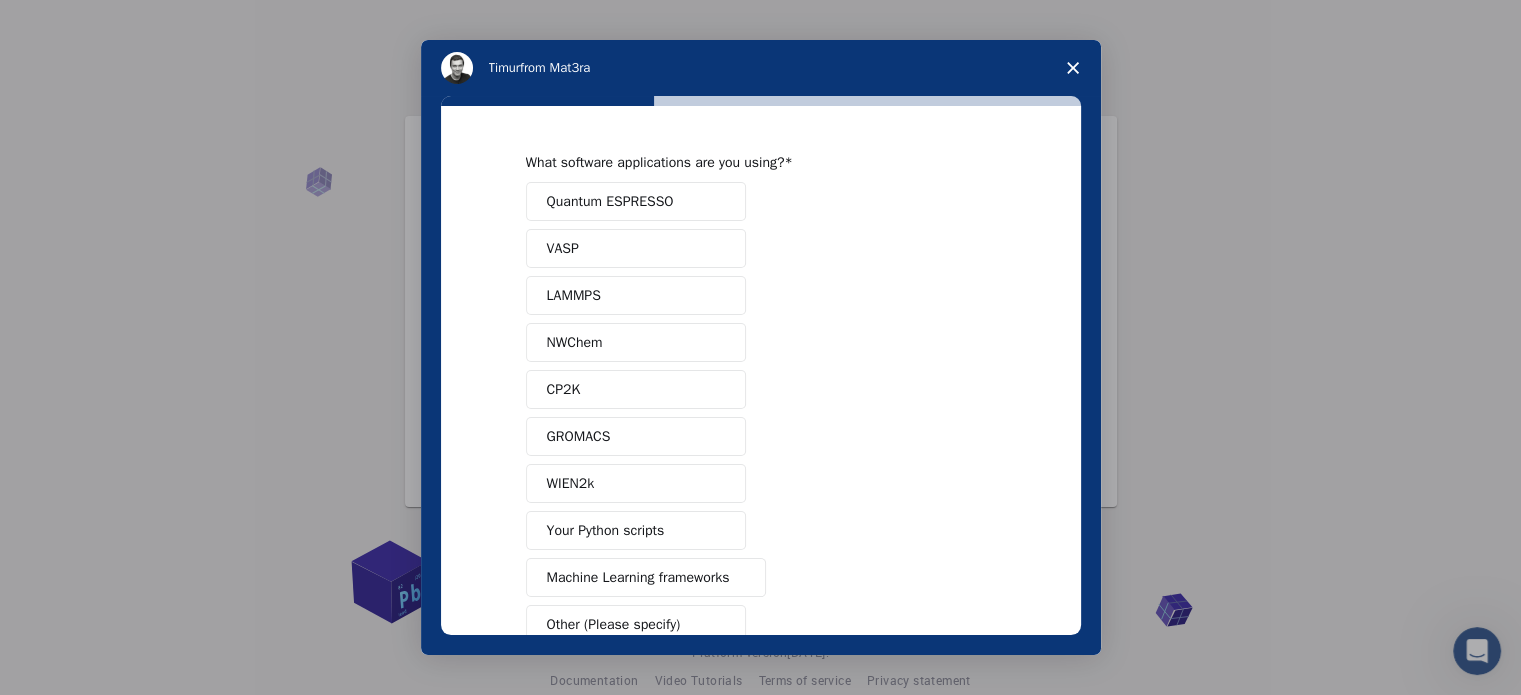 click on "Quantum ESPRESSO" at bounding box center (610, 201) 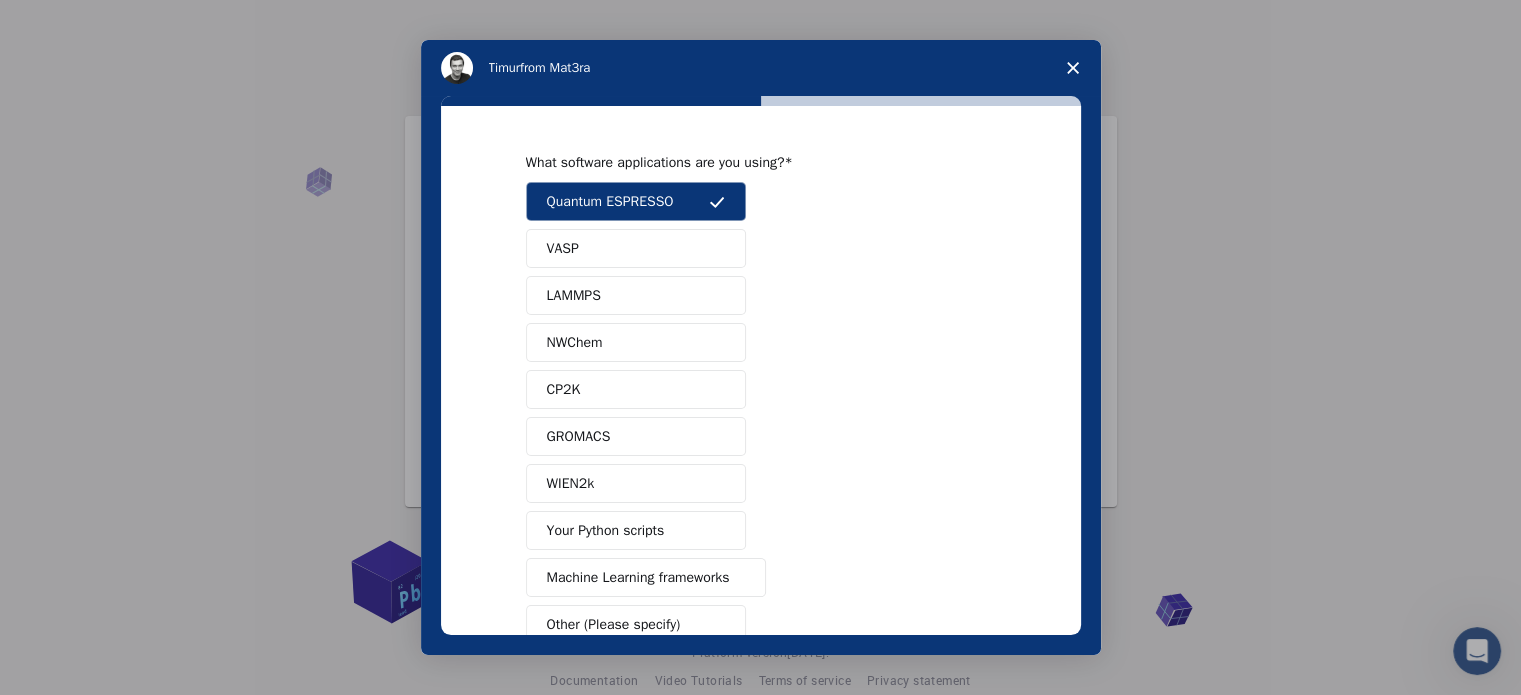 click on "VASP" at bounding box center [636, 248] 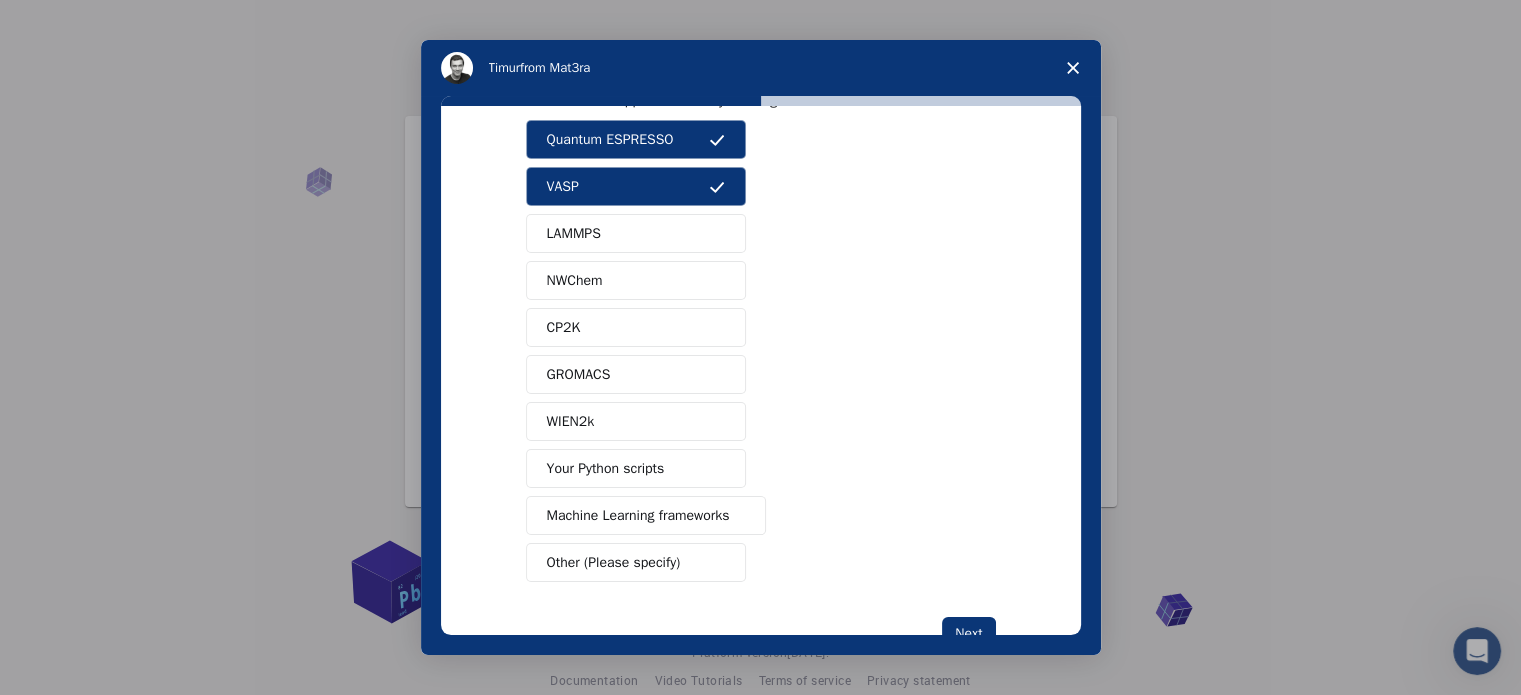 scroll, scrollTop: 121, scrollLeft: 0, axis: vertical 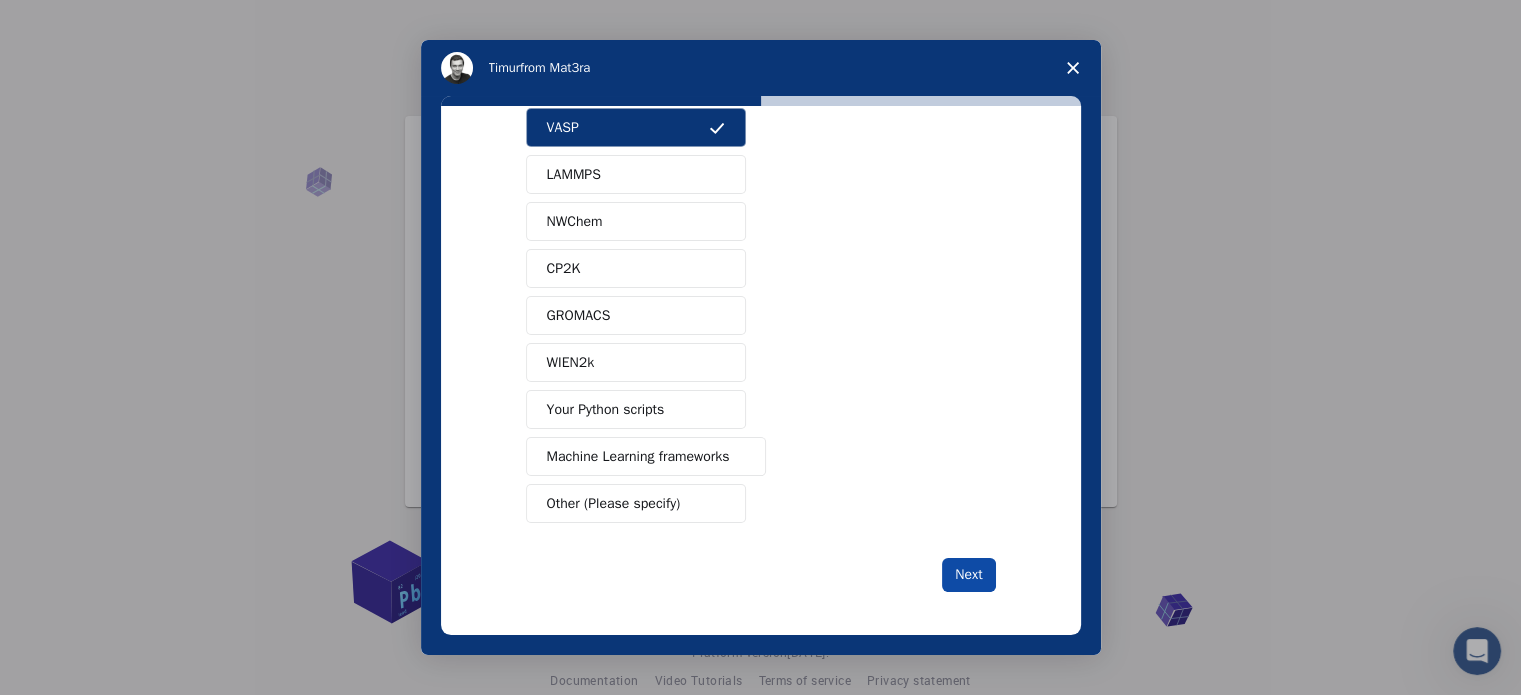 click on "Next" at bounding box center [968, 575] 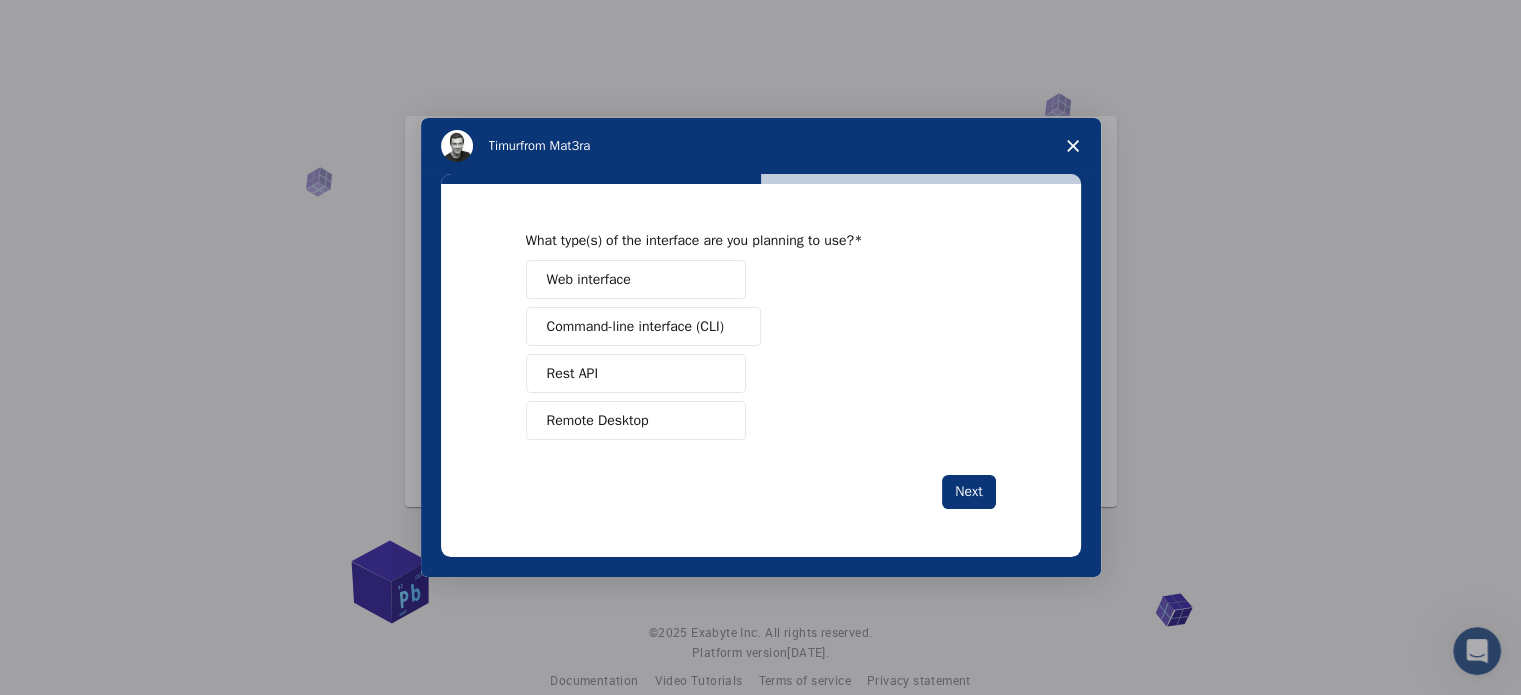 scroll, scrollTop: 0, scrollLeft: 0, axis: both 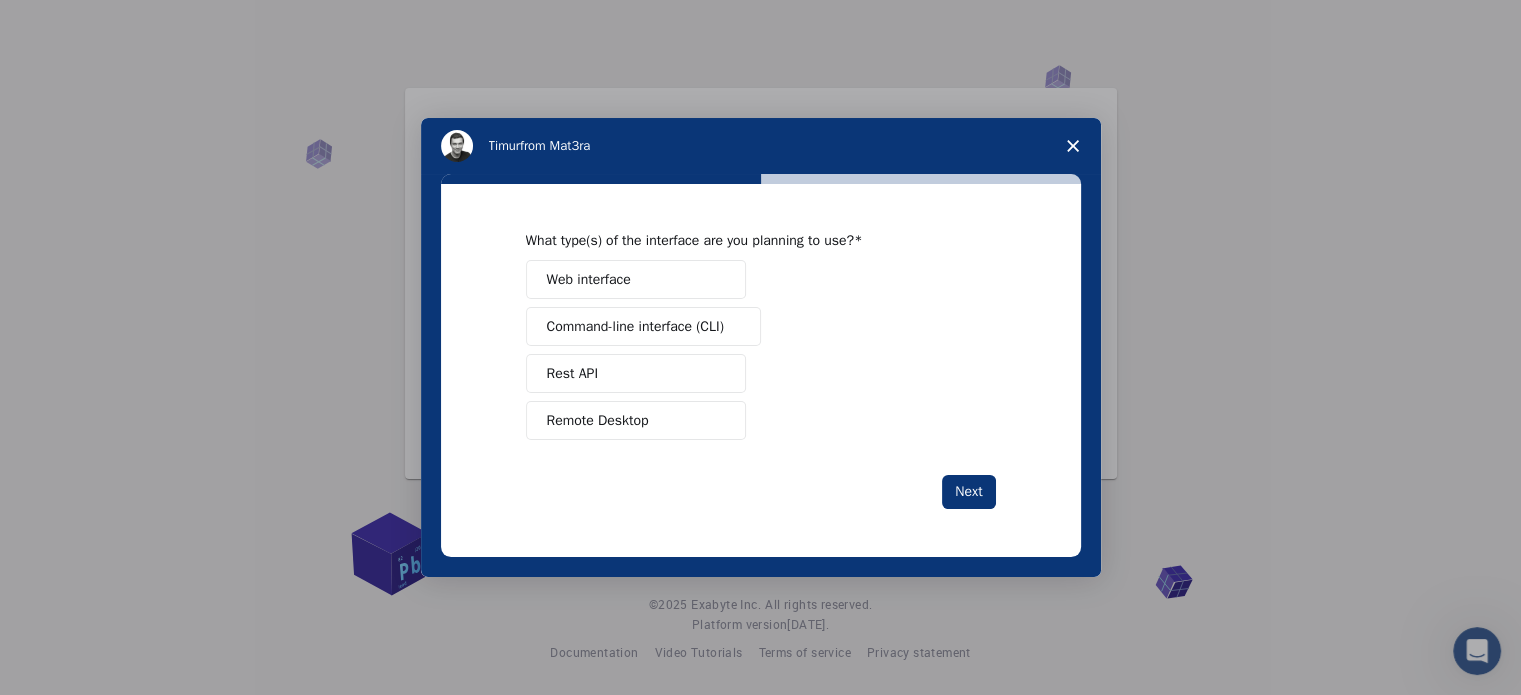 click on "Web interface" at bounding box center [636, 279] 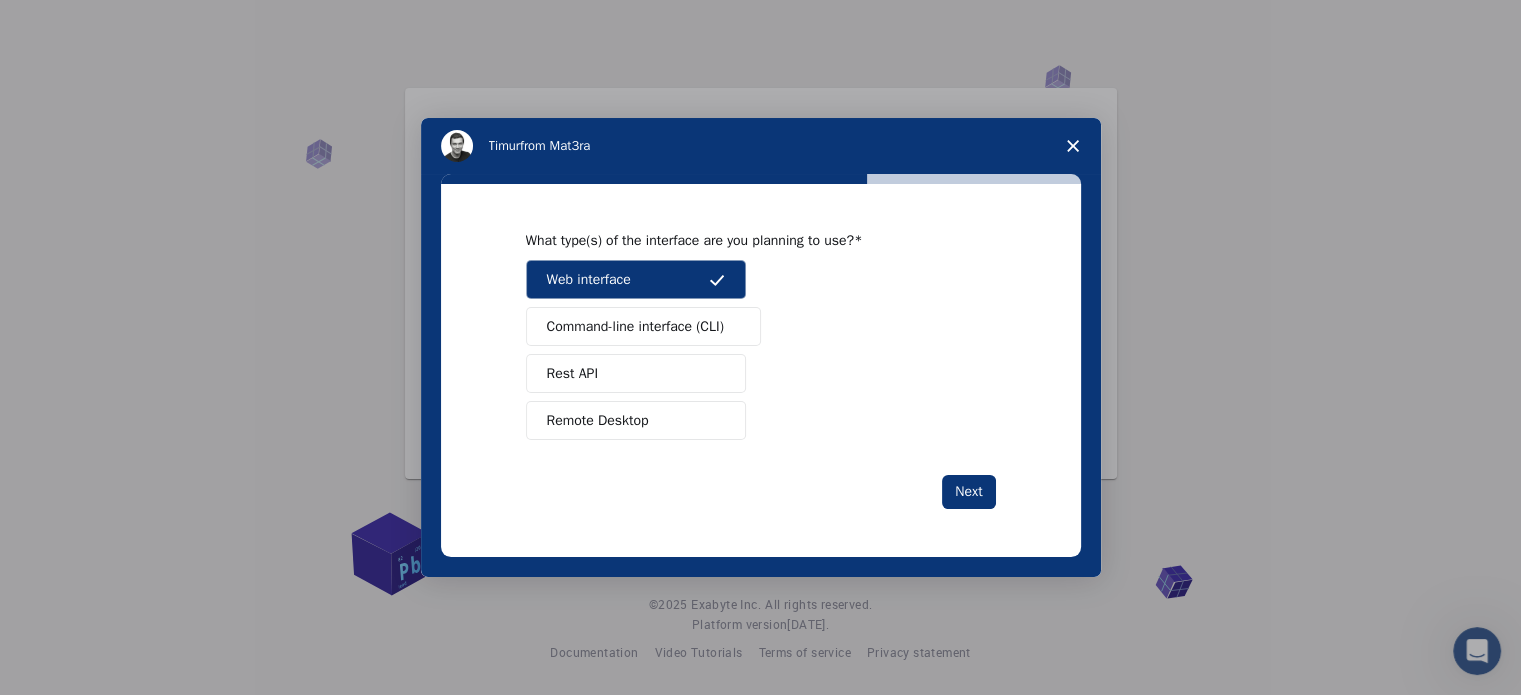 click on "Rest API" at bounding box center (636, 373) 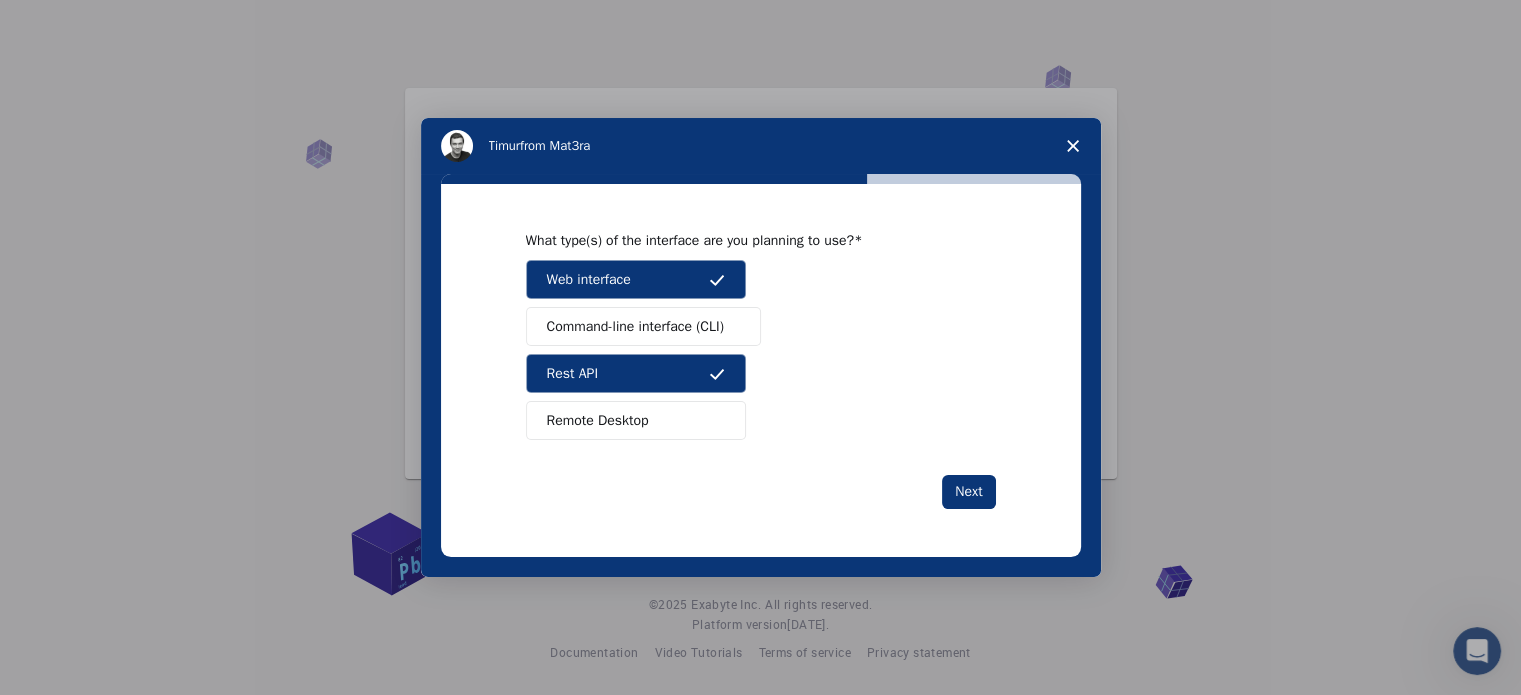 click on "Rest API" at bounding box center (636, 373) 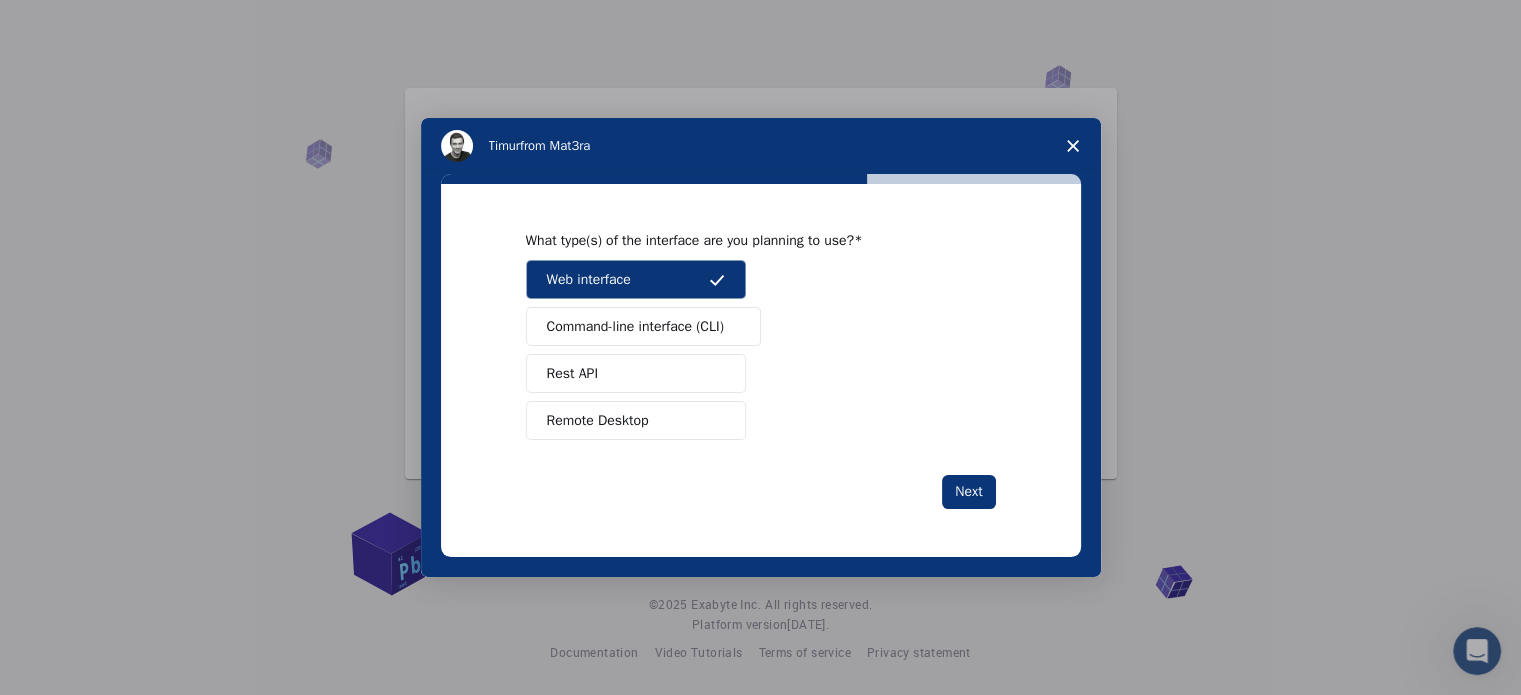 click on "Remote Desktop" at bounding box center (598, 420) 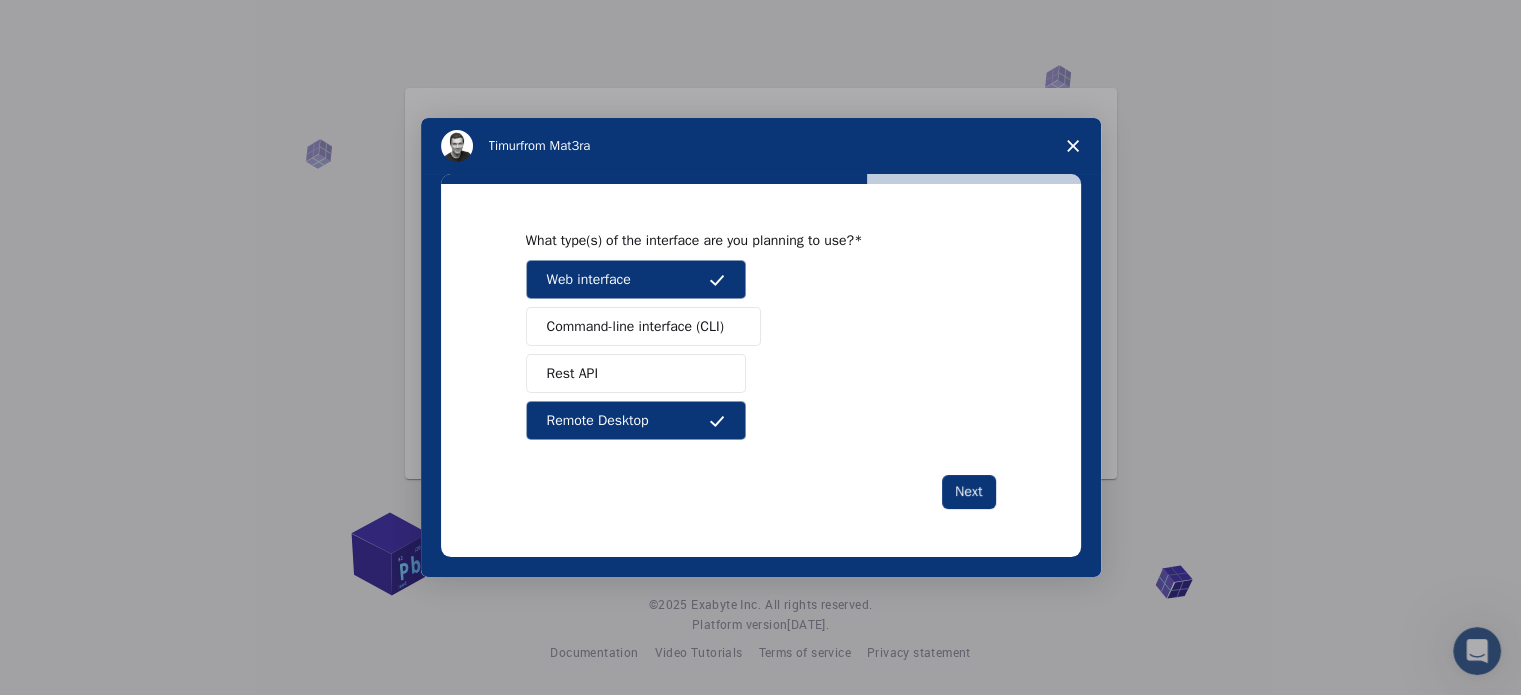 click on "Rest API" at bounding box center (636, 373) 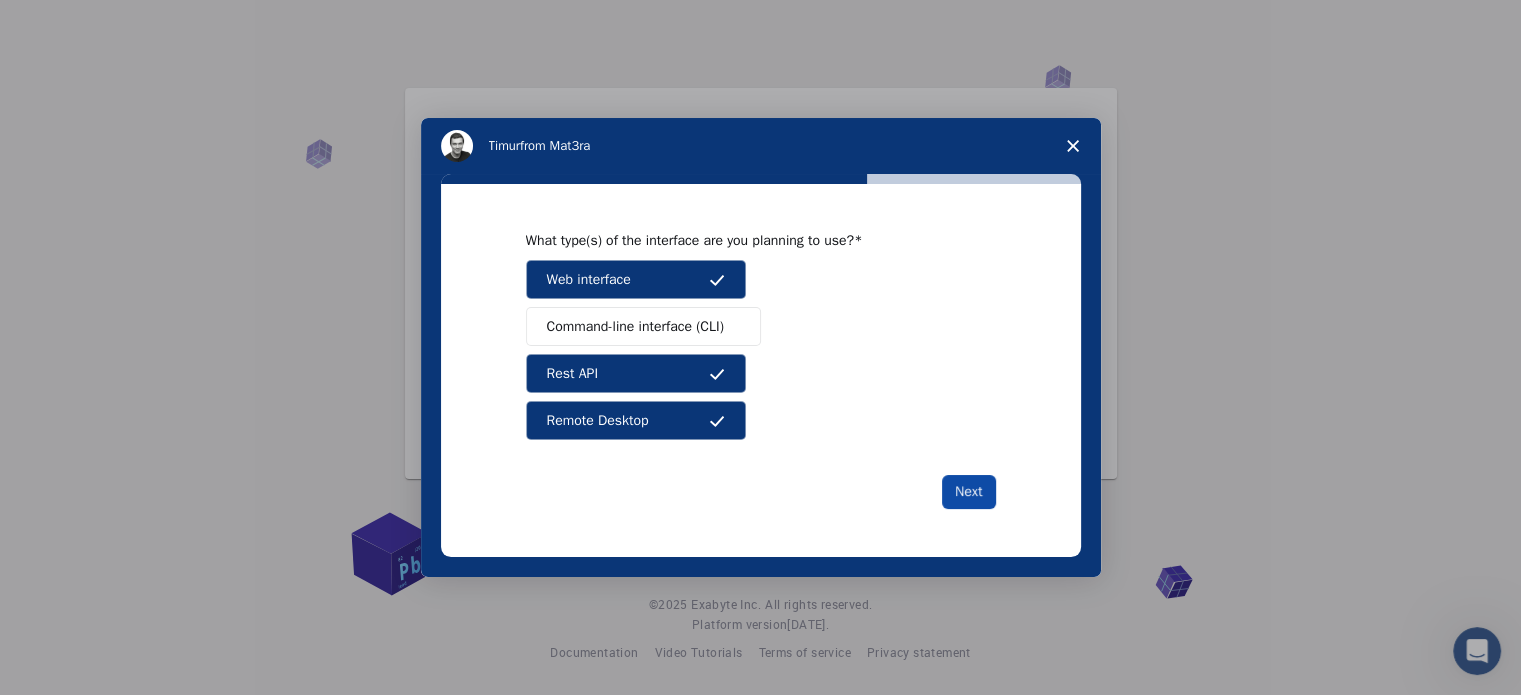 click on "Next" at bounding box center (968, 492) 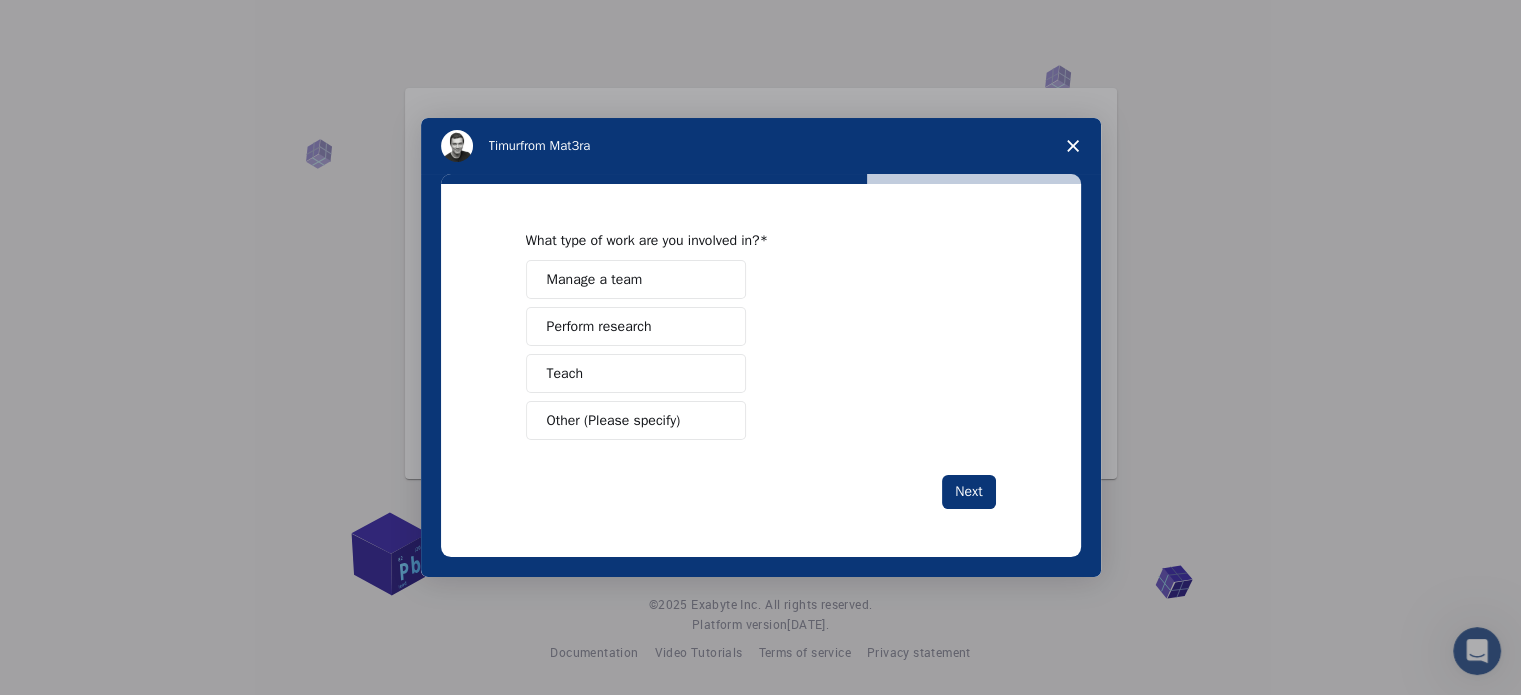 click on "Perform research" at bounding box center (636, 326) 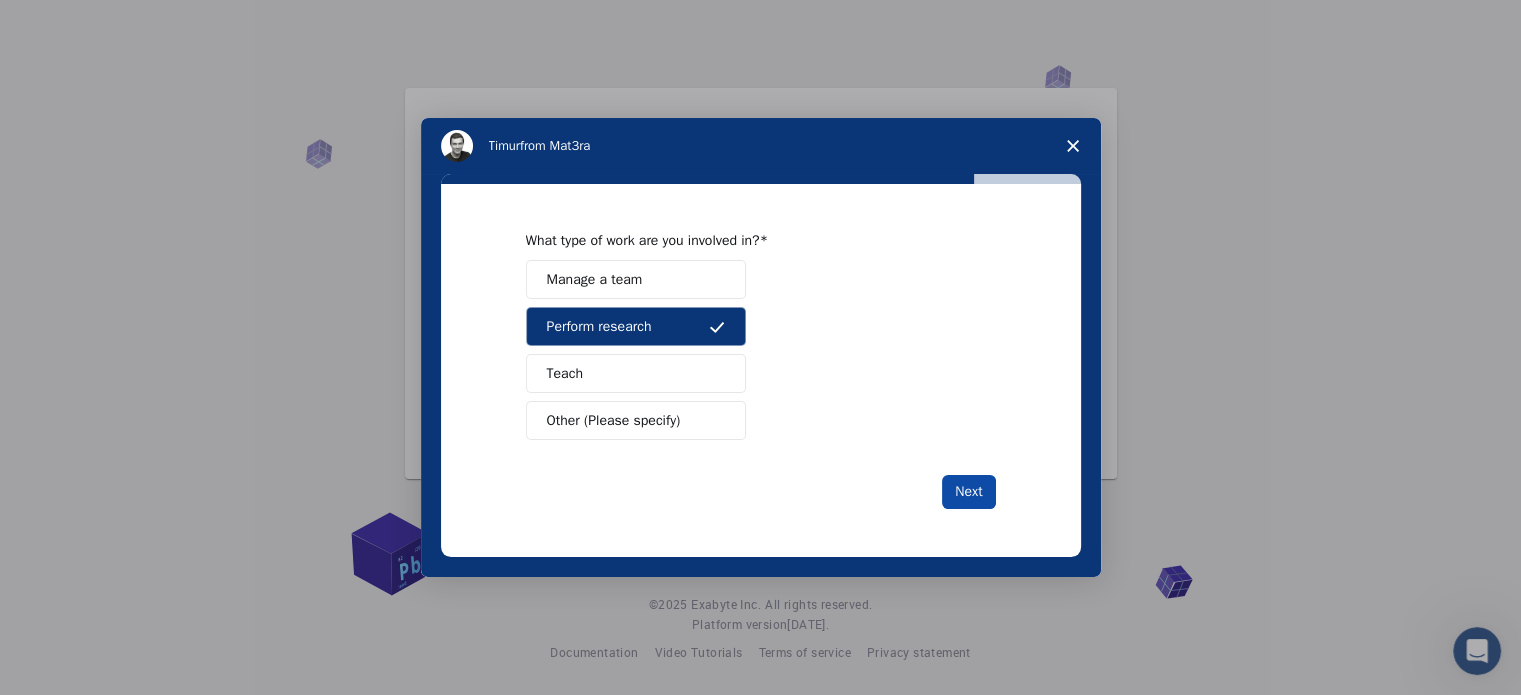 click on "Next" at bounding box center (968, 492) 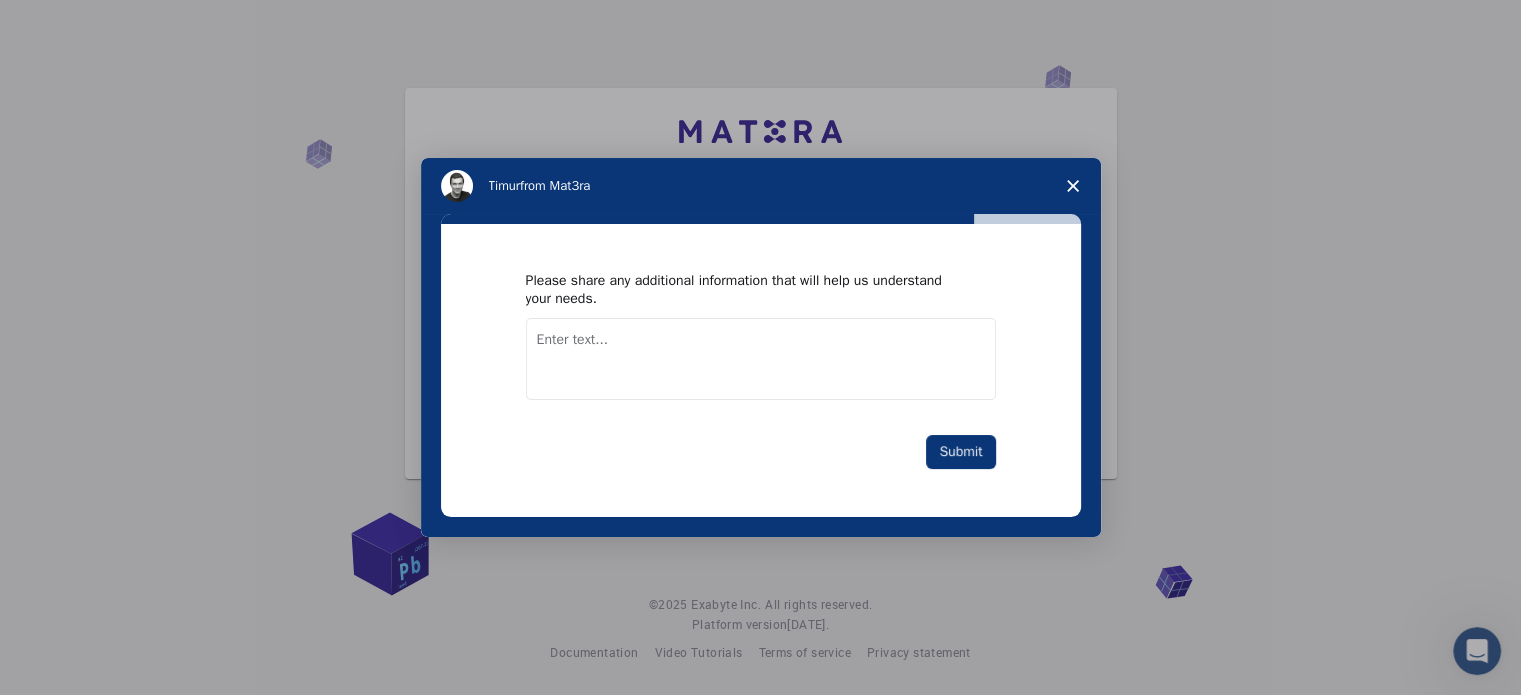 click at bounding box center (761, 359) 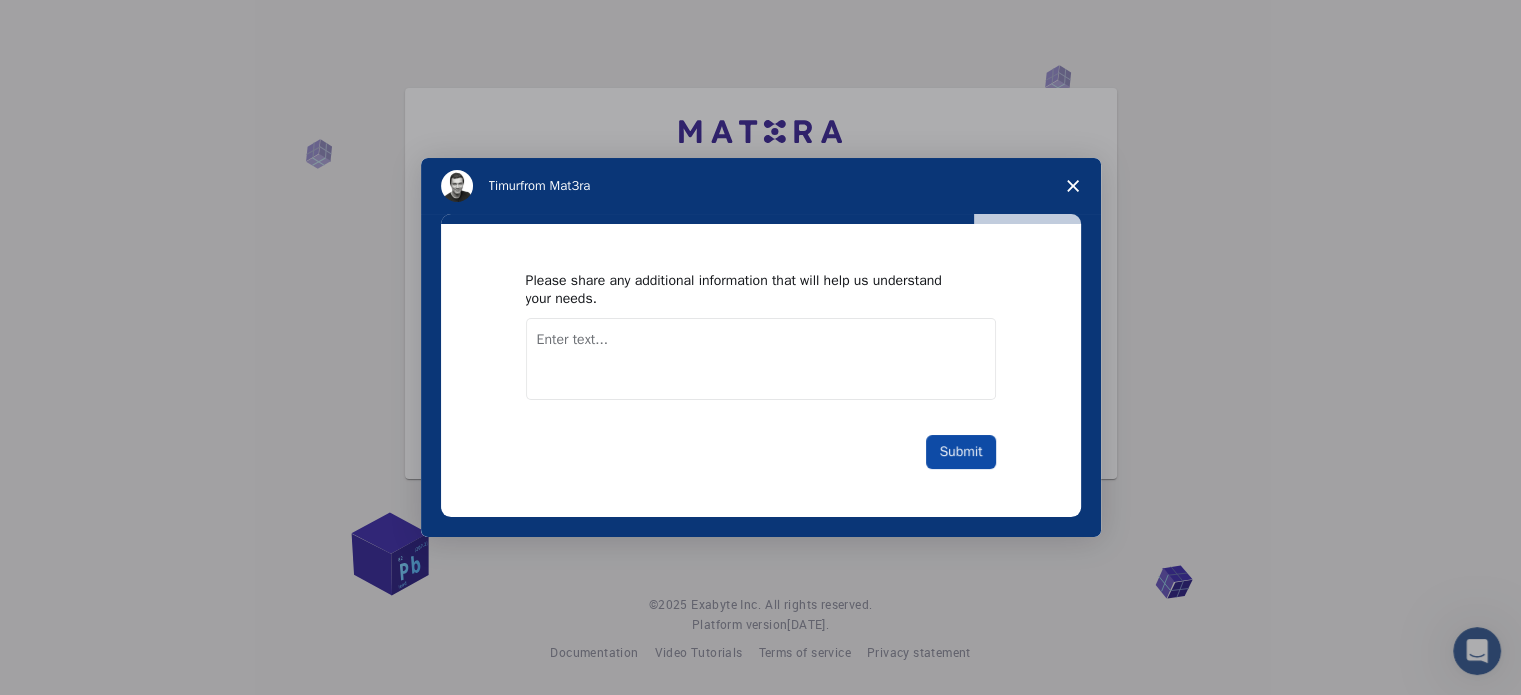 click on "Submit" at bounding box center [960, 452] 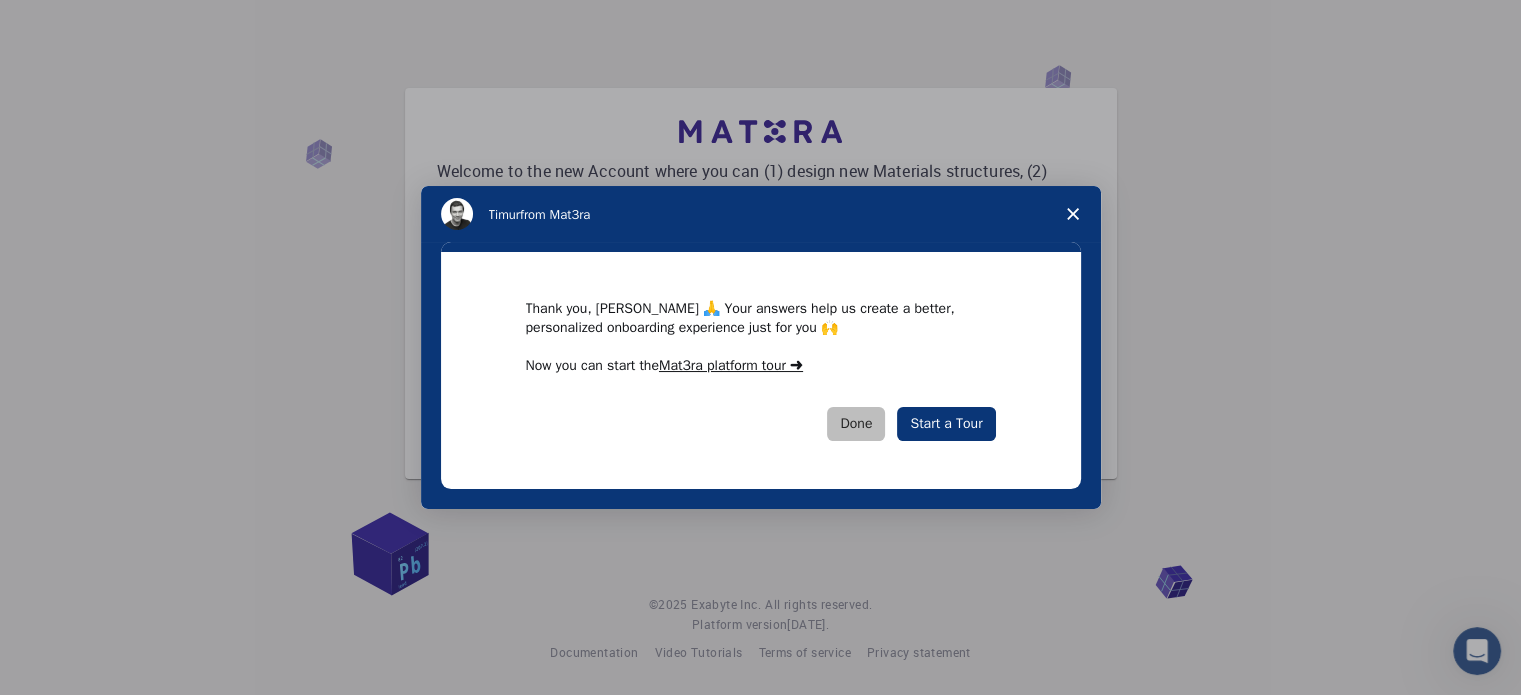 click on "Done" at bounding box center [856, 424] 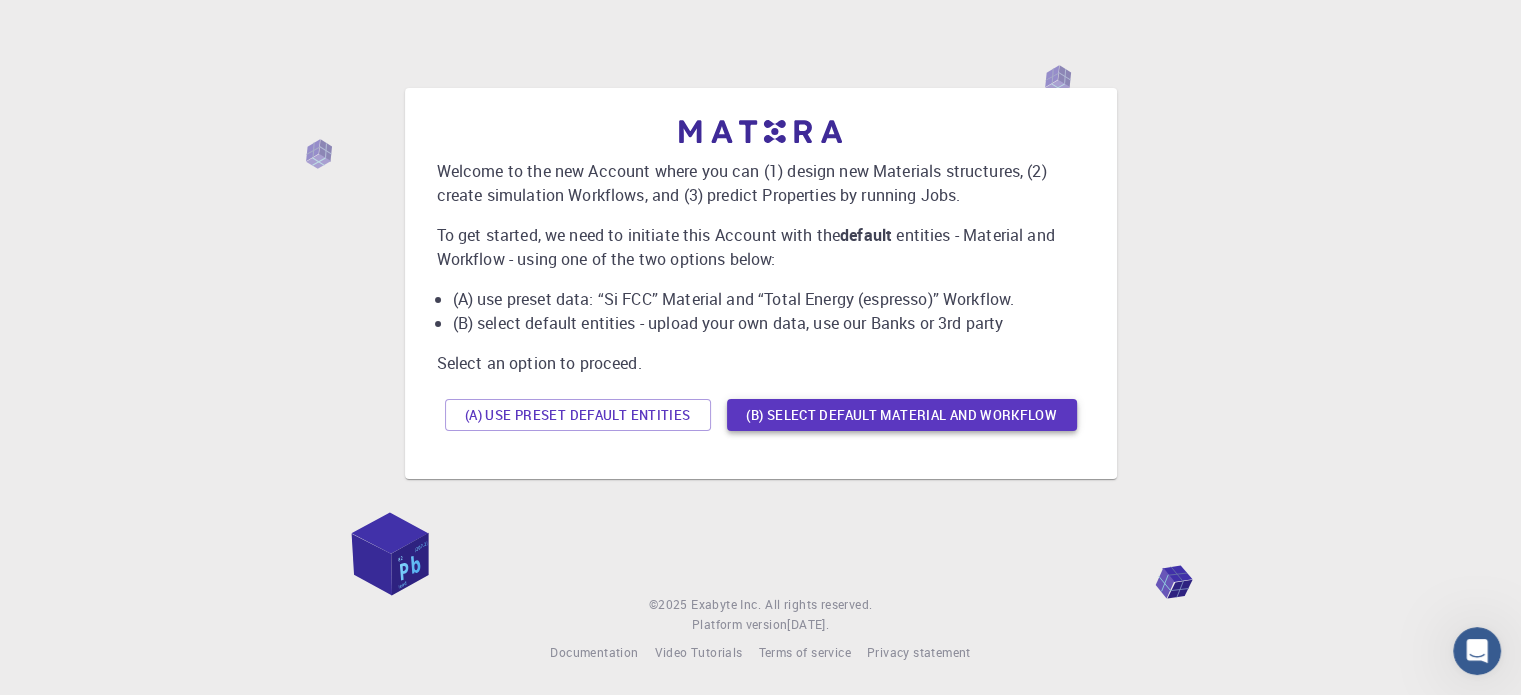 click on "(B) Select default material and workflow" at bounding box center [902, 415] 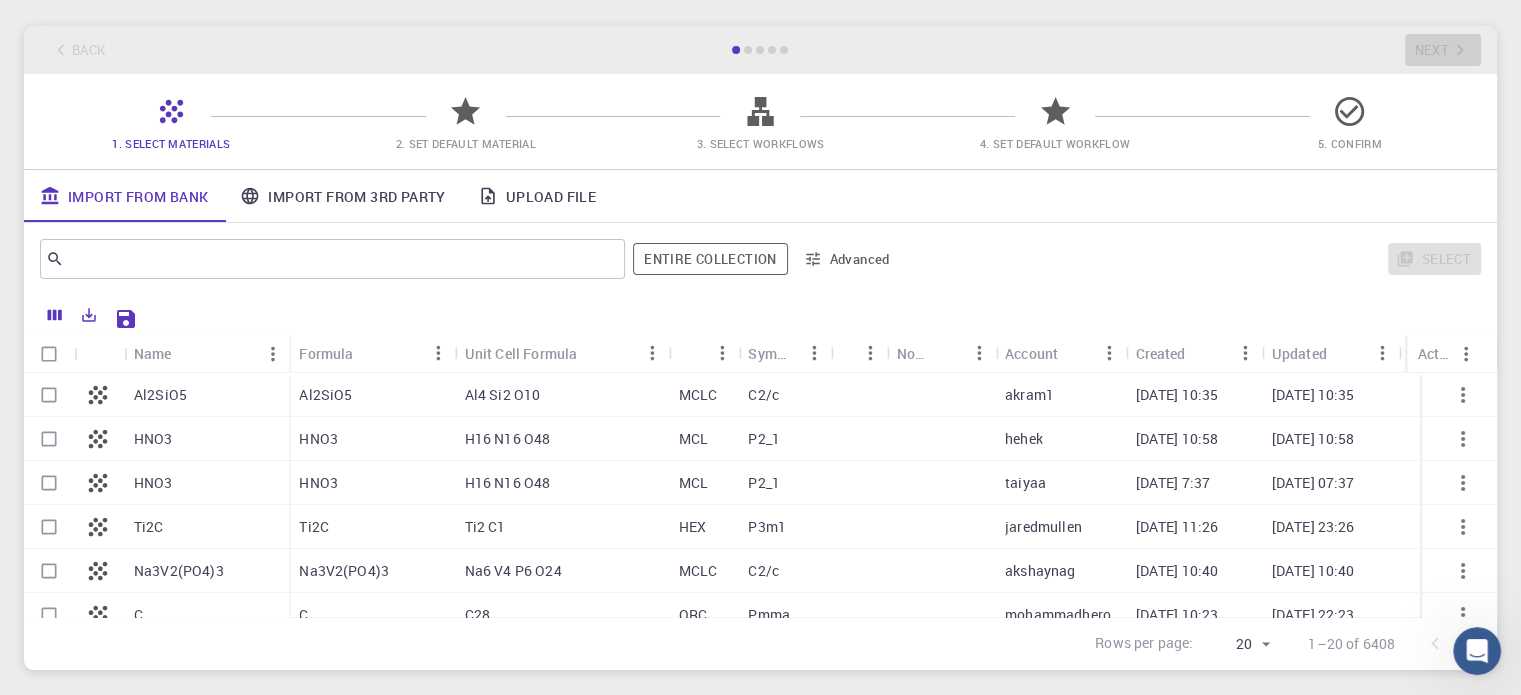 scroll, scrollTop: 128, scrollLeft: 0, axis: vertical 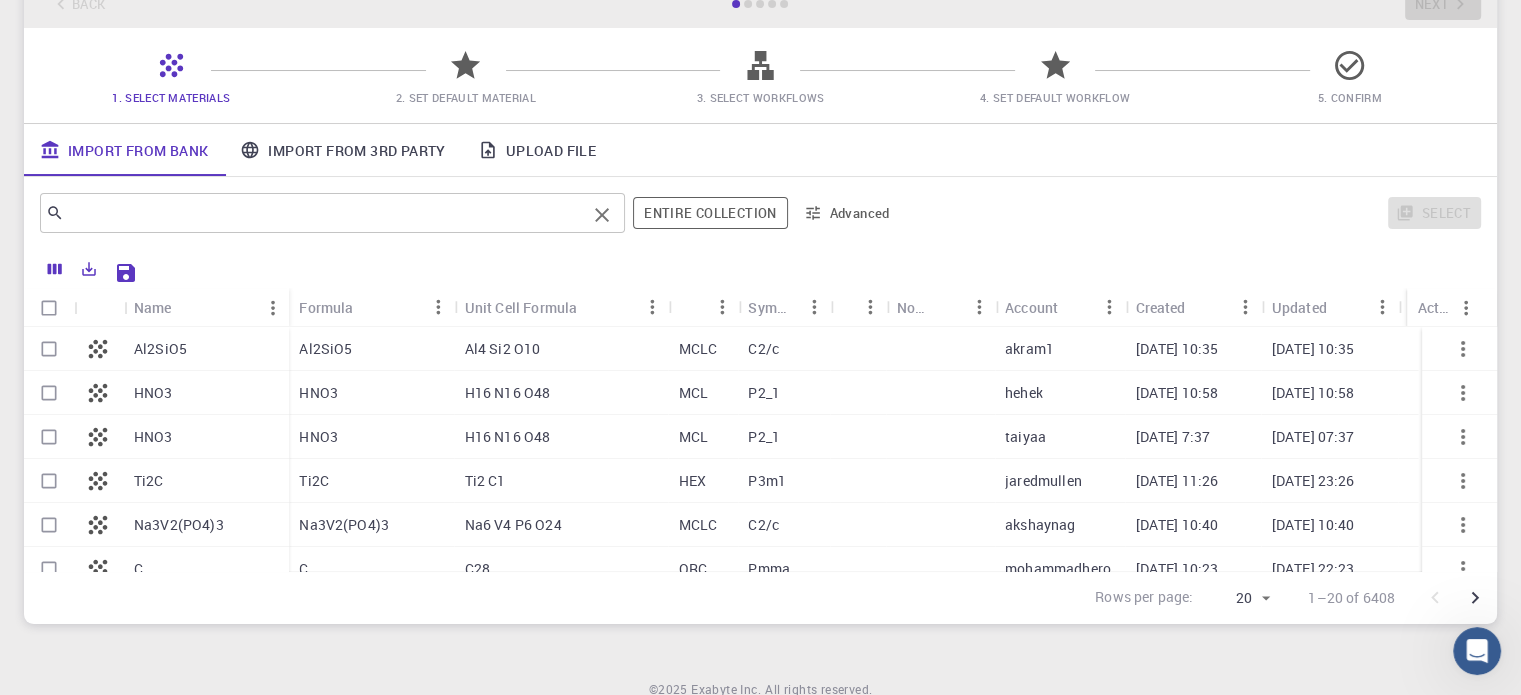 click at bounding box center [325, 213] 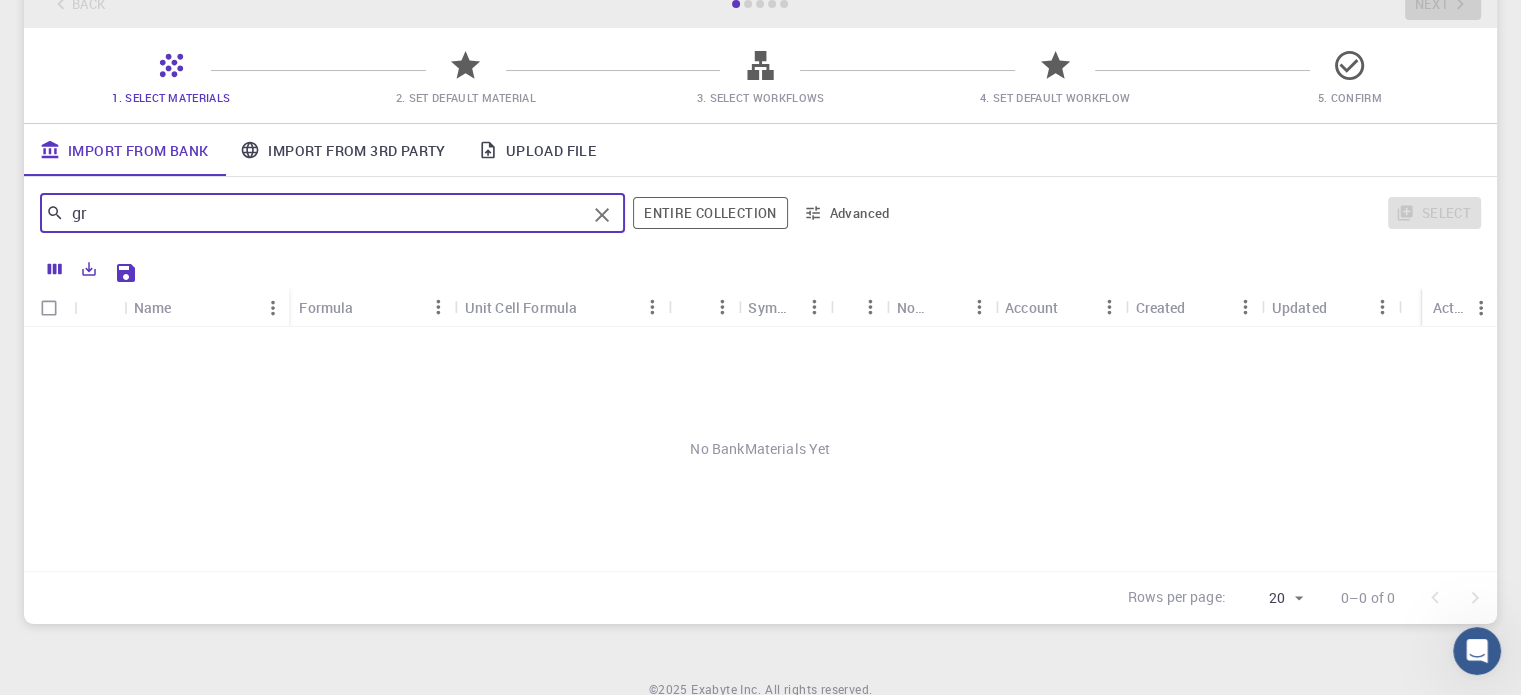 type on "g" 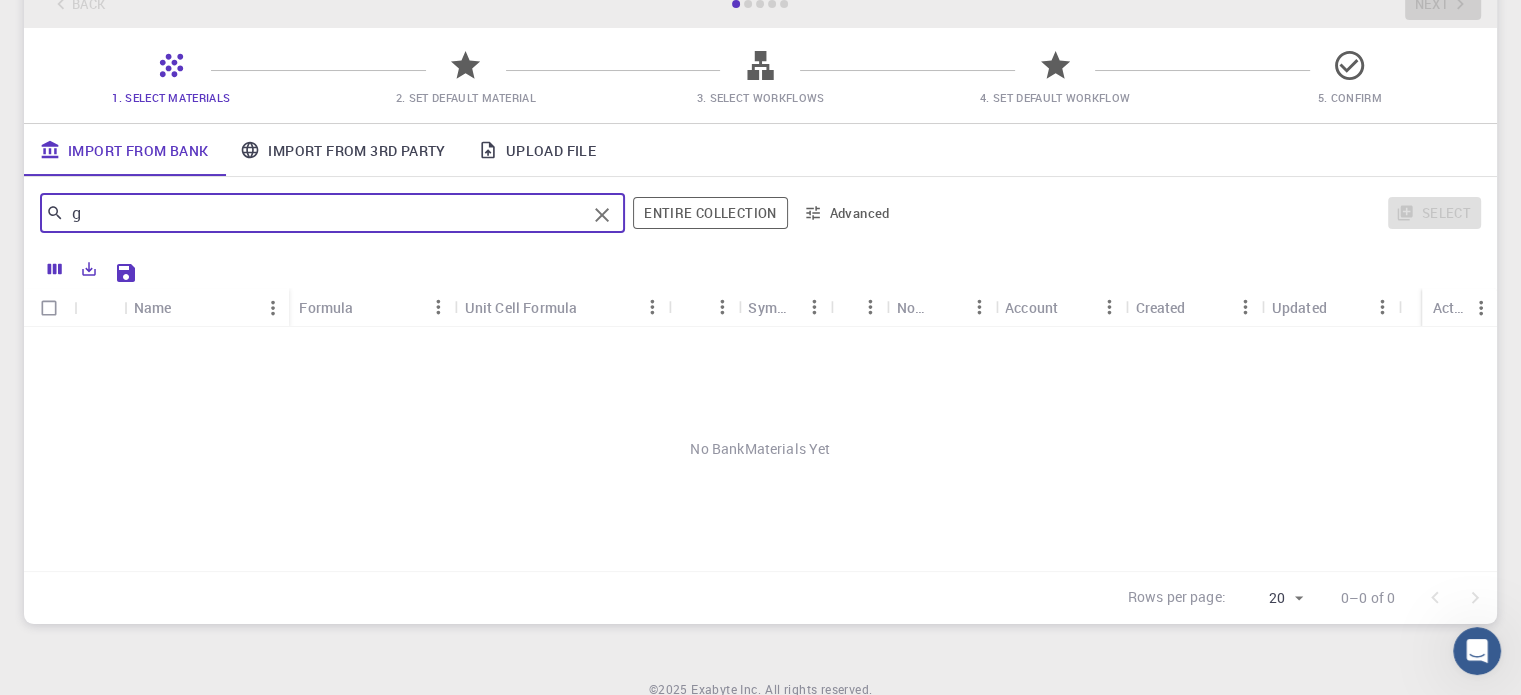 type 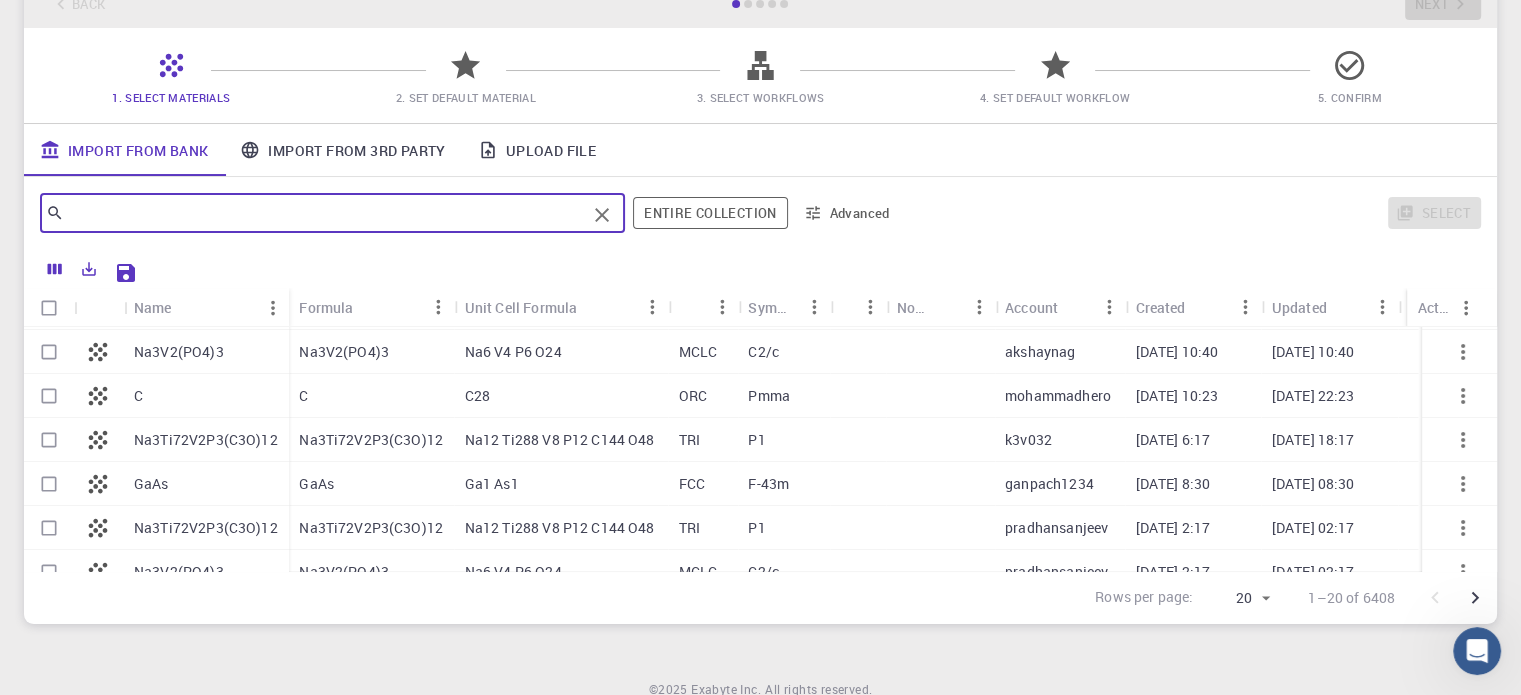 scroll, scrollTop: 200, scrollLeft: 0, axis: vertical 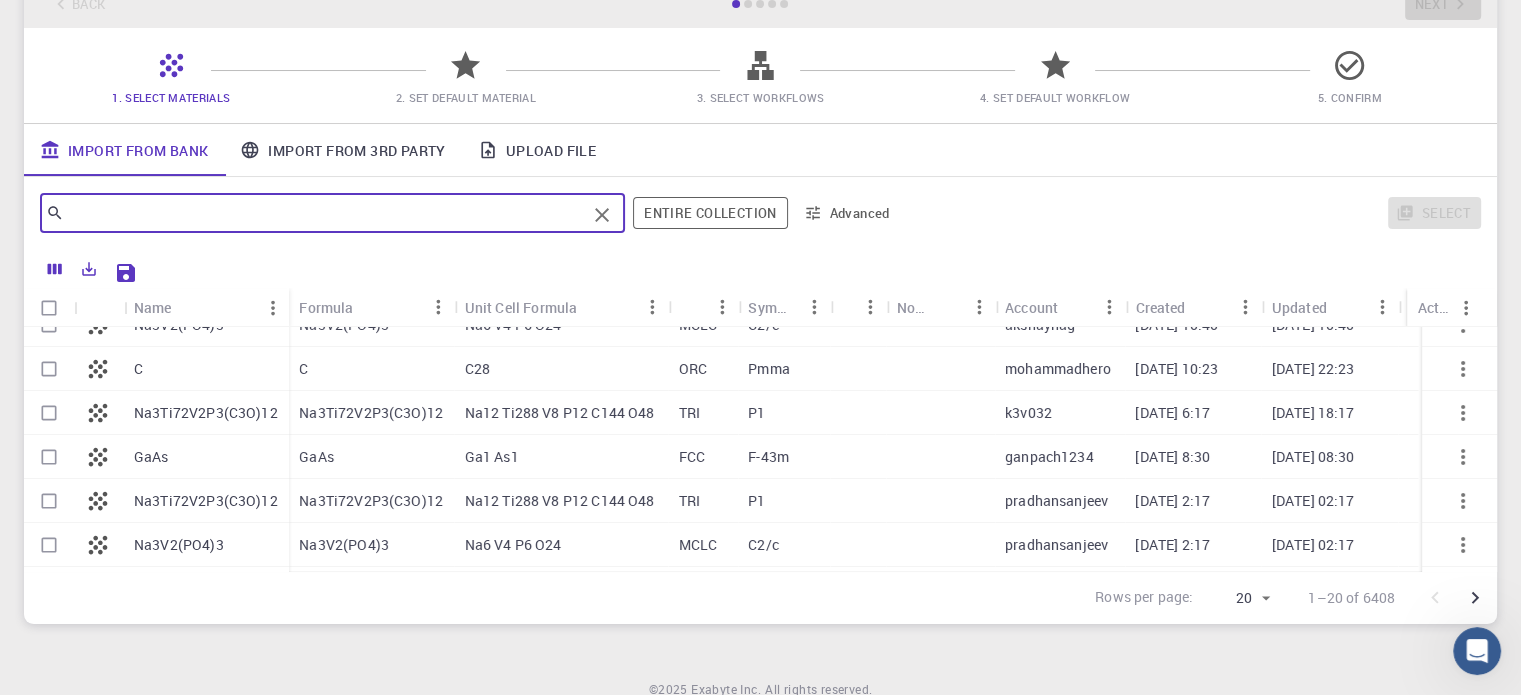 click on "C" at bounding box center [206, 369] 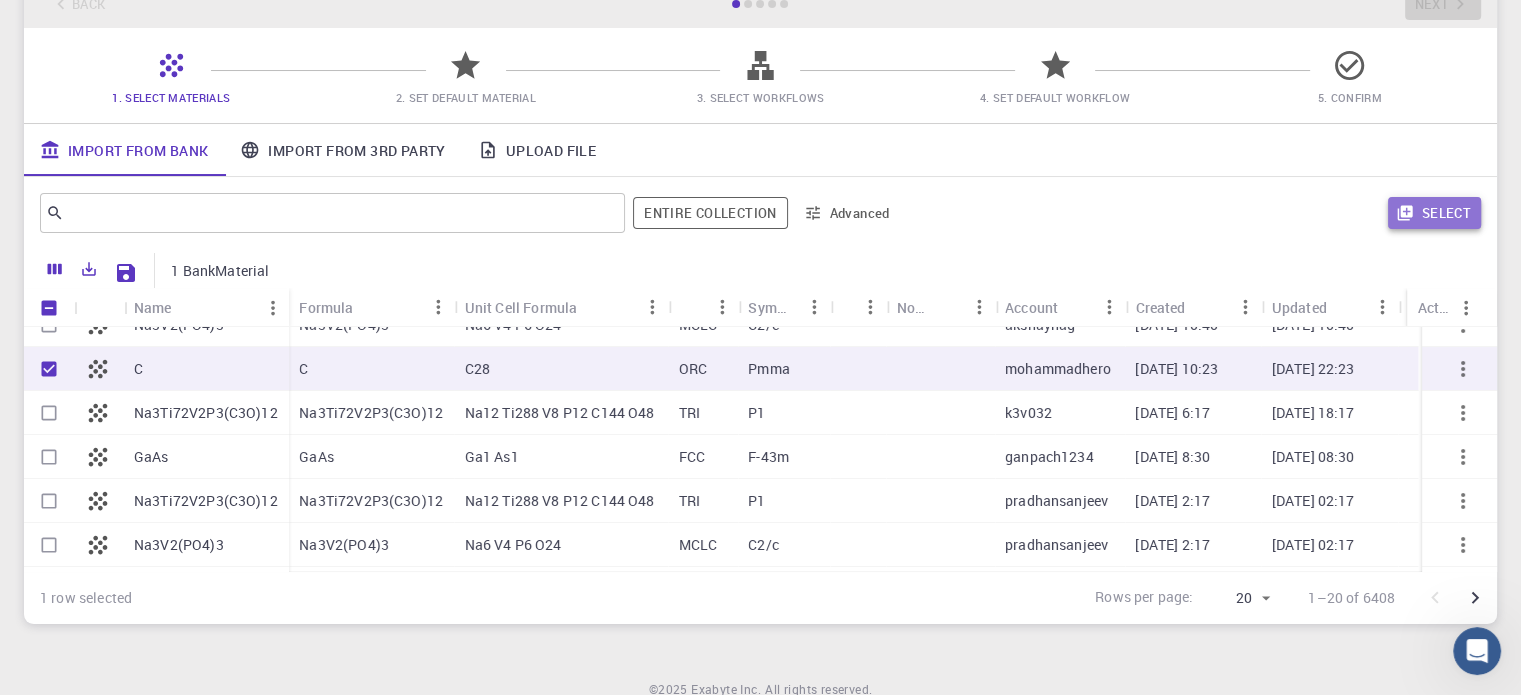 click on "Select" at bounding box center [1434, 213] 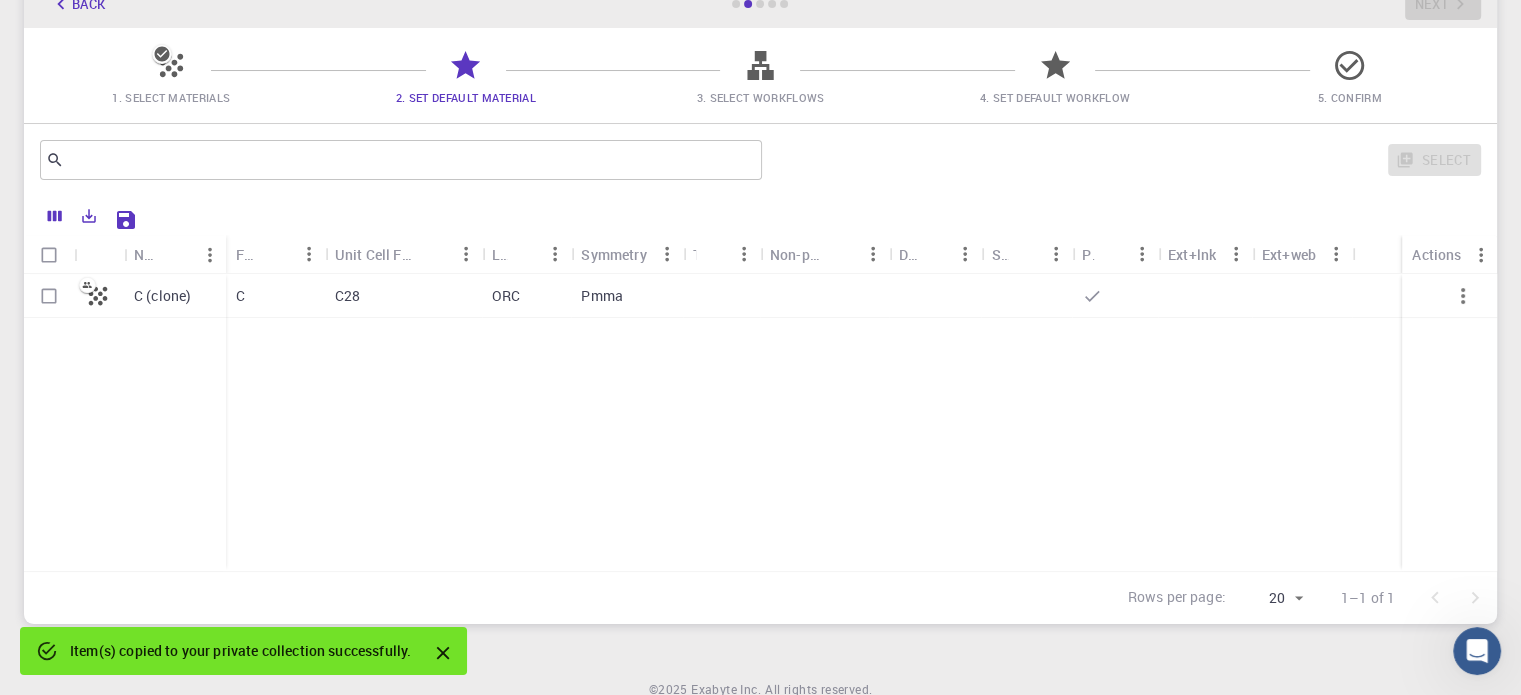 click on "Pmma" at bounding box center [627, 296] 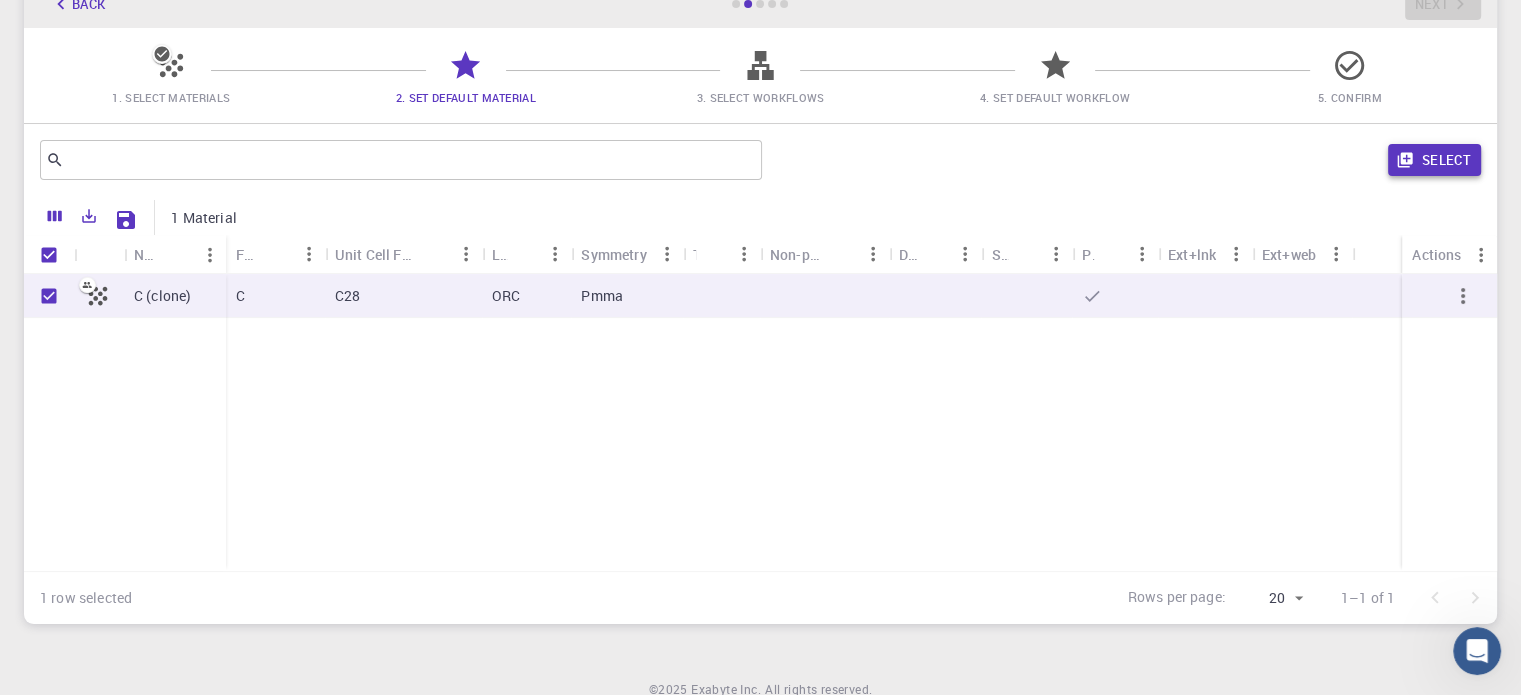 click on "Select" at bounding box center [1434, 160] 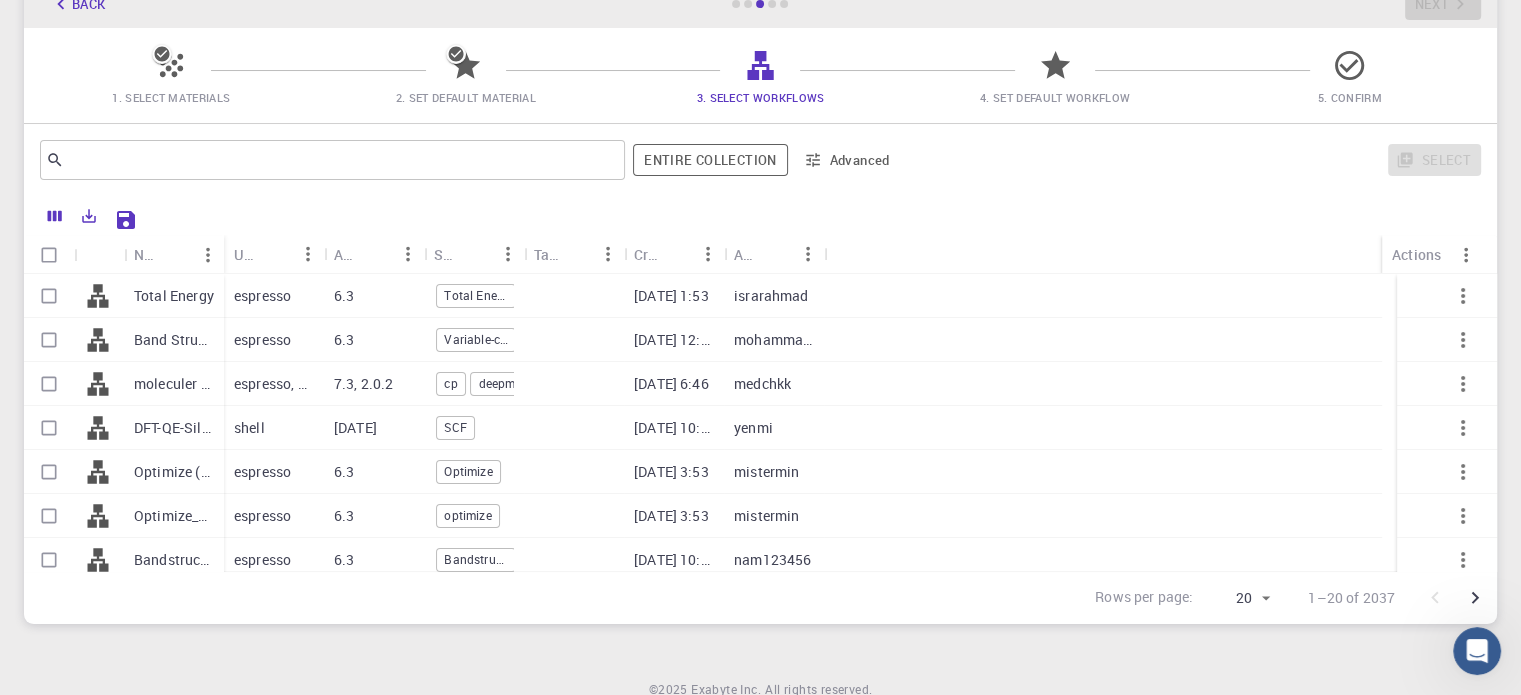 click on "Total Energy" at bounding box center [174, 296] 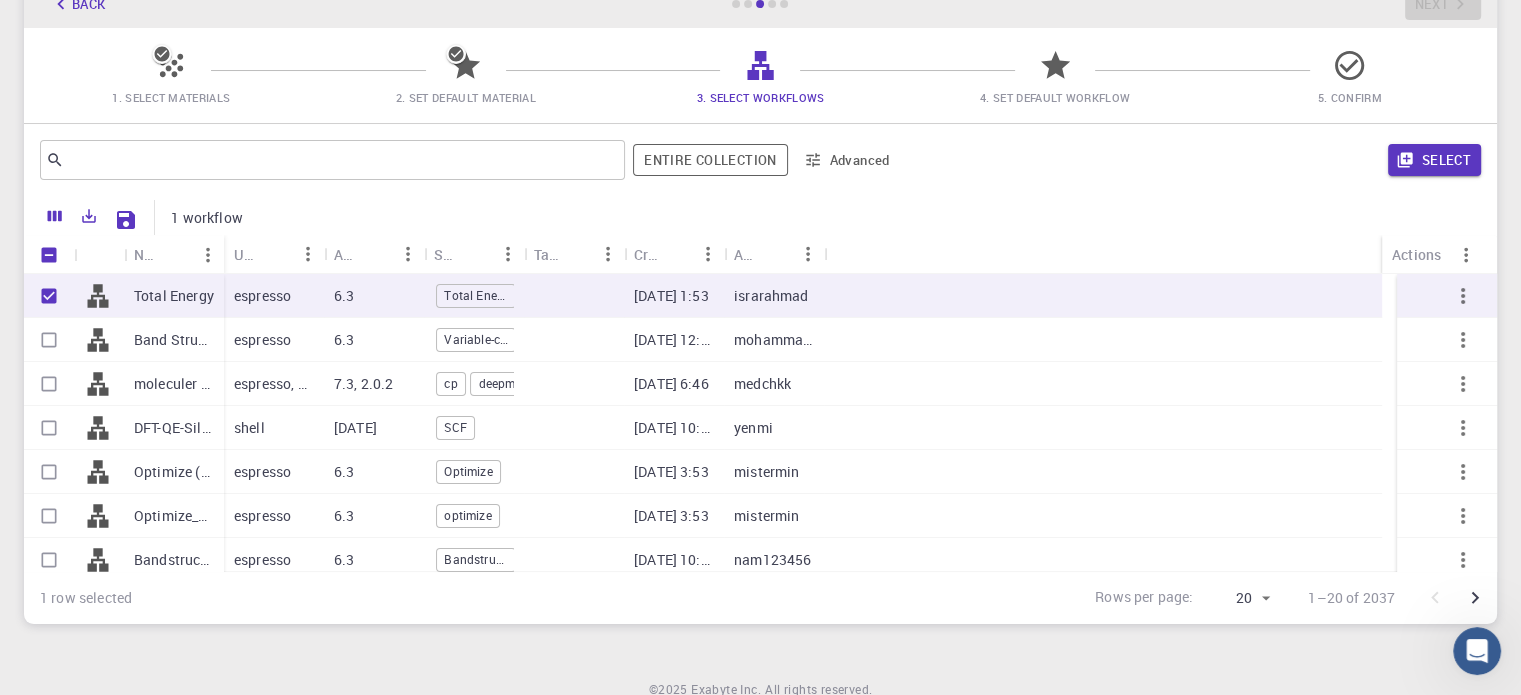click on "Band Structure + Density of States (clone)" at bounding box center [174, 340] 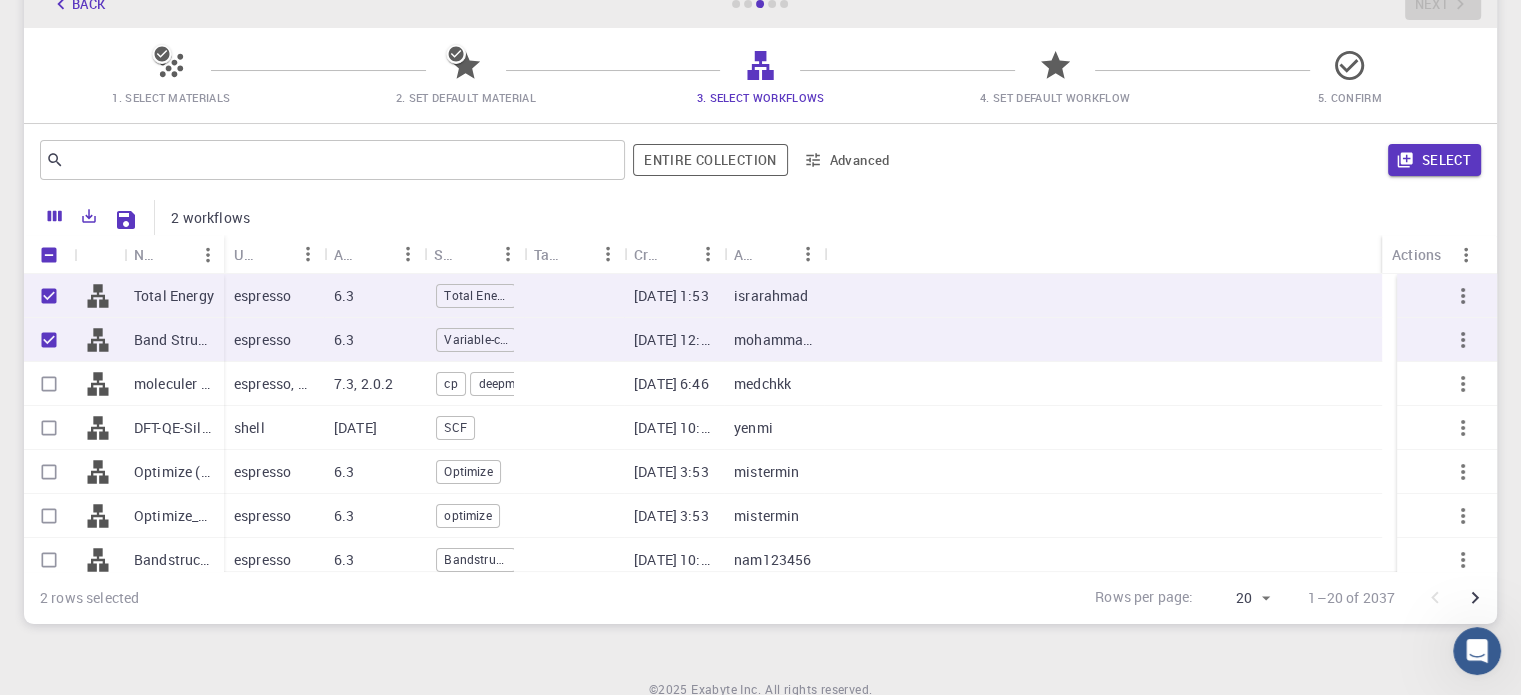 click on "Total Energy" at bounding box center [174, 296] 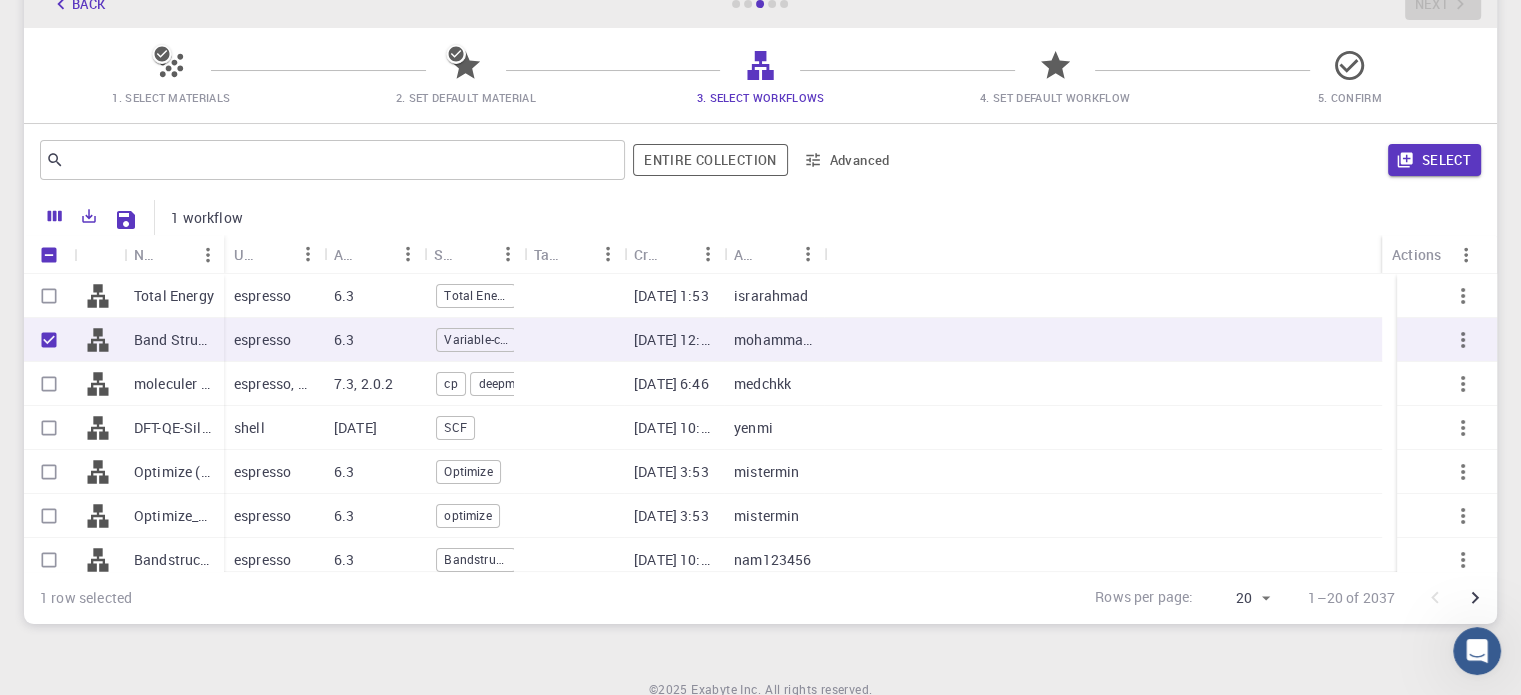 click 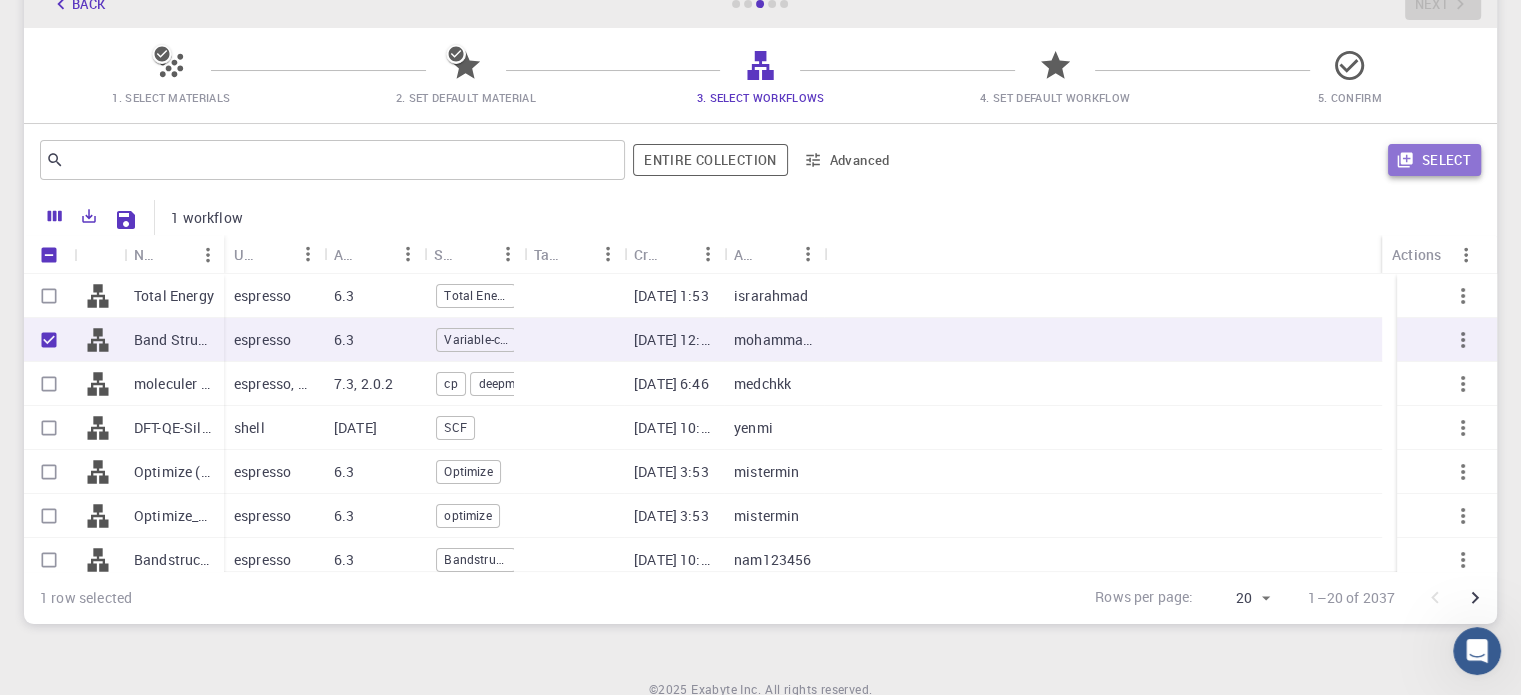 click on "Select" at bounding box center [1434, 160] 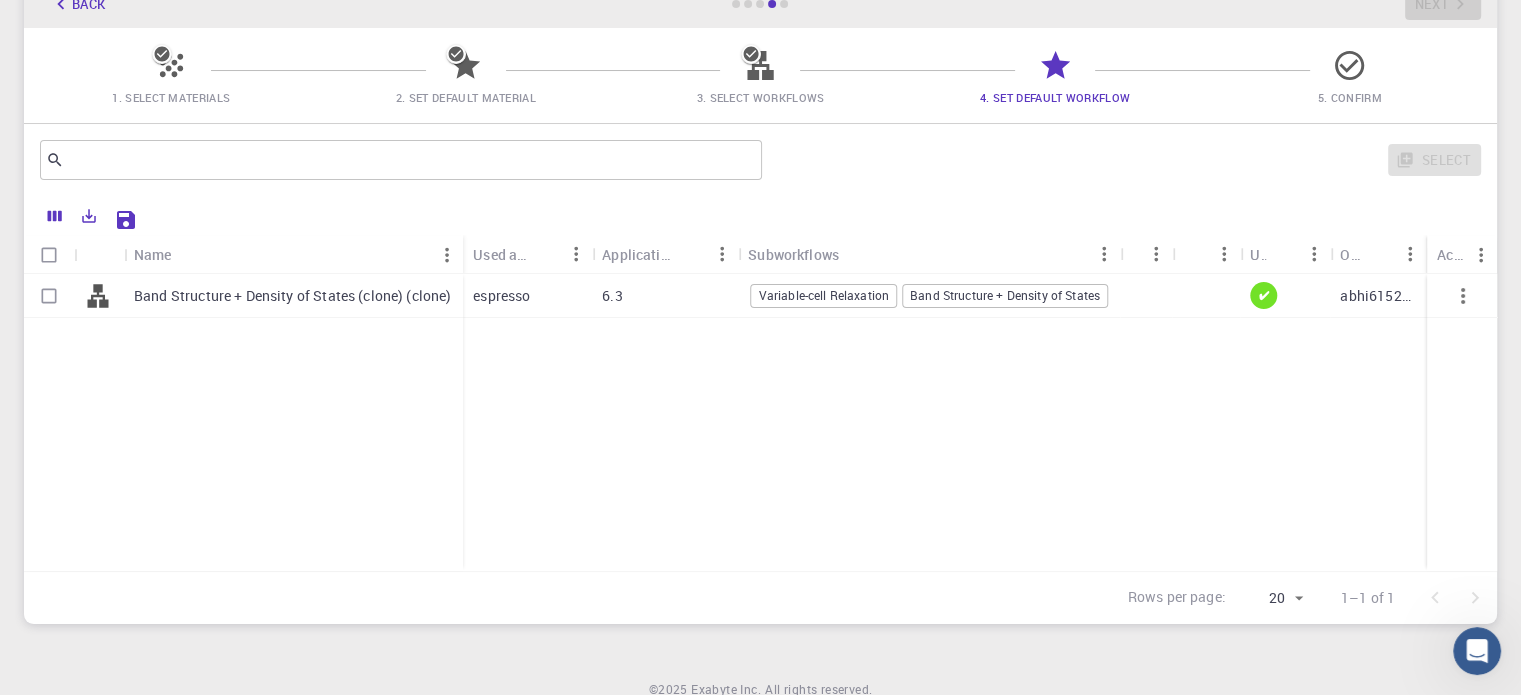 click on "Band Structure + Density of States (clone) (clone)" at bounding box center [293, 296] 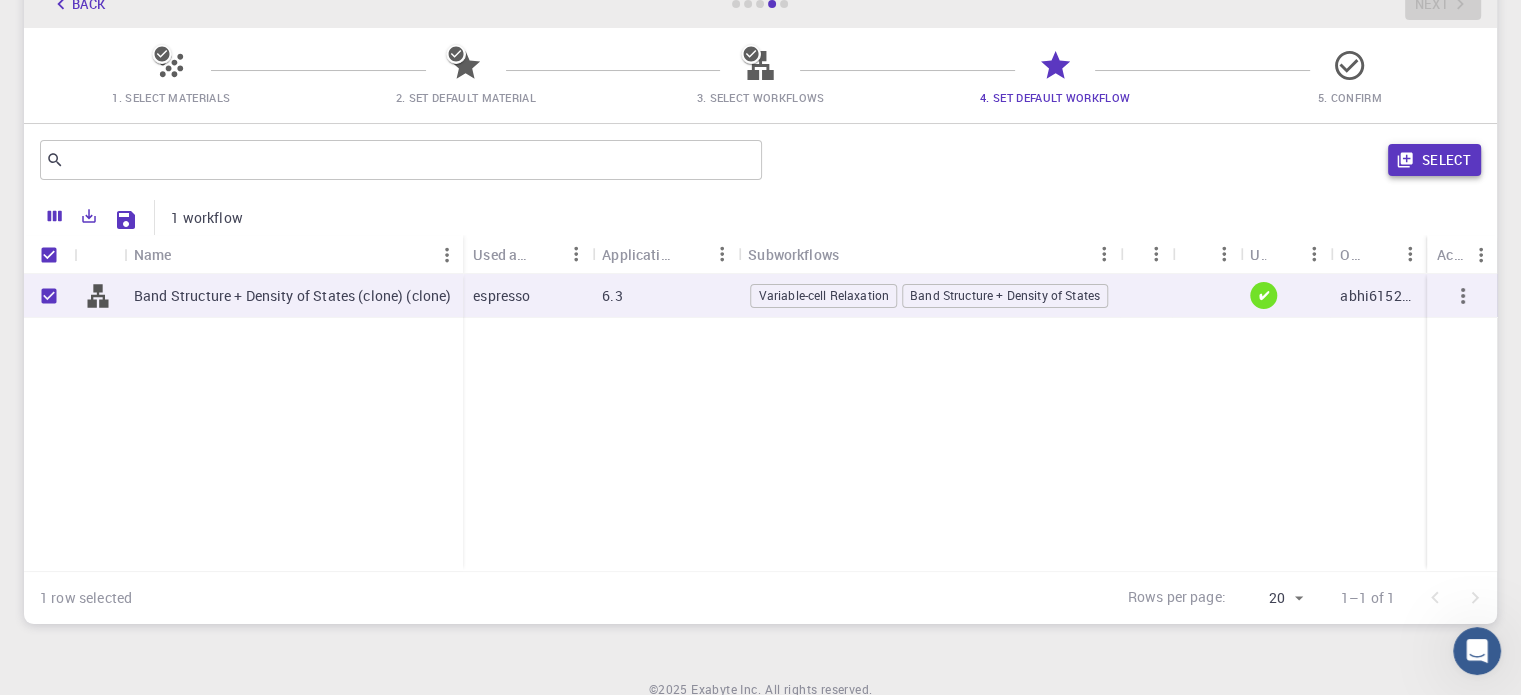 click on "Select" at bounding box center (1434, 160) 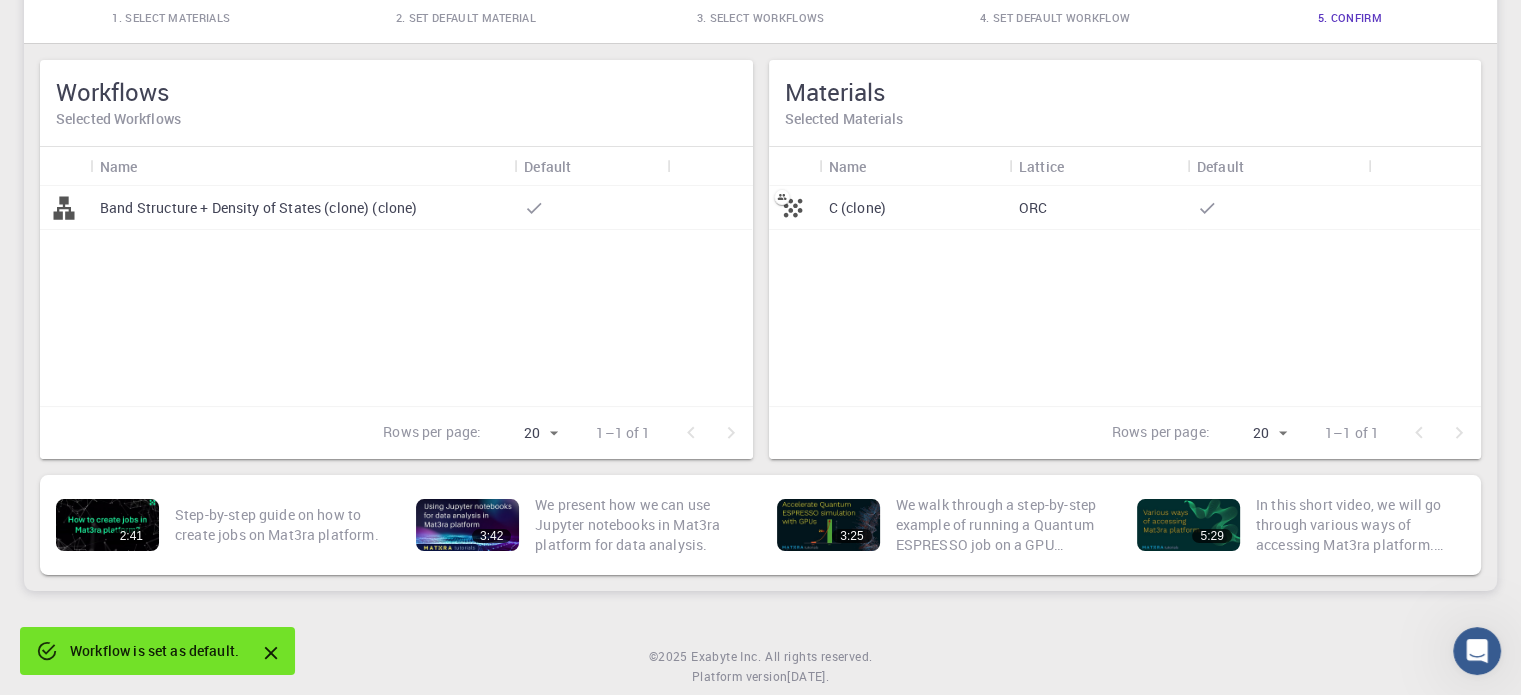 scroll, scrollTop: 160, scrollLeft: 0, axis: vertical 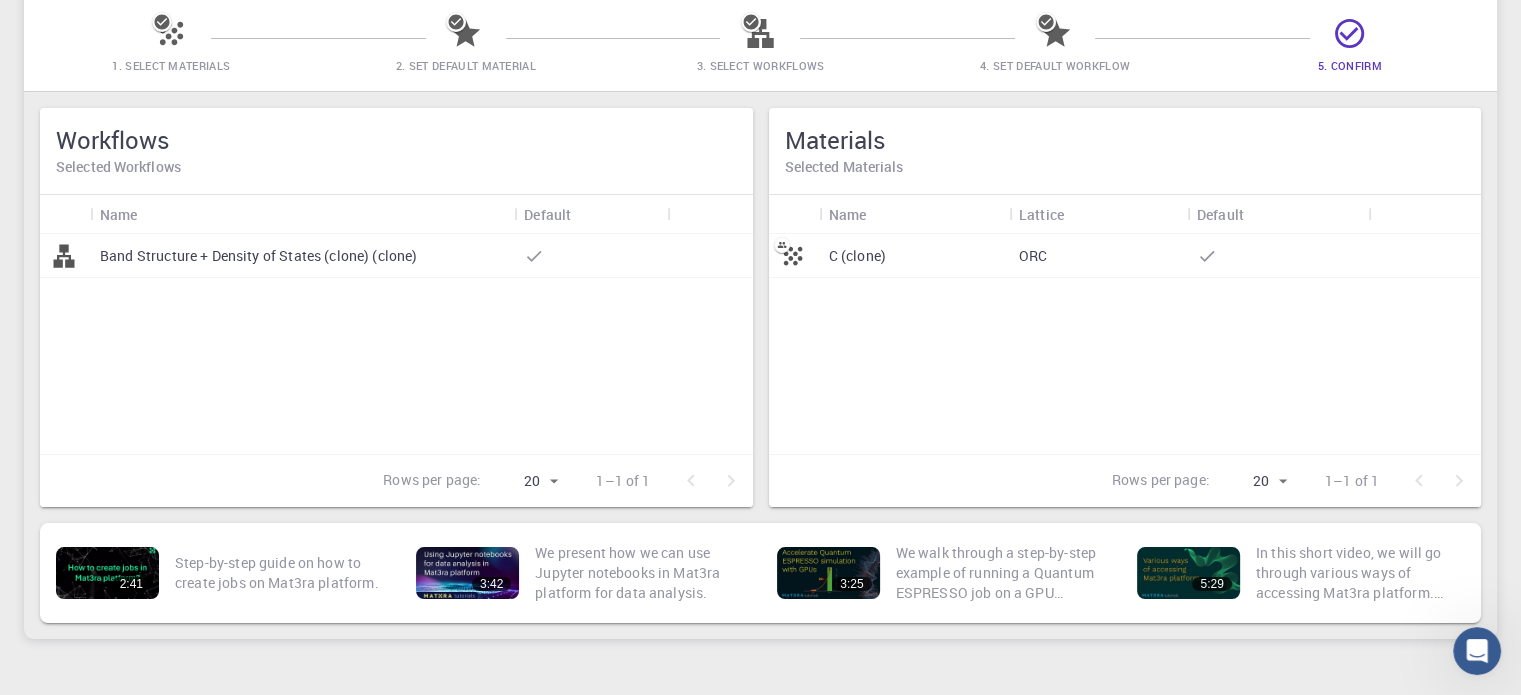 click on "C (clone)" at bounding box center (857, 256) 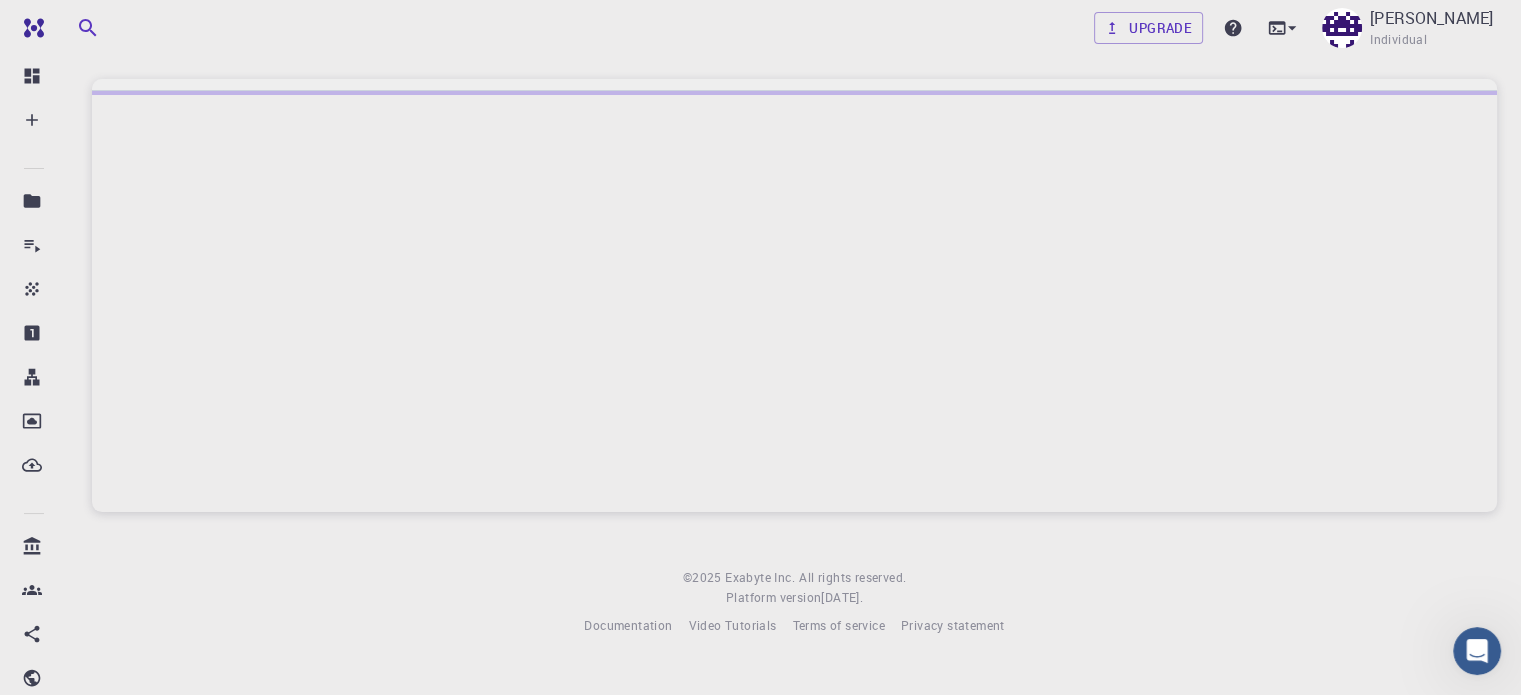 scroll, scrollTop: 0, scrollLeft: 0, axis: both 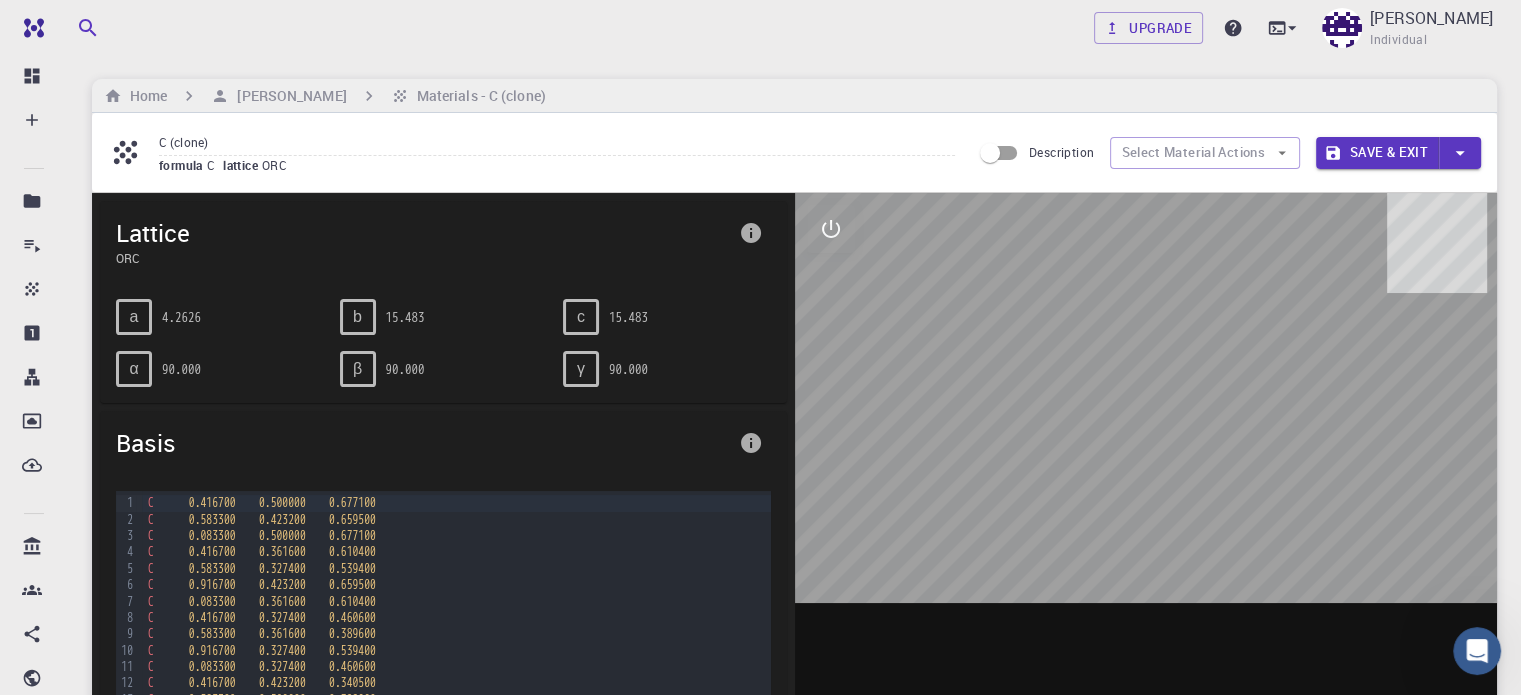 drag, startPoint x: 1149, startPoint y: 413, endPoint x: 1228, endPoint y: 306, distance: 133.00375 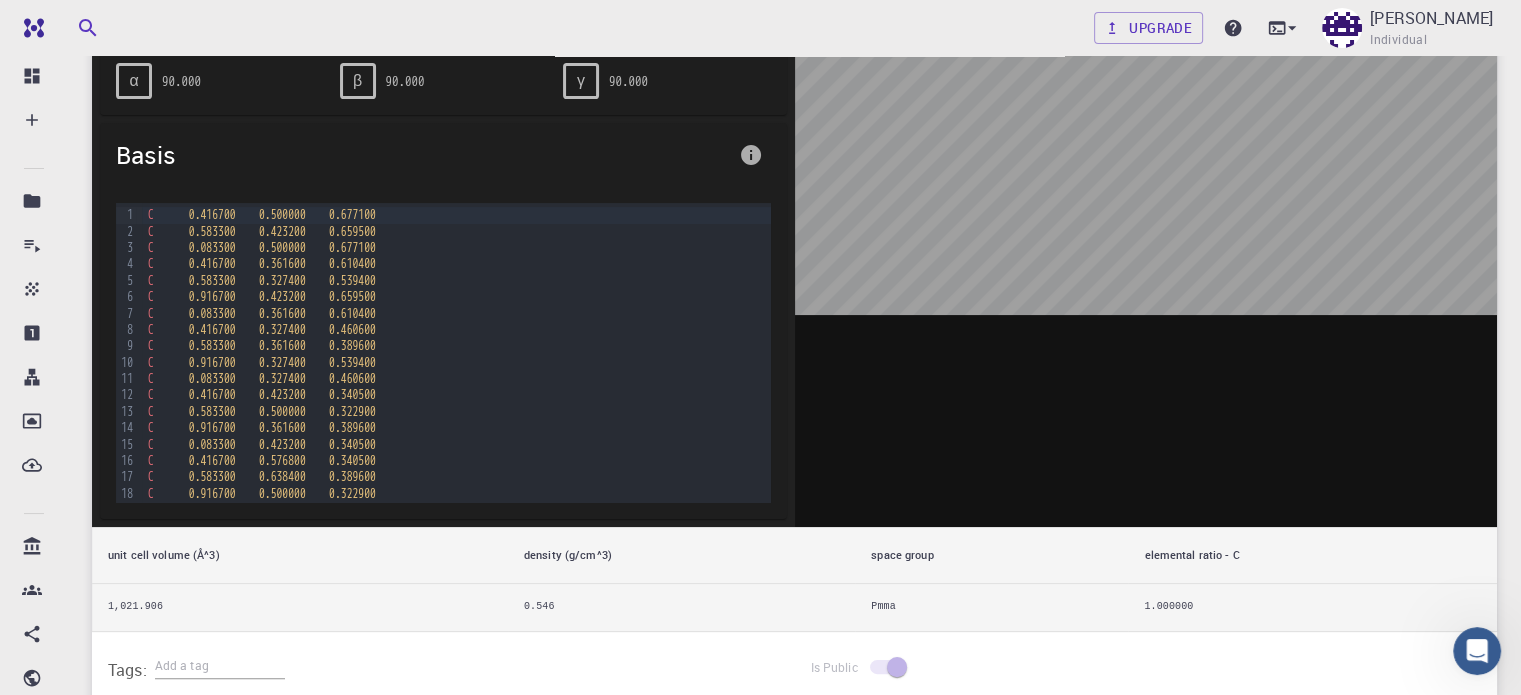 scroll, scrollTop: 300, scrollLeft: 0, axis: vertical 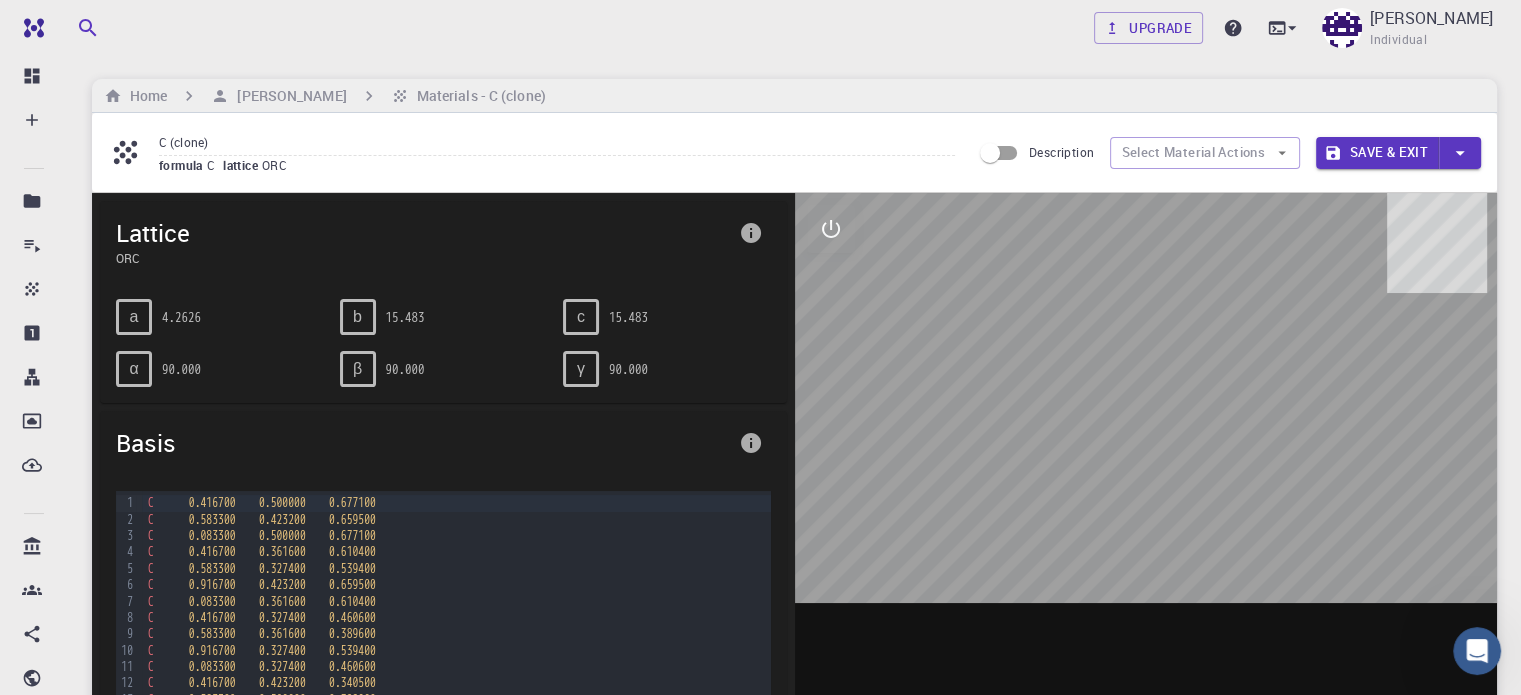 click at bounding box center [1146, 504] 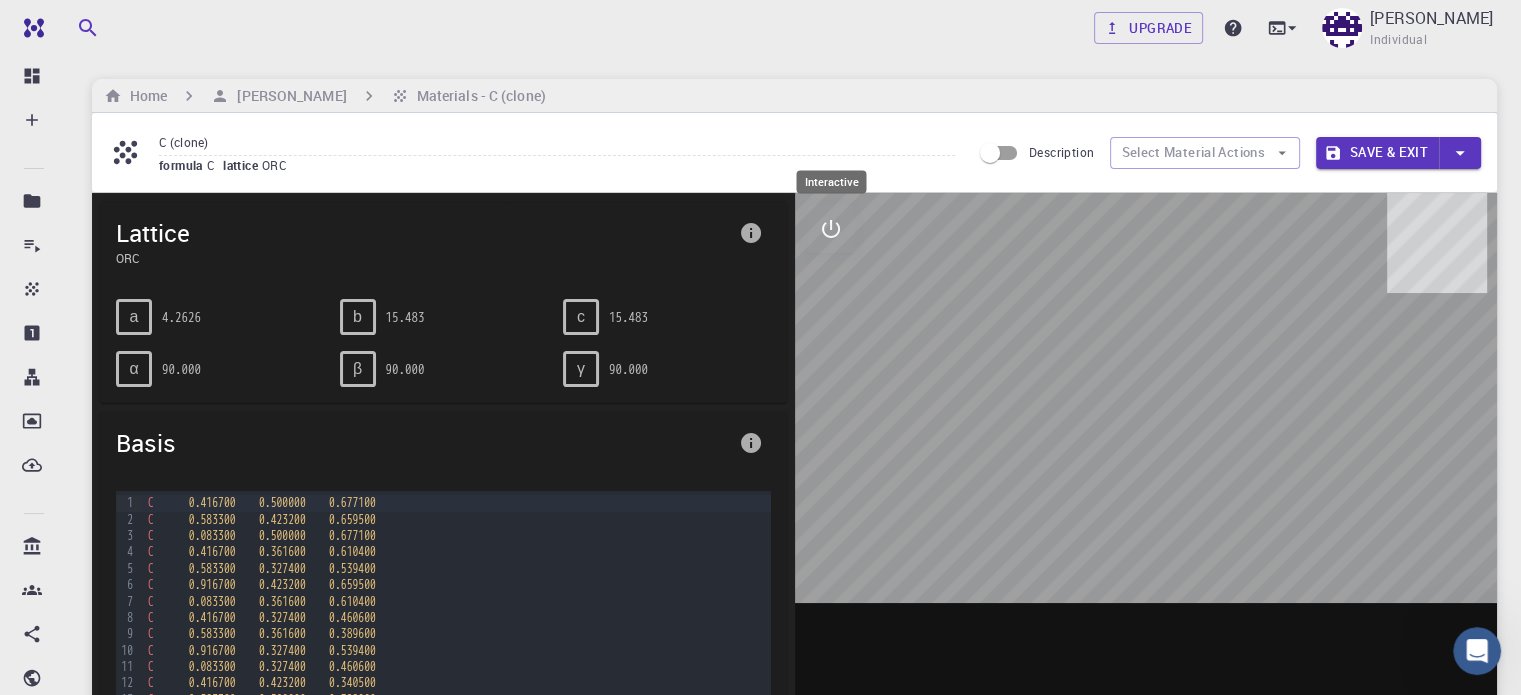 click at bounding box center [831, 229] 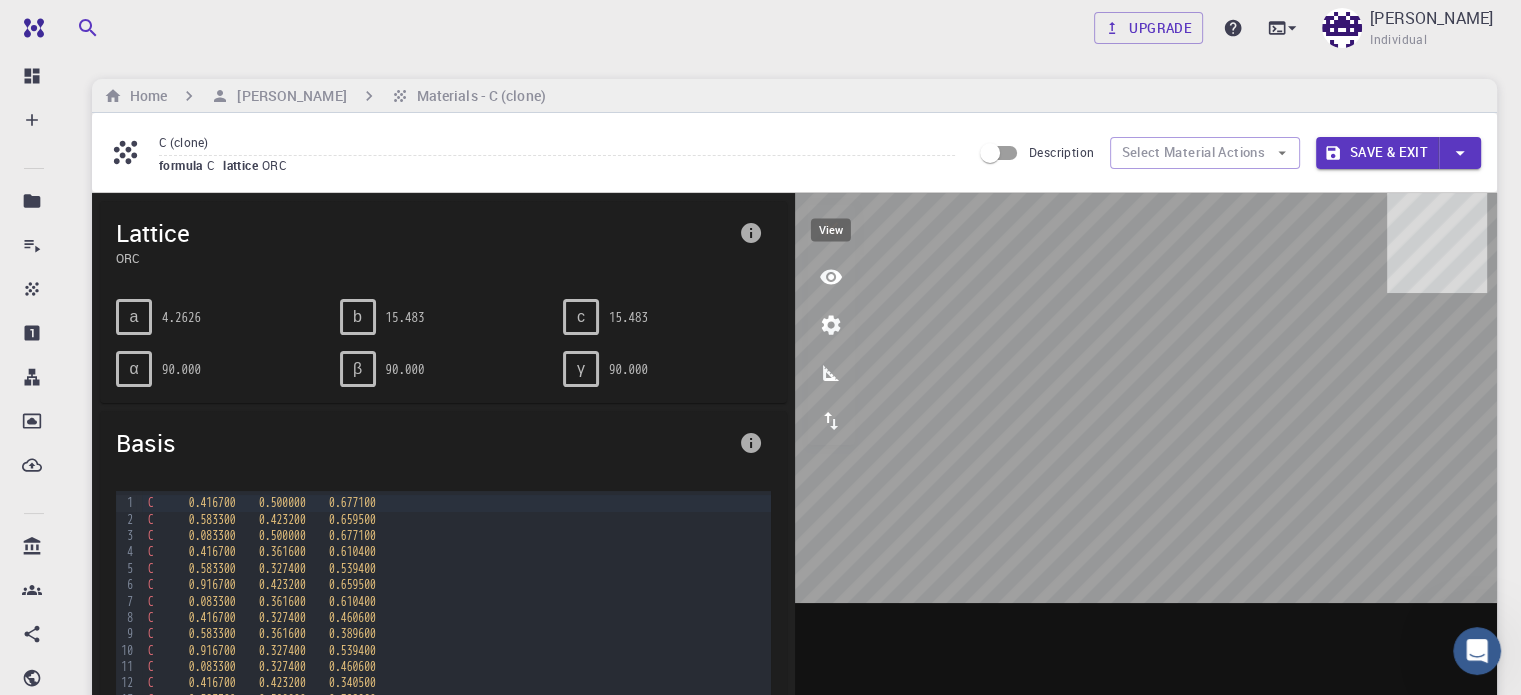 click 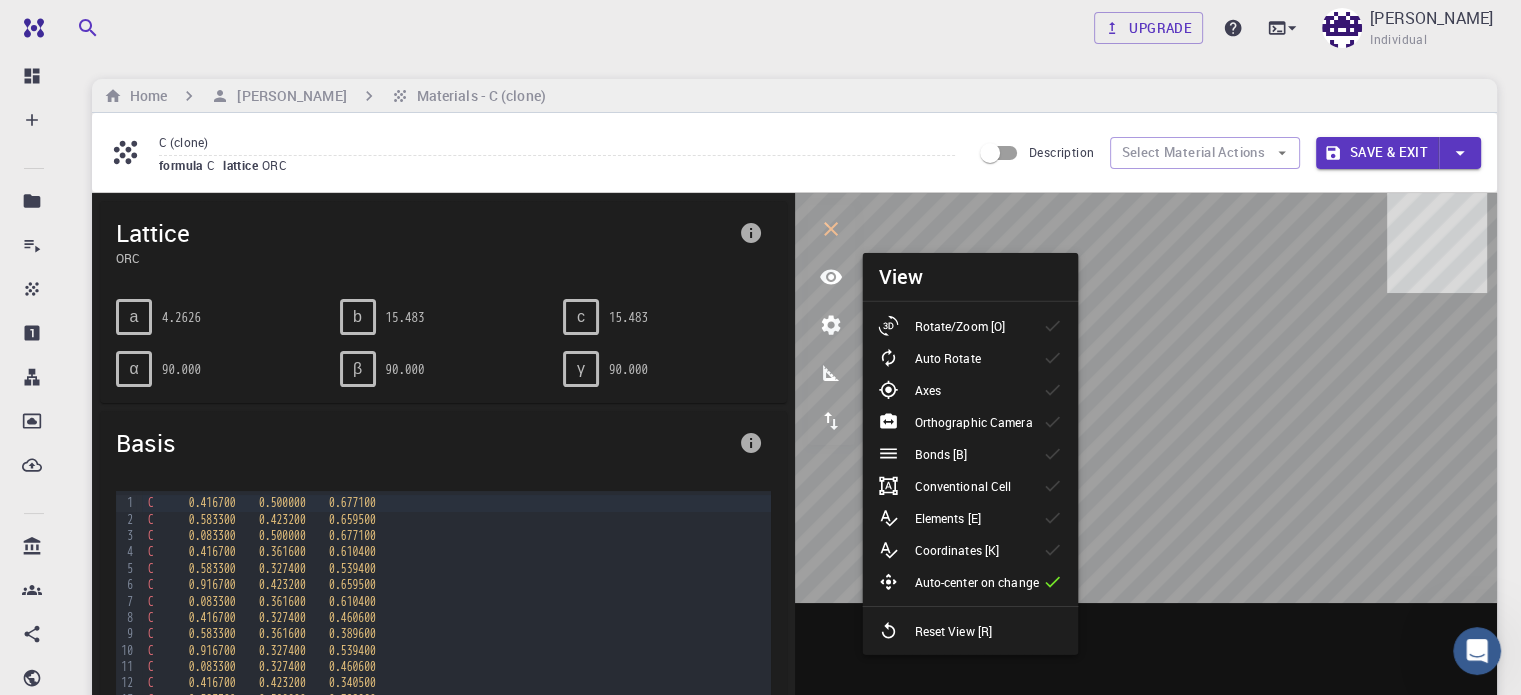 click on "Reset View [R]" at bounding box center (953, 631) 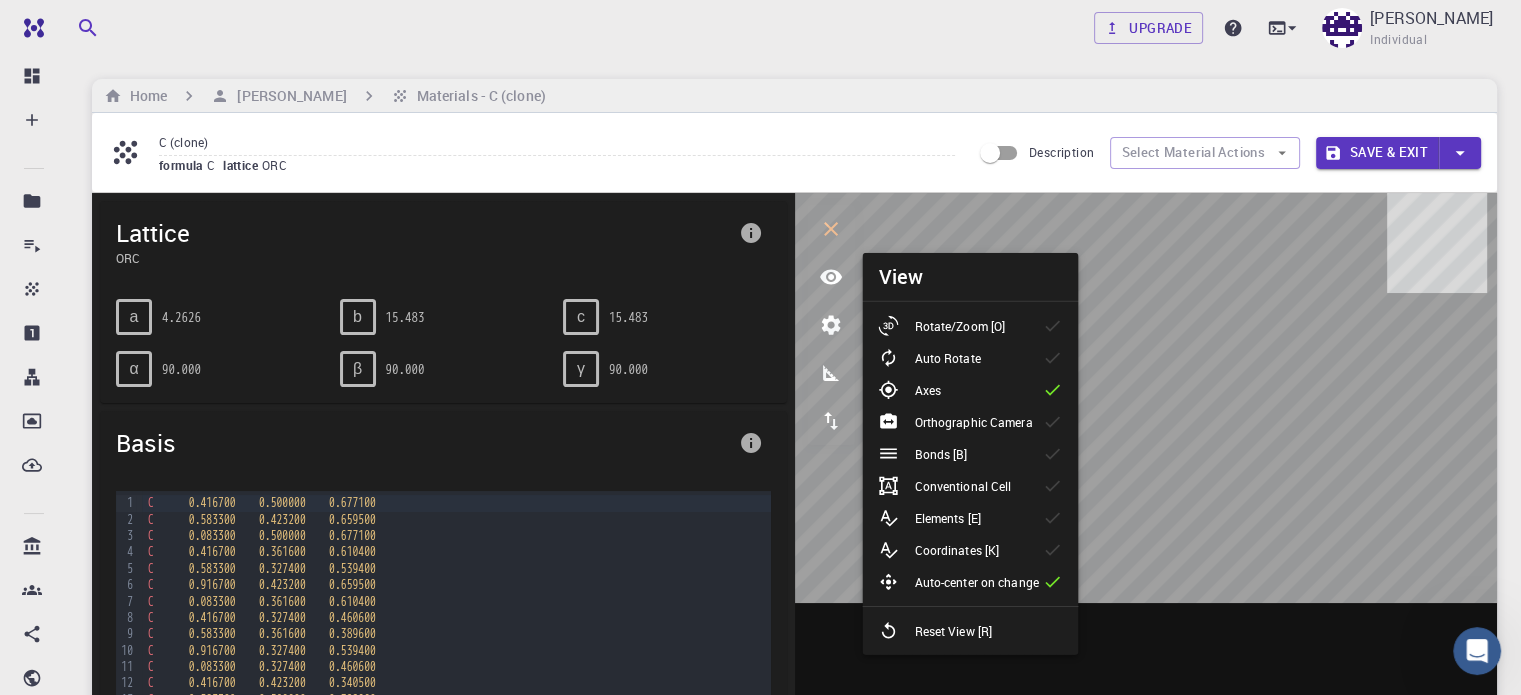 click 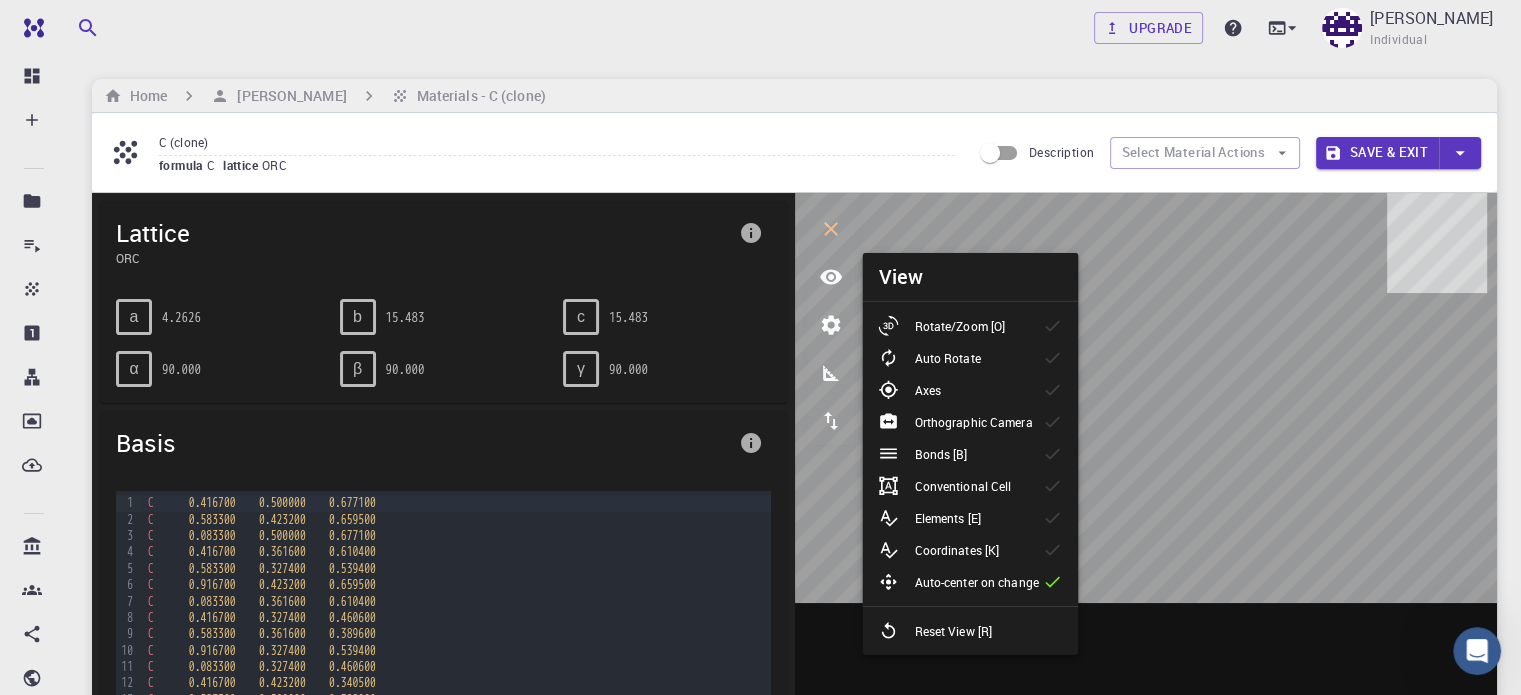 click on "Auto Rotate" at bounding box center [947, 358] 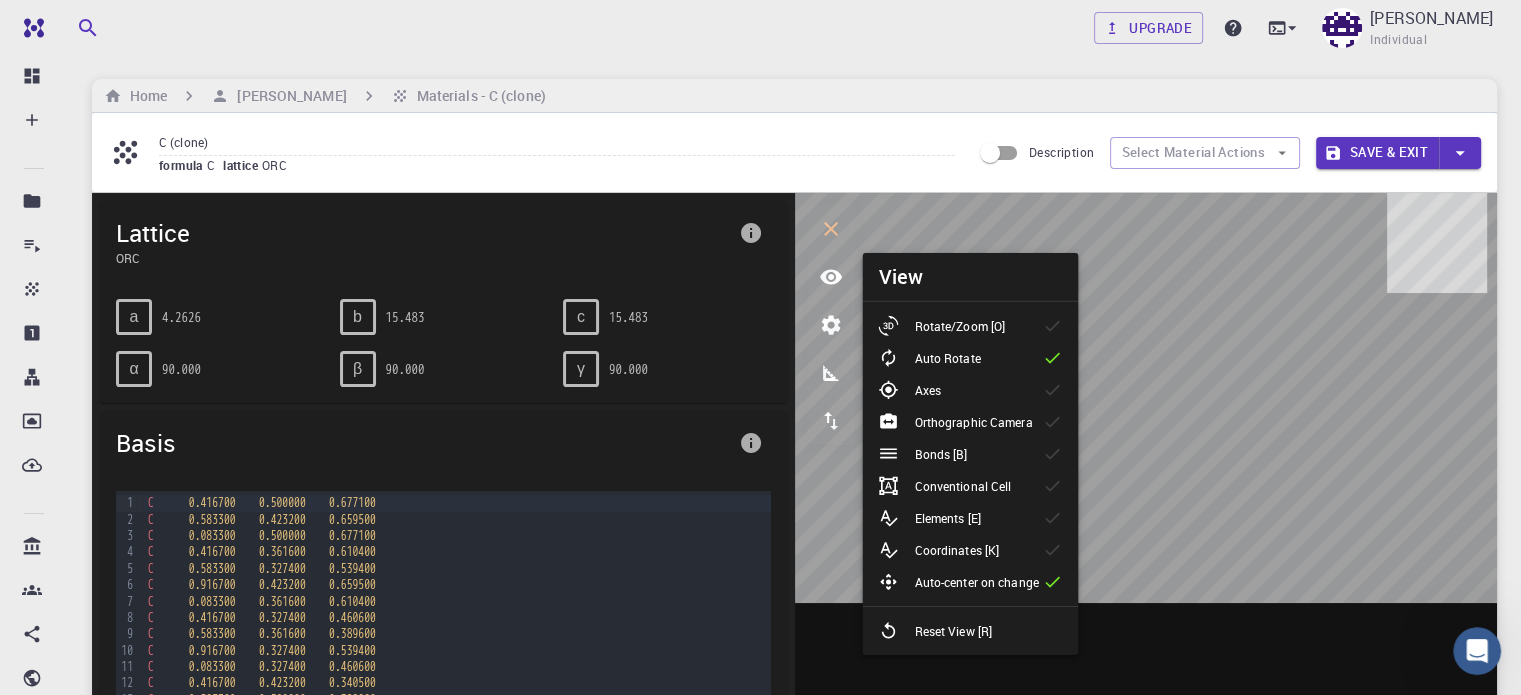 click on "Auto Rotate" at bounding box center (947, 358) 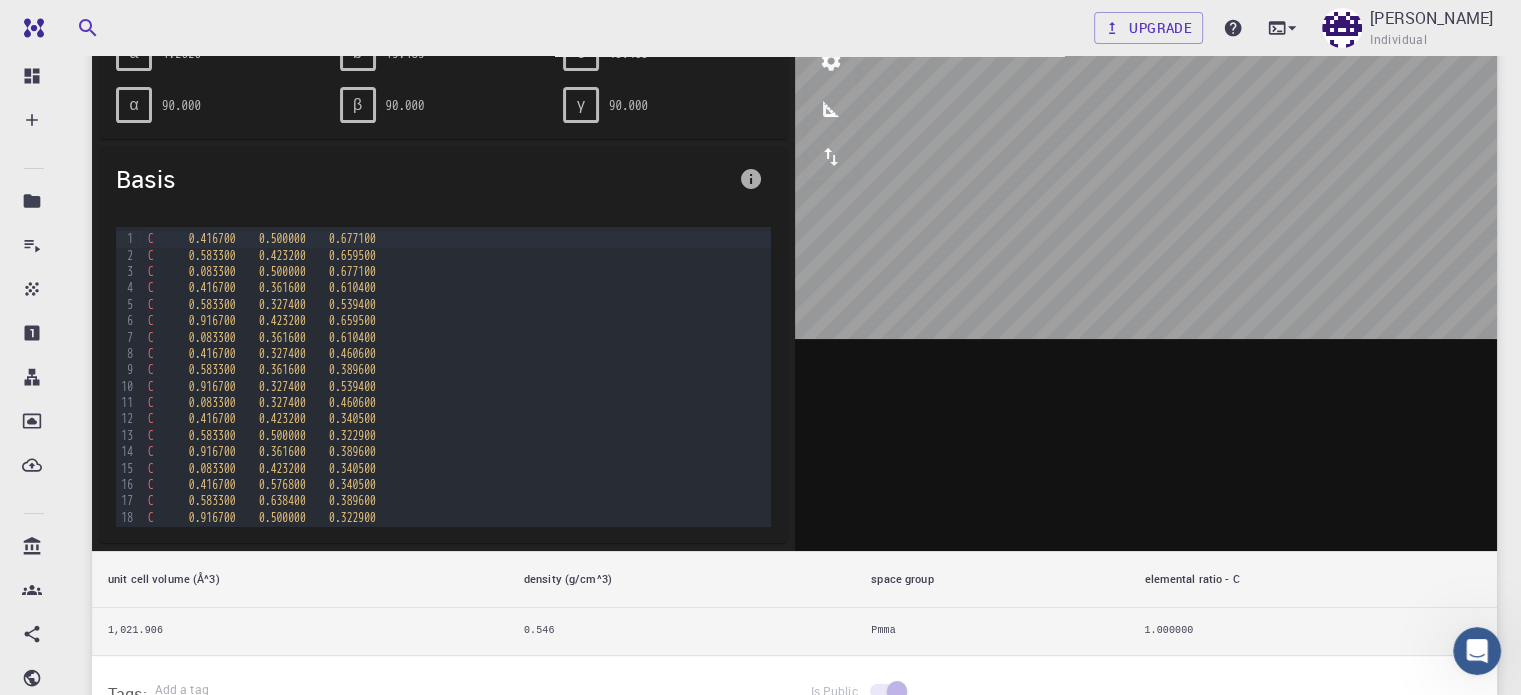 scroll, scrollTop: 0, scrollLeft: 0, axis: both 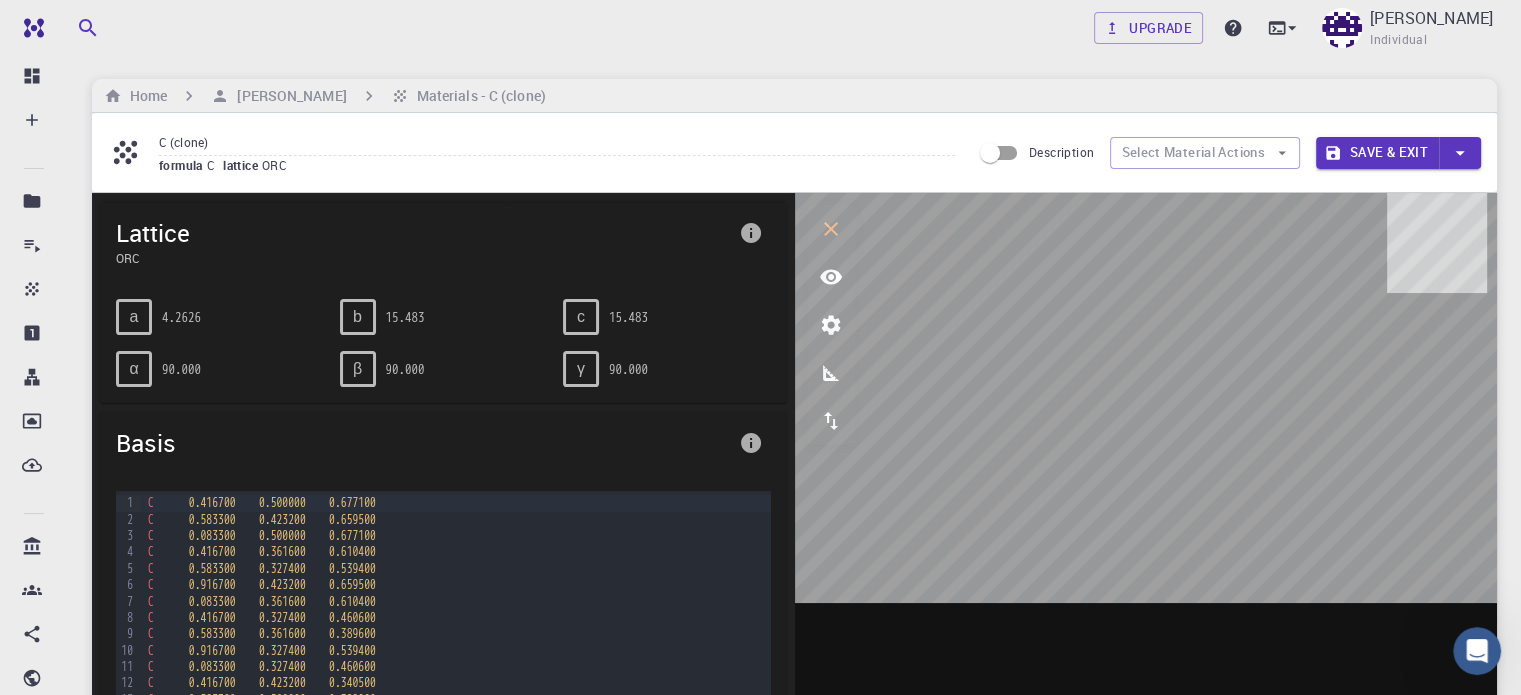 click on "Save & Exit" at bounding box center (1377, 153) 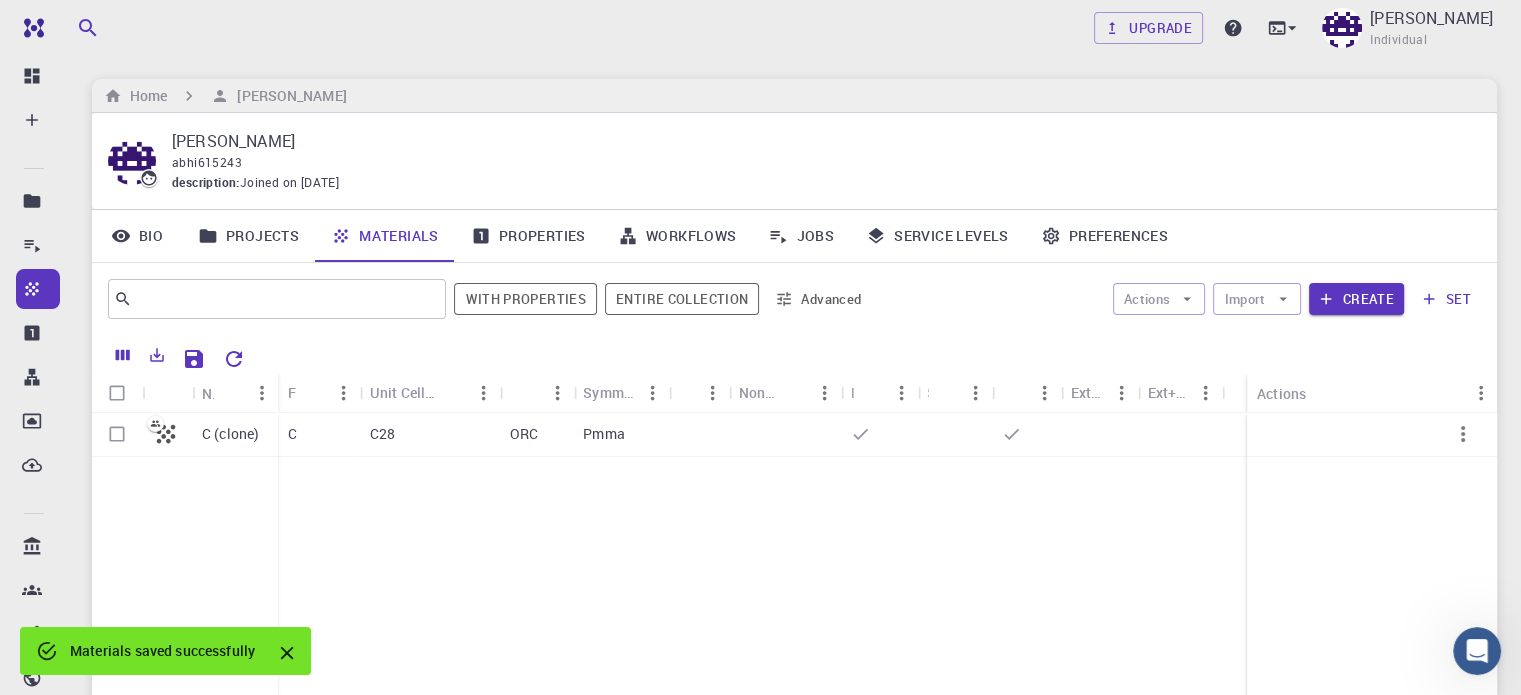 click at bounding box center (868, 356) 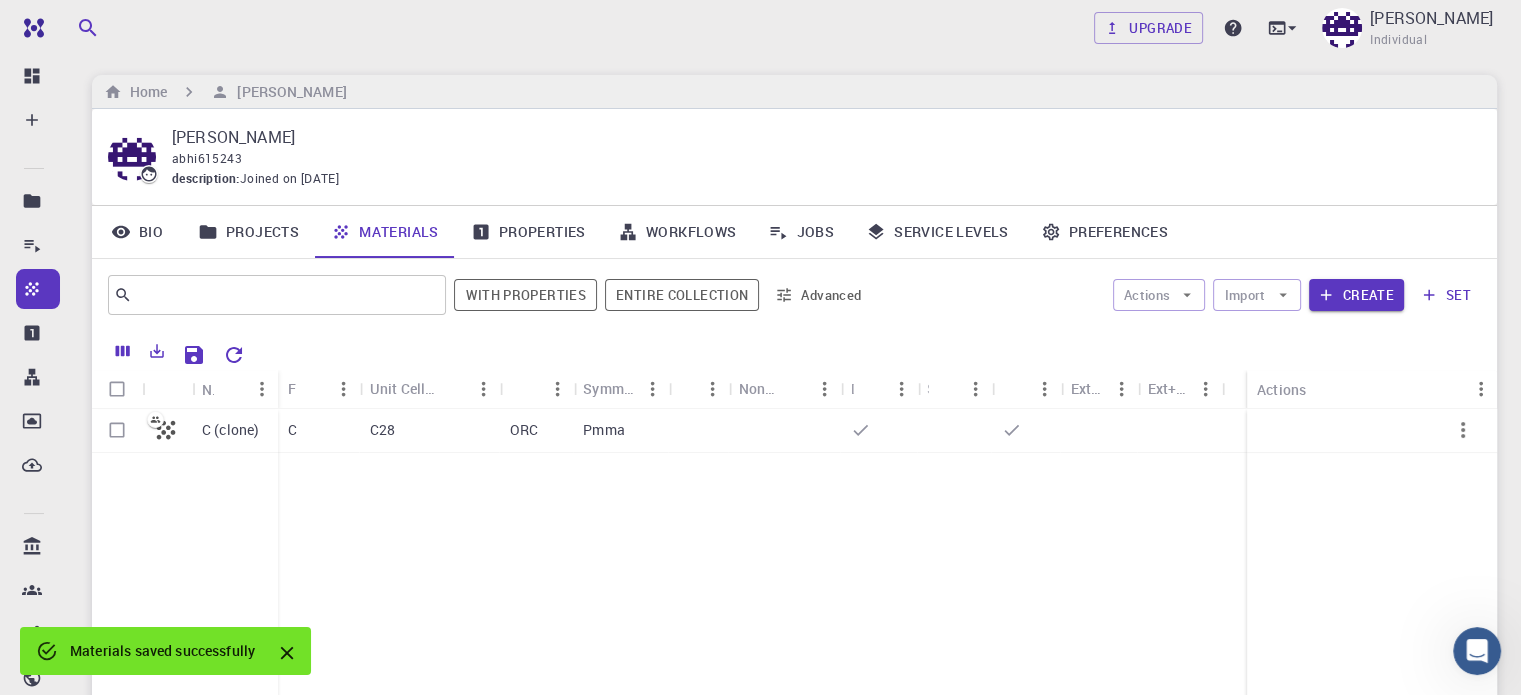 scroll, scrollTop: 0, scrollLeft: 0, axis: both 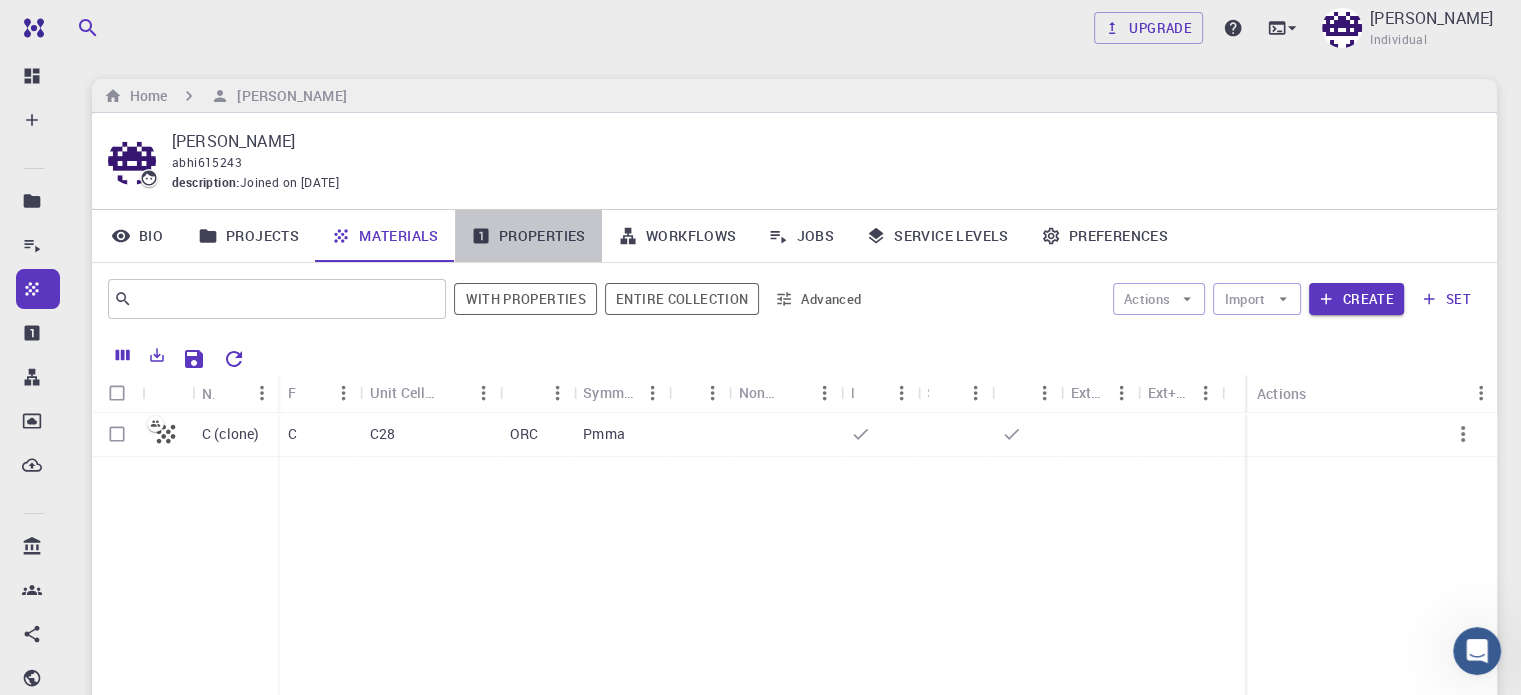 click on "Properties" at bounding box center [528, 236] 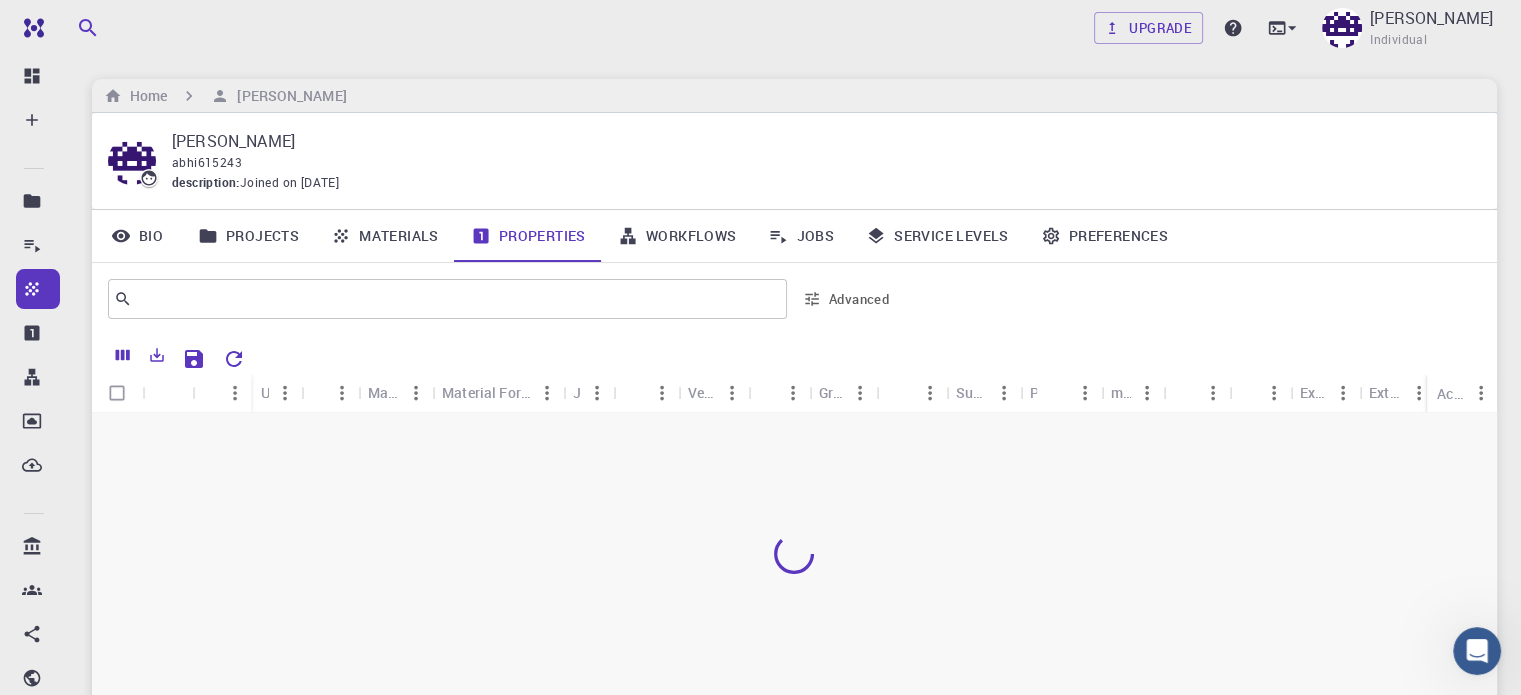 click on "Jobs" at bounding box center [801, 236] 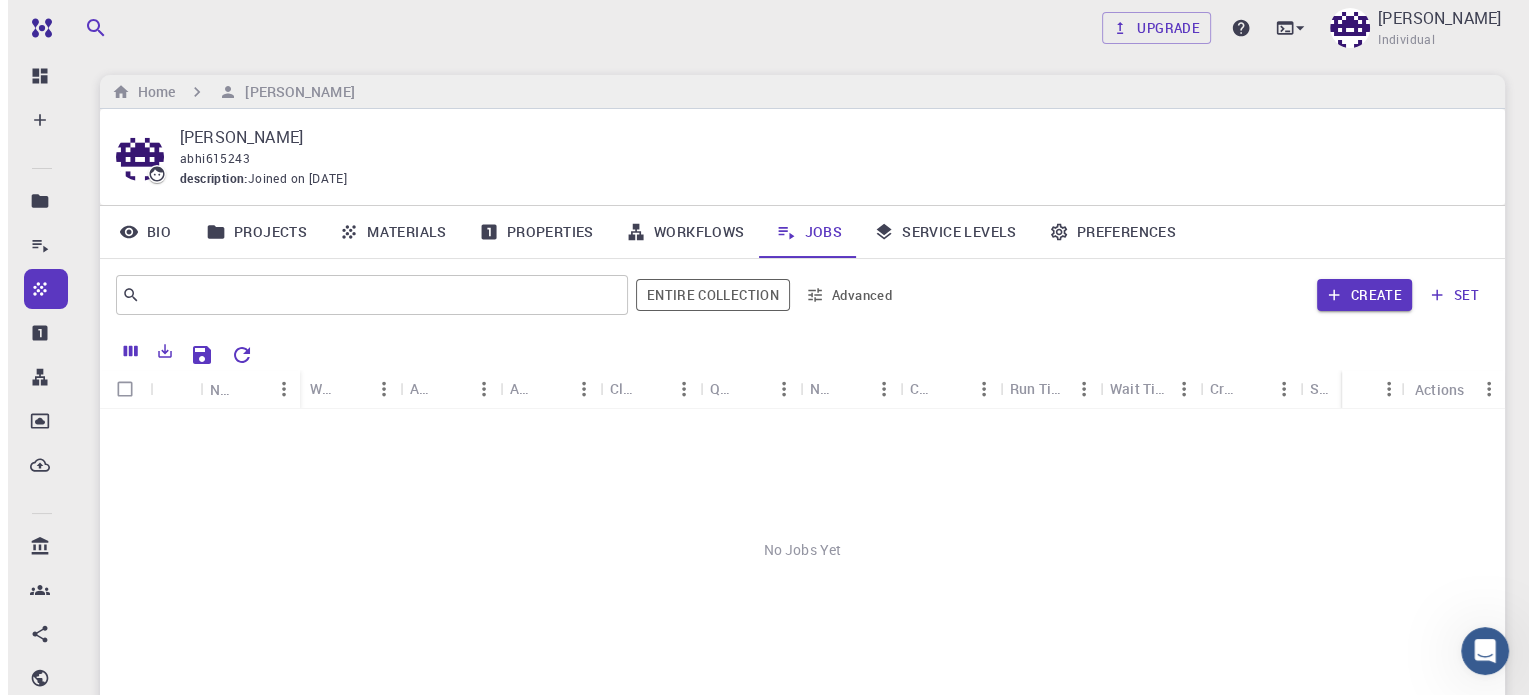 scroll, scrollTop: 0, scrollLeft: 0, axis: both 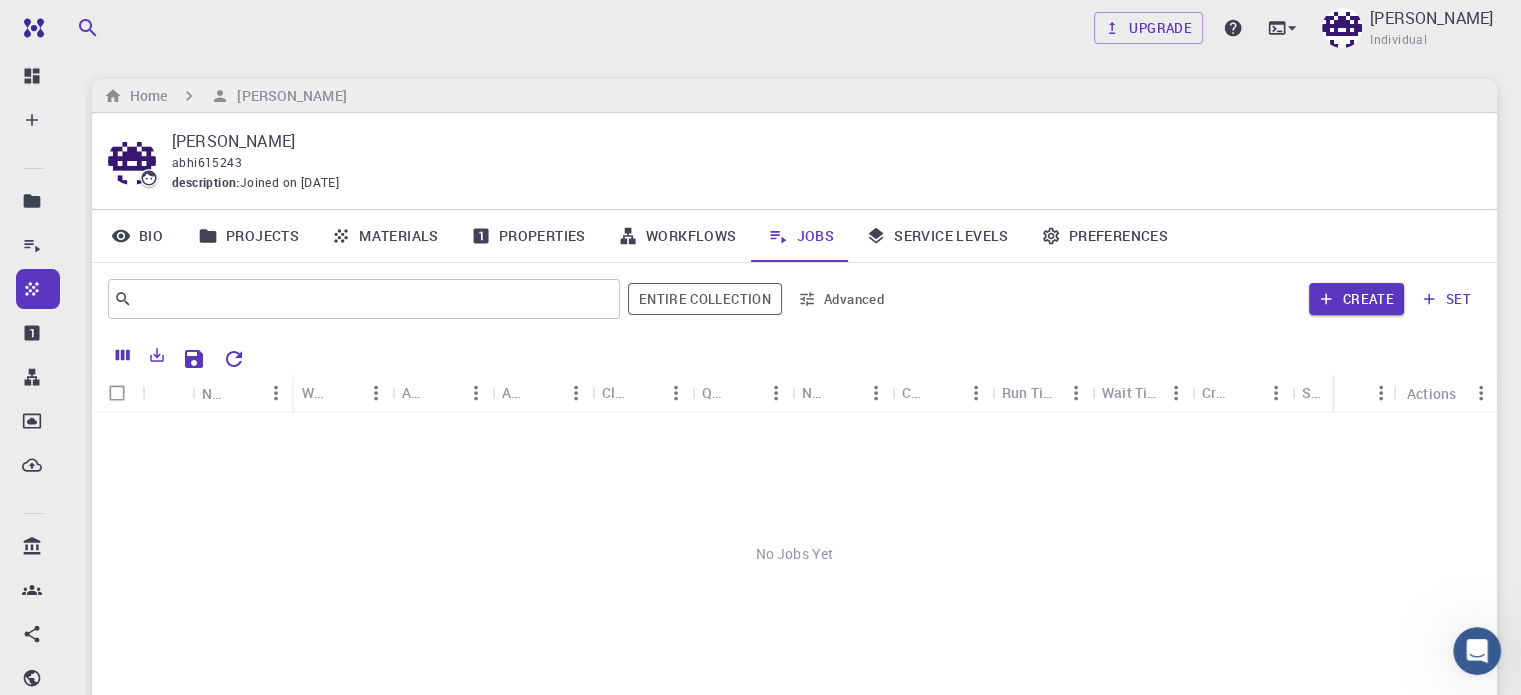 click on "Workflows" at bounding box center (677, 236) 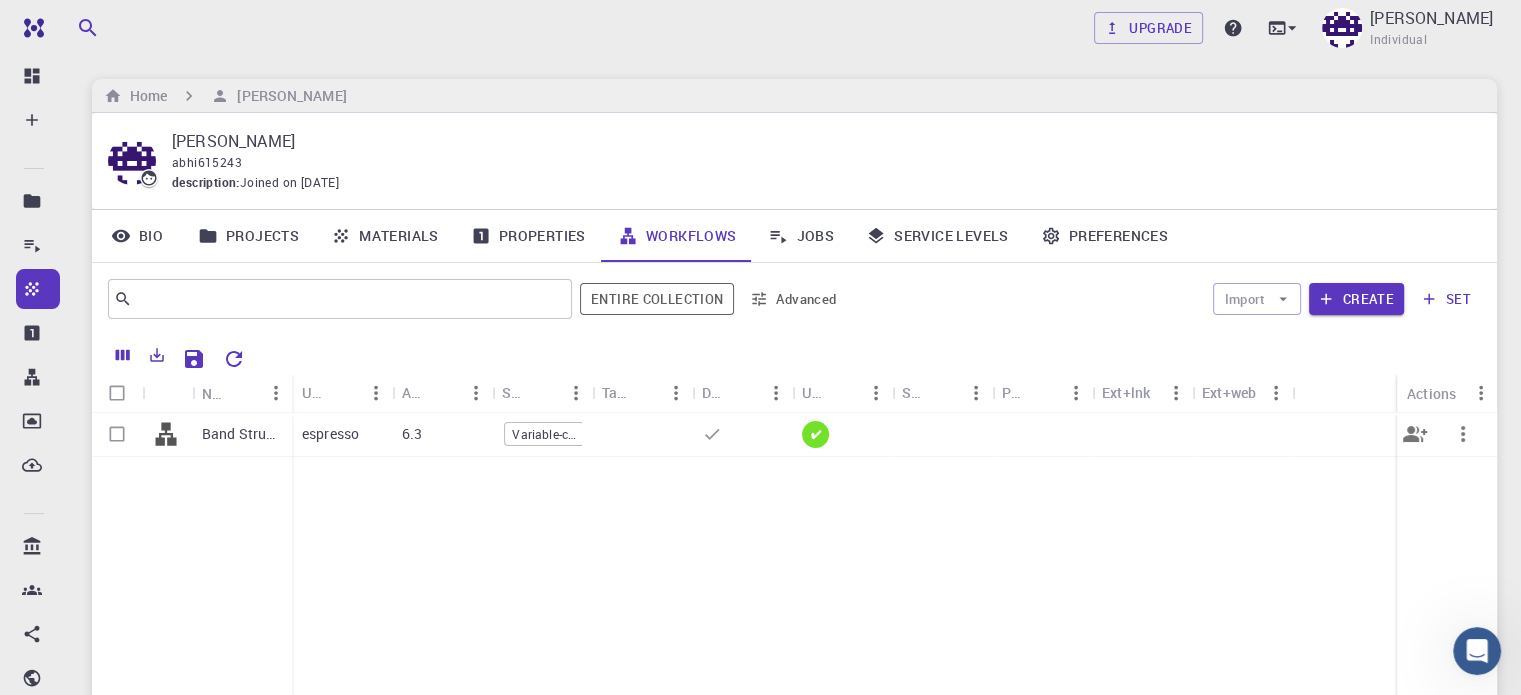 click at bounding box center [942, 435] 